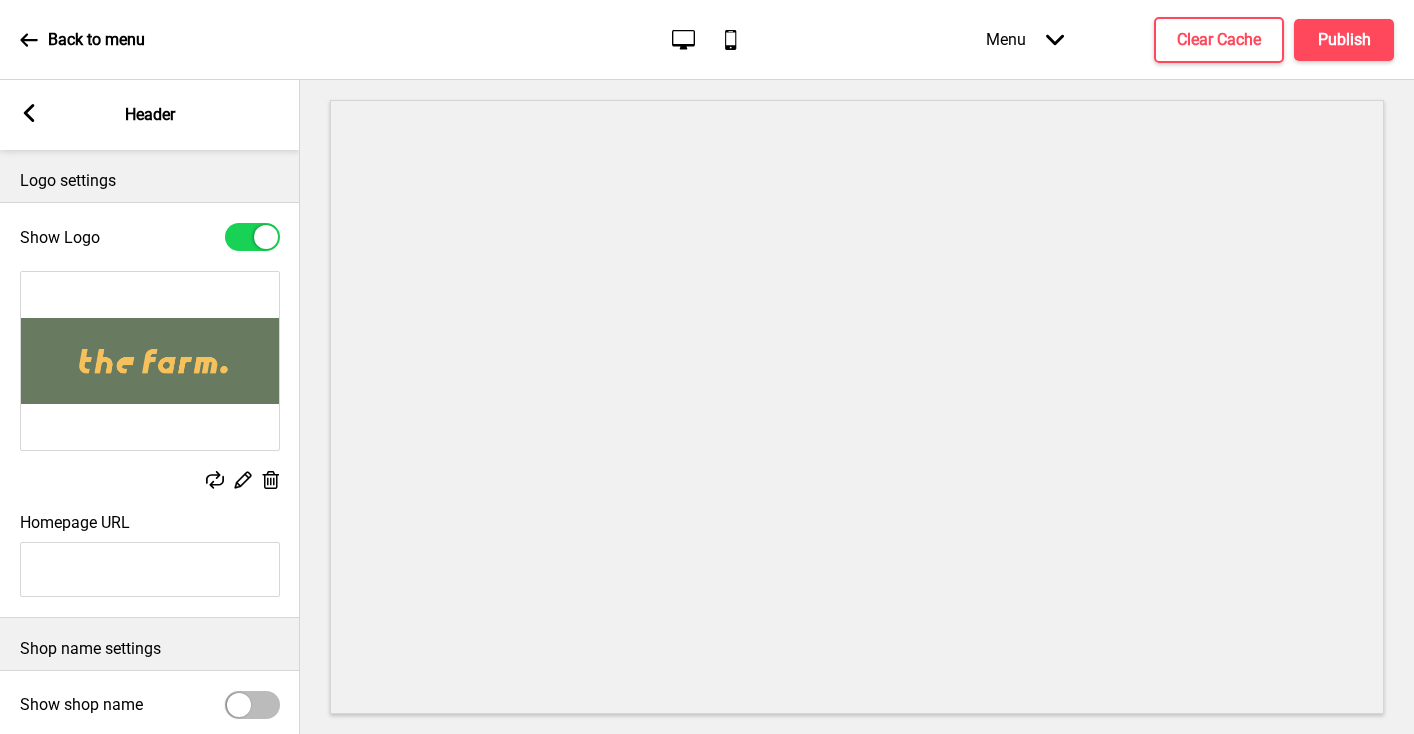 scroll, scrollTop: 0, scrollLeft: 0, axis: both 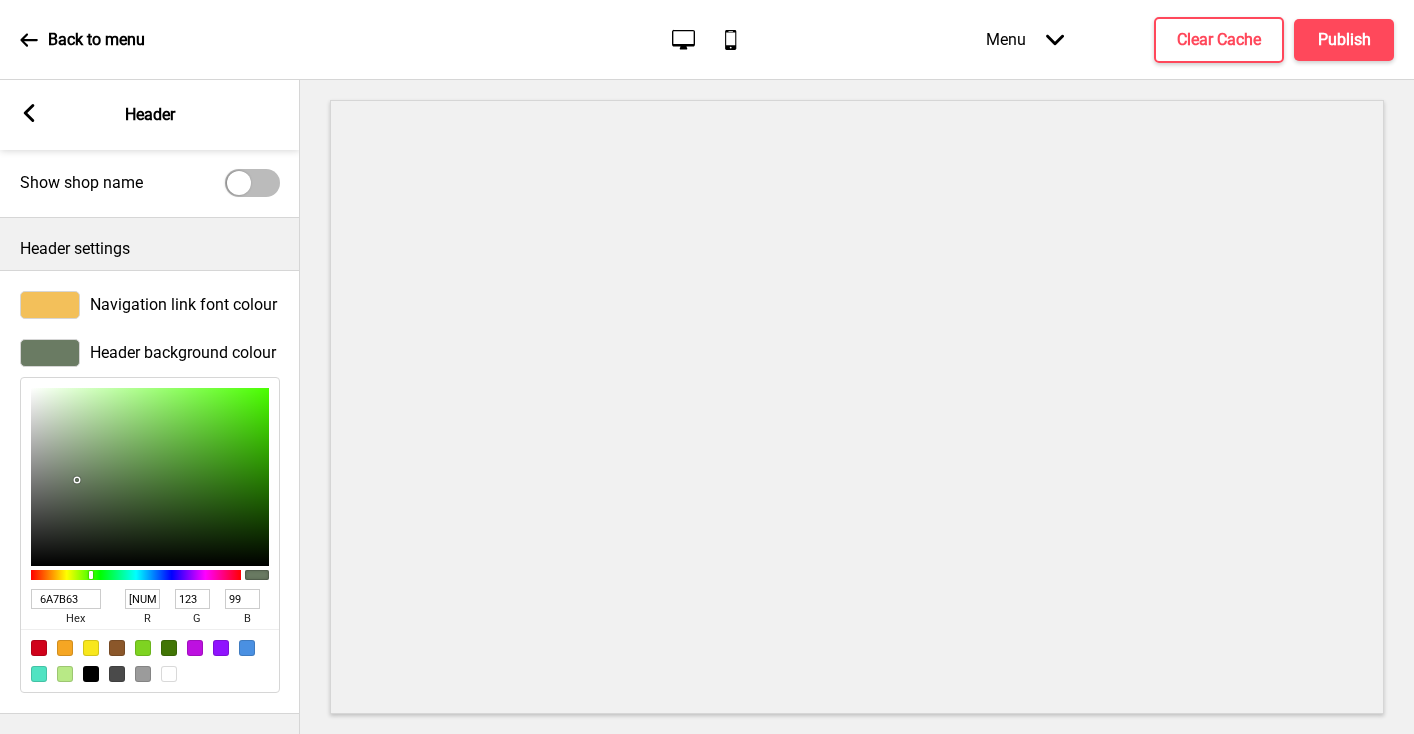 click 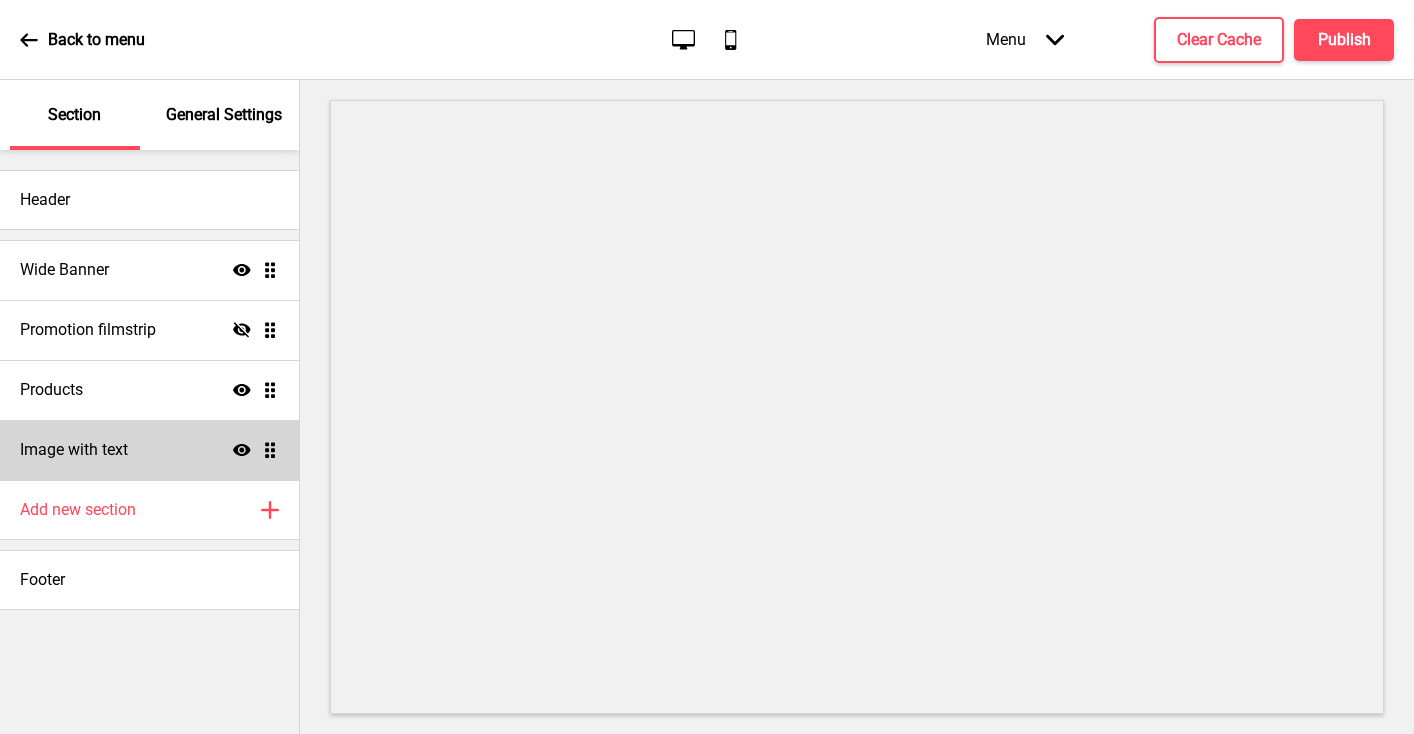 click on "Image with text" at bounding box center (74, 450) 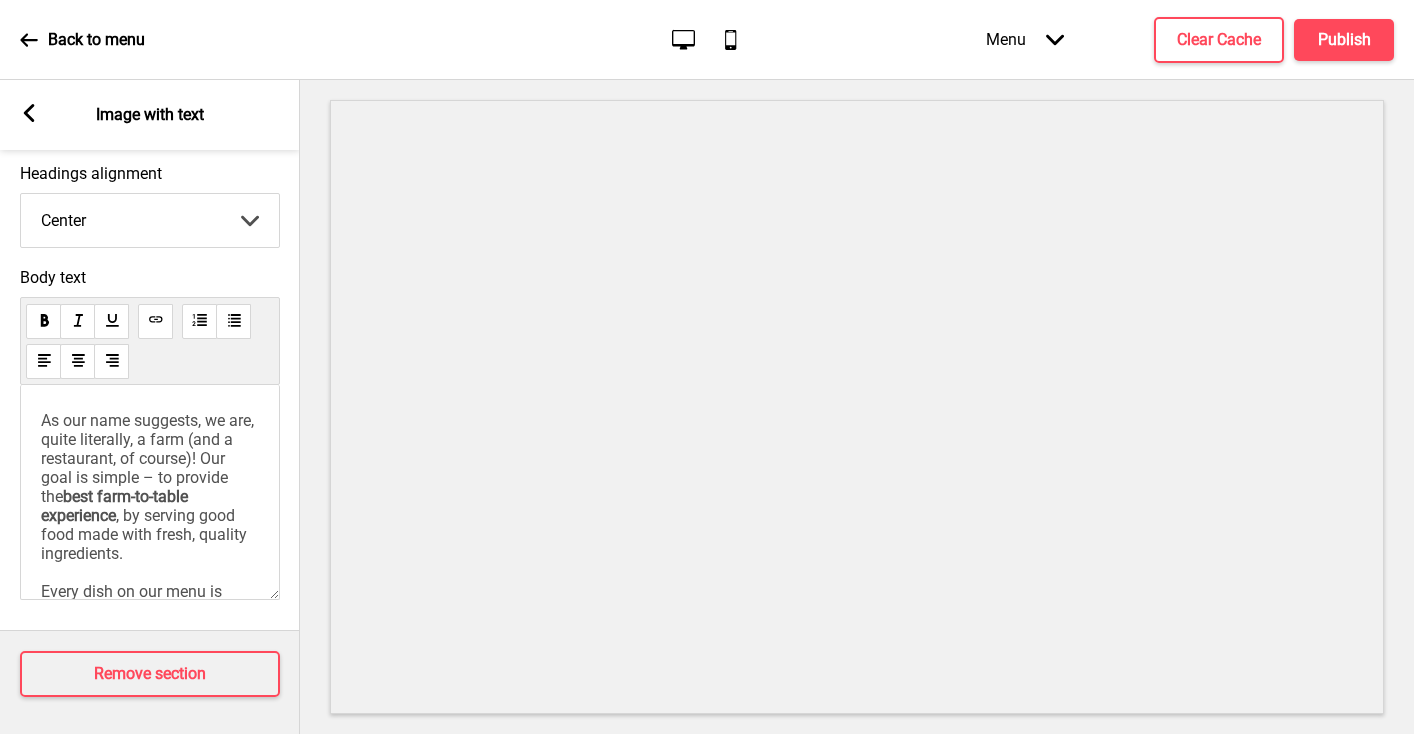 scroll, scrollTop: 634, scrollLeft: 0, axis: vertical 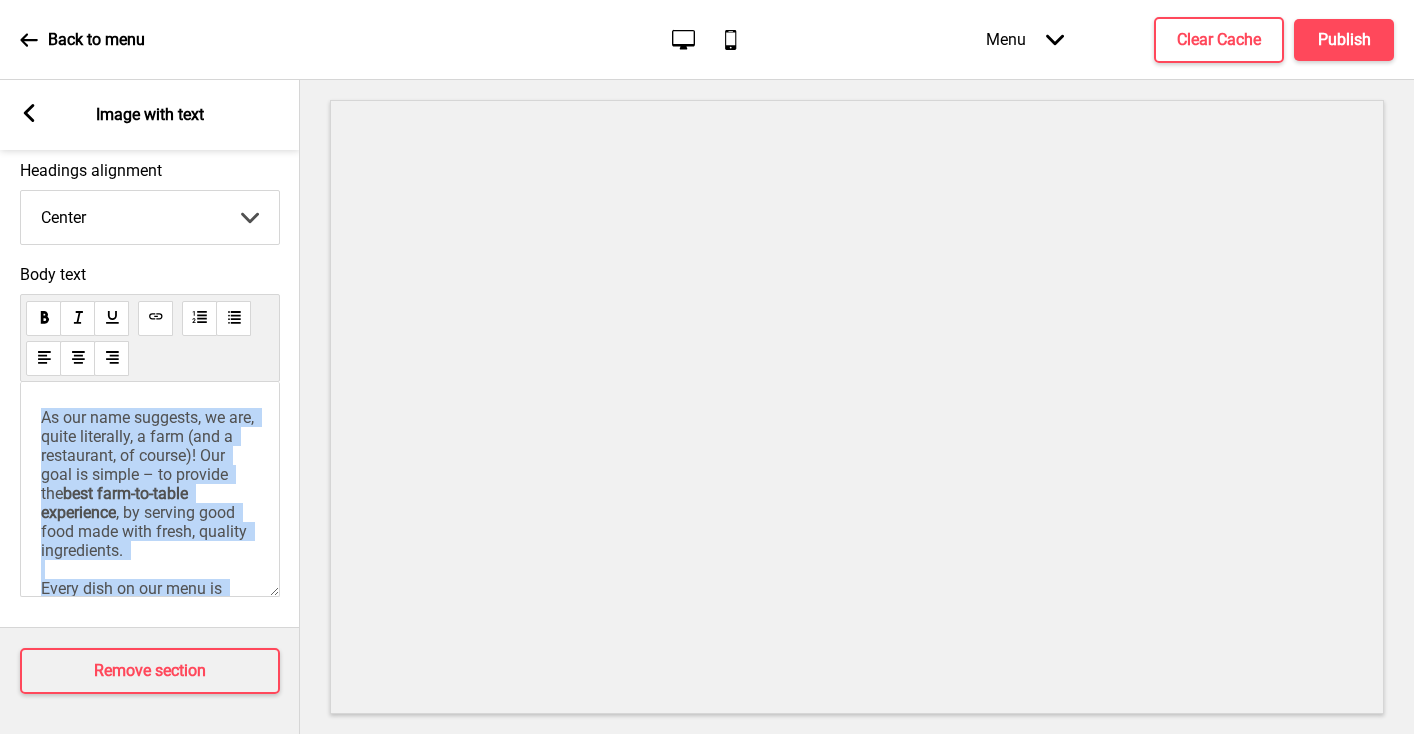 drag, startPoint x: 159, startPoint y: 553, endPoint x: 4, endPoint y: 363, distance: 245.204 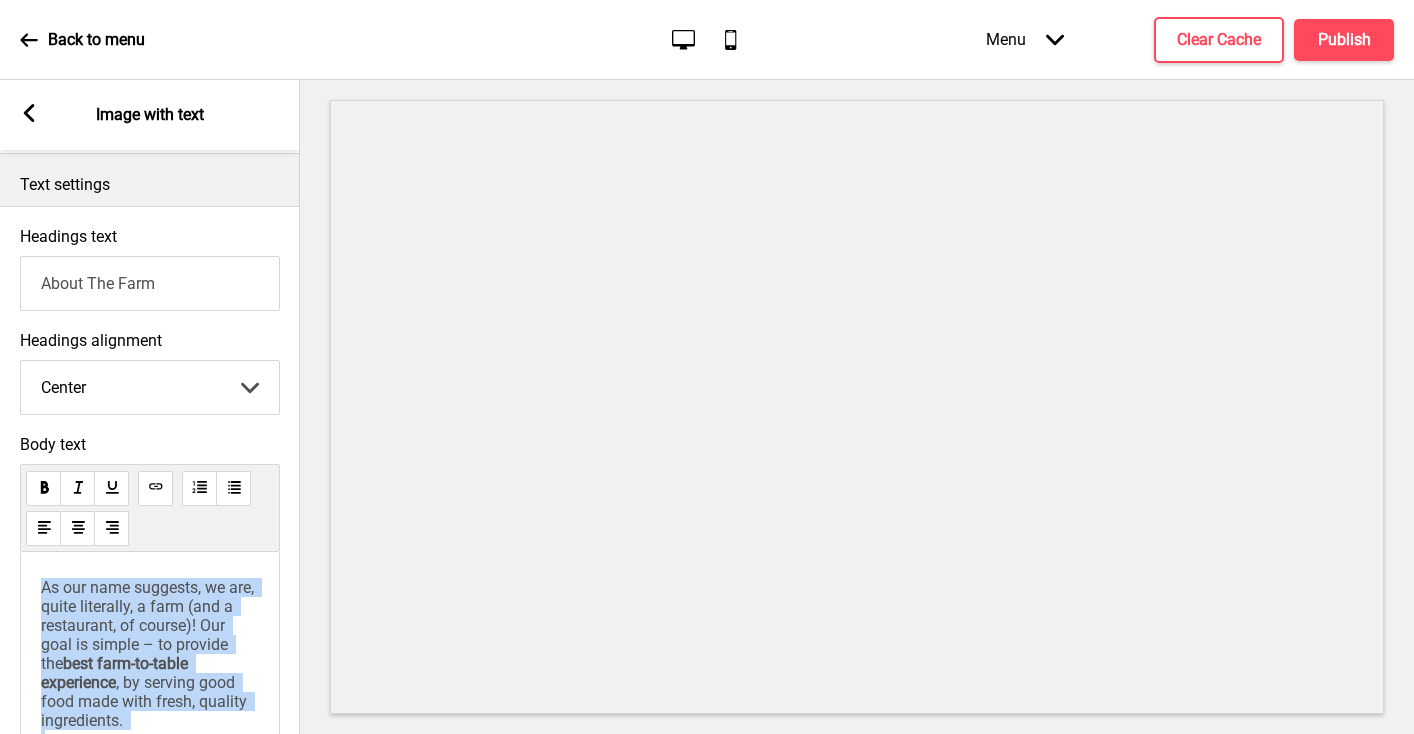 scroll, scrollTop: 432, scrollLeft: 0, axis: vertical 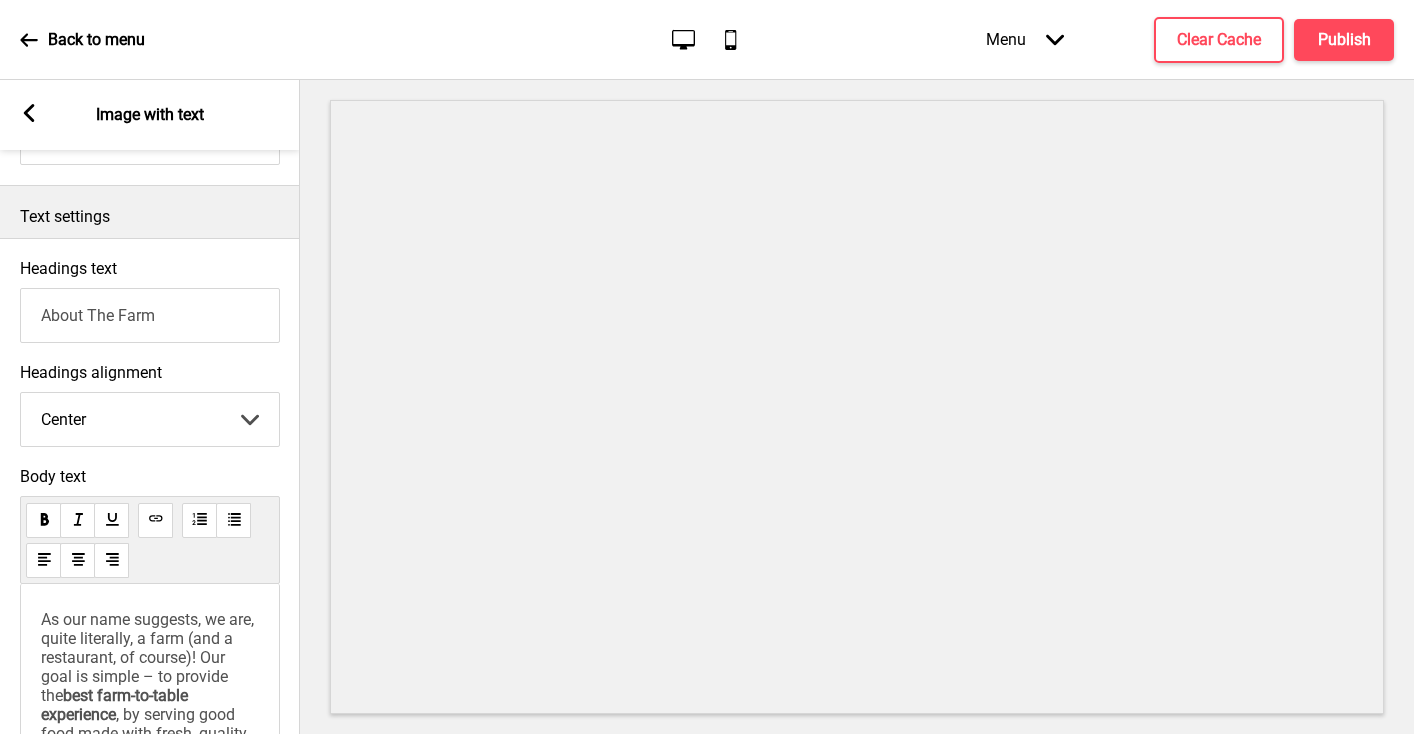 drag, startPoint x: 177, startPoint y: 315, endPoint x: 34, endPoint y: 312, distance: 143.03146 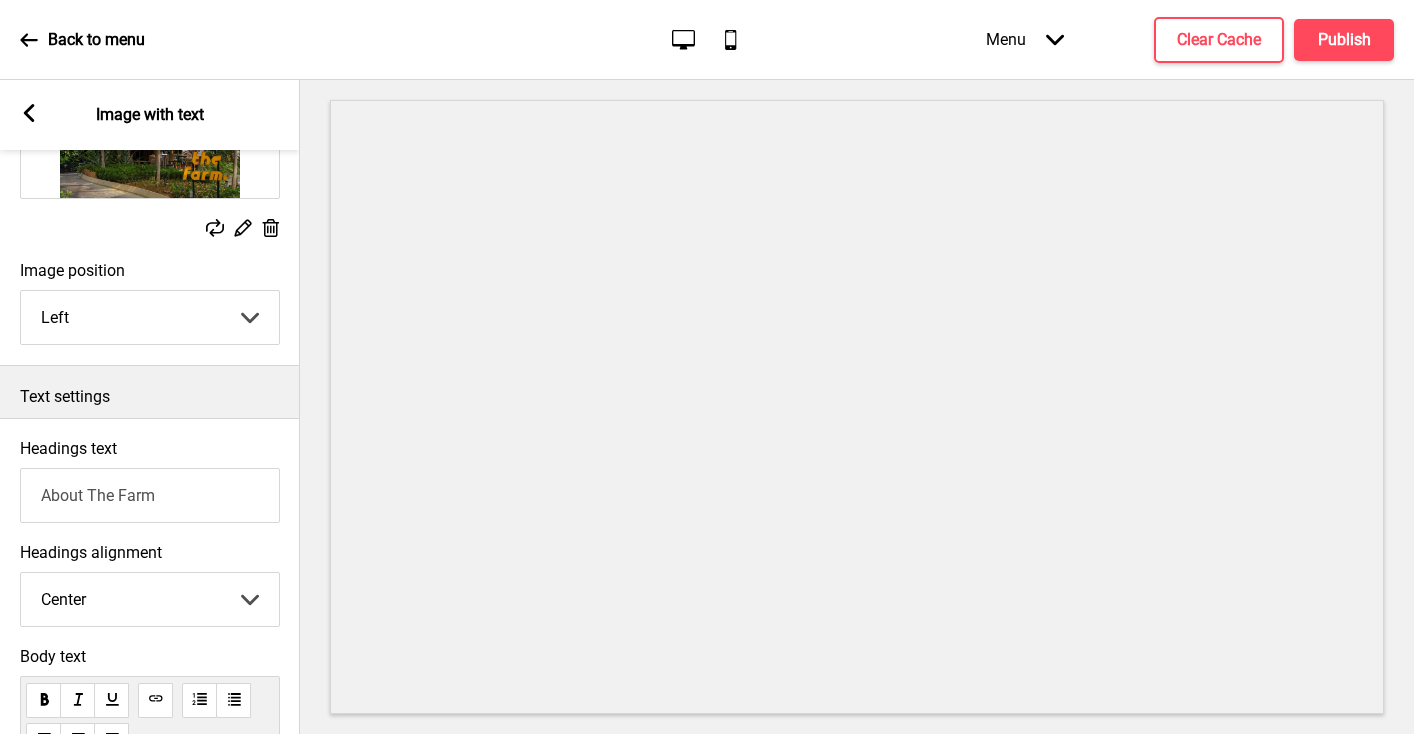 scroll, scrollTop: 248, scrollLeft: 0, axis: vertical 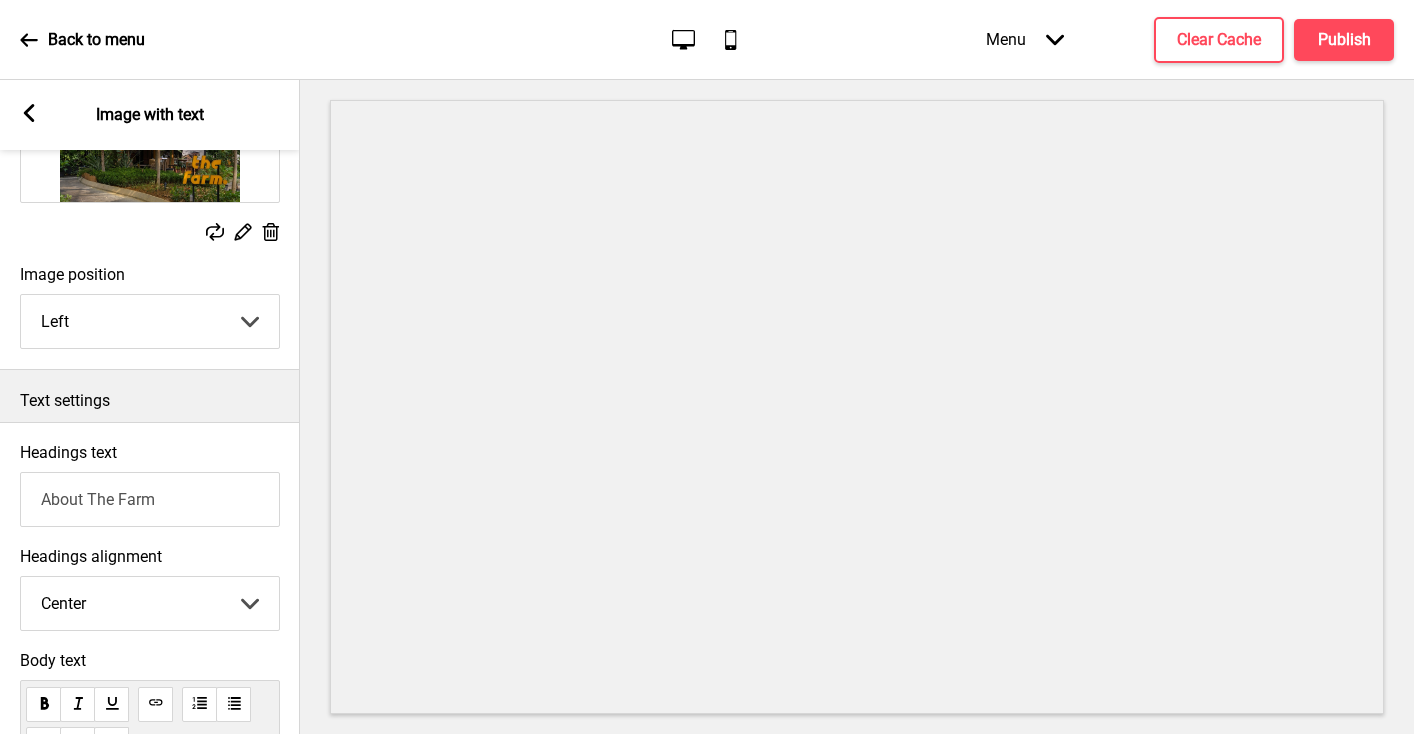click on "Back to menu" at bounding box center [82, 40] 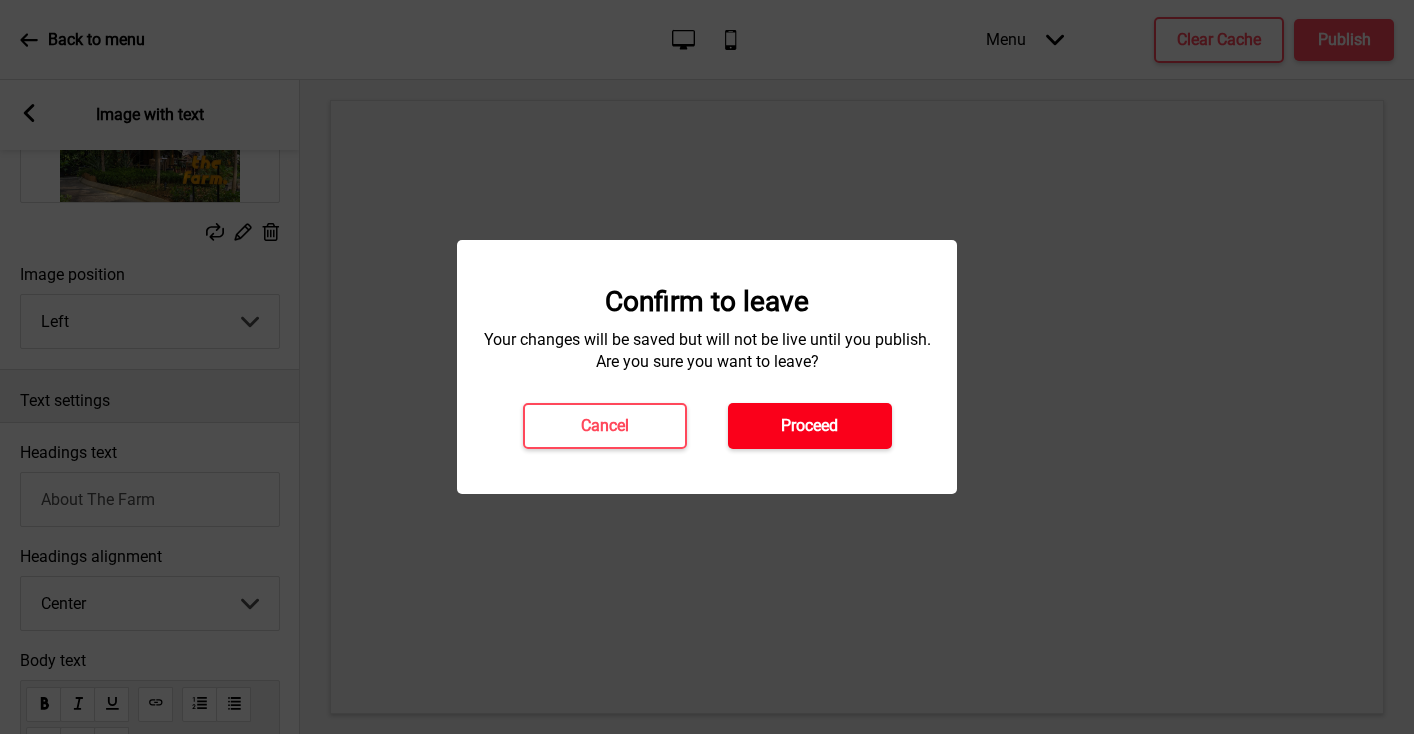 click on "Proceed" at bounding box center [809, 426] 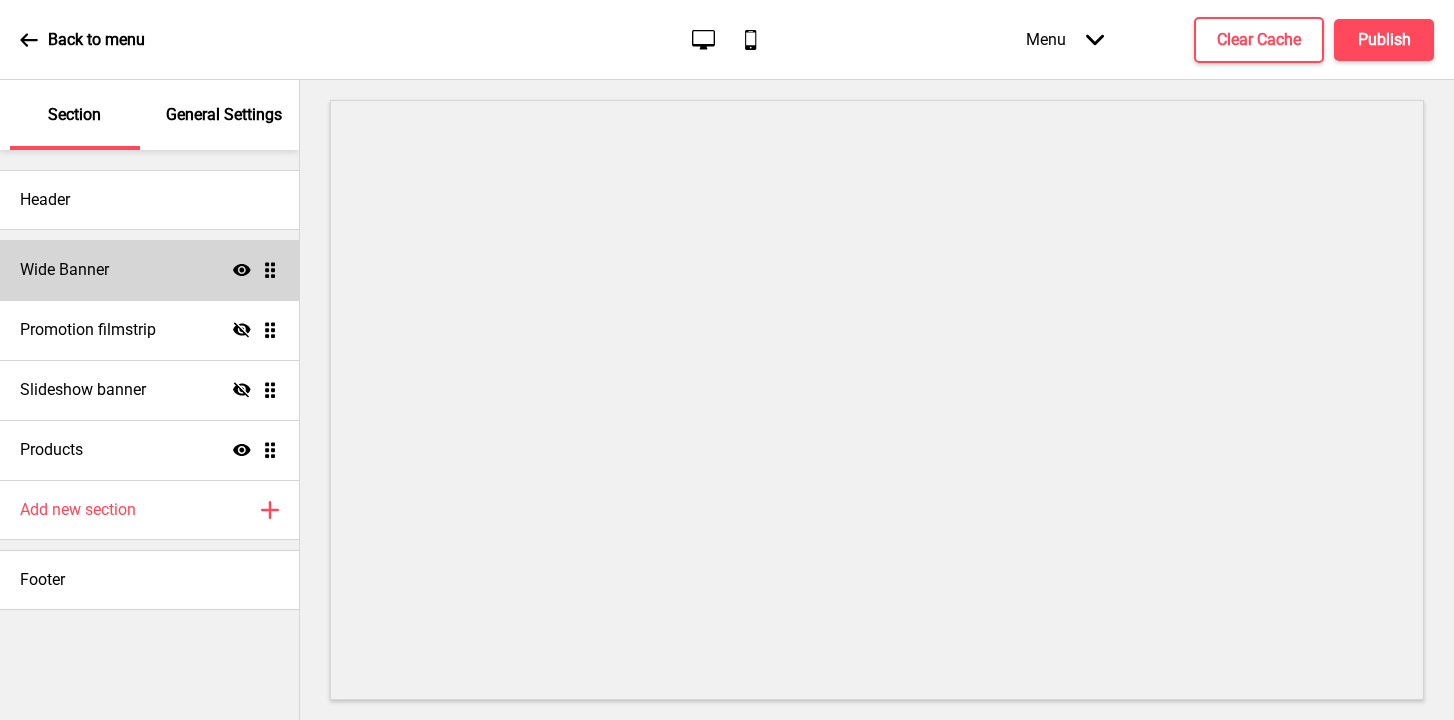 scroll, scrollTop: 0, scrollLeft: 0, axis: both 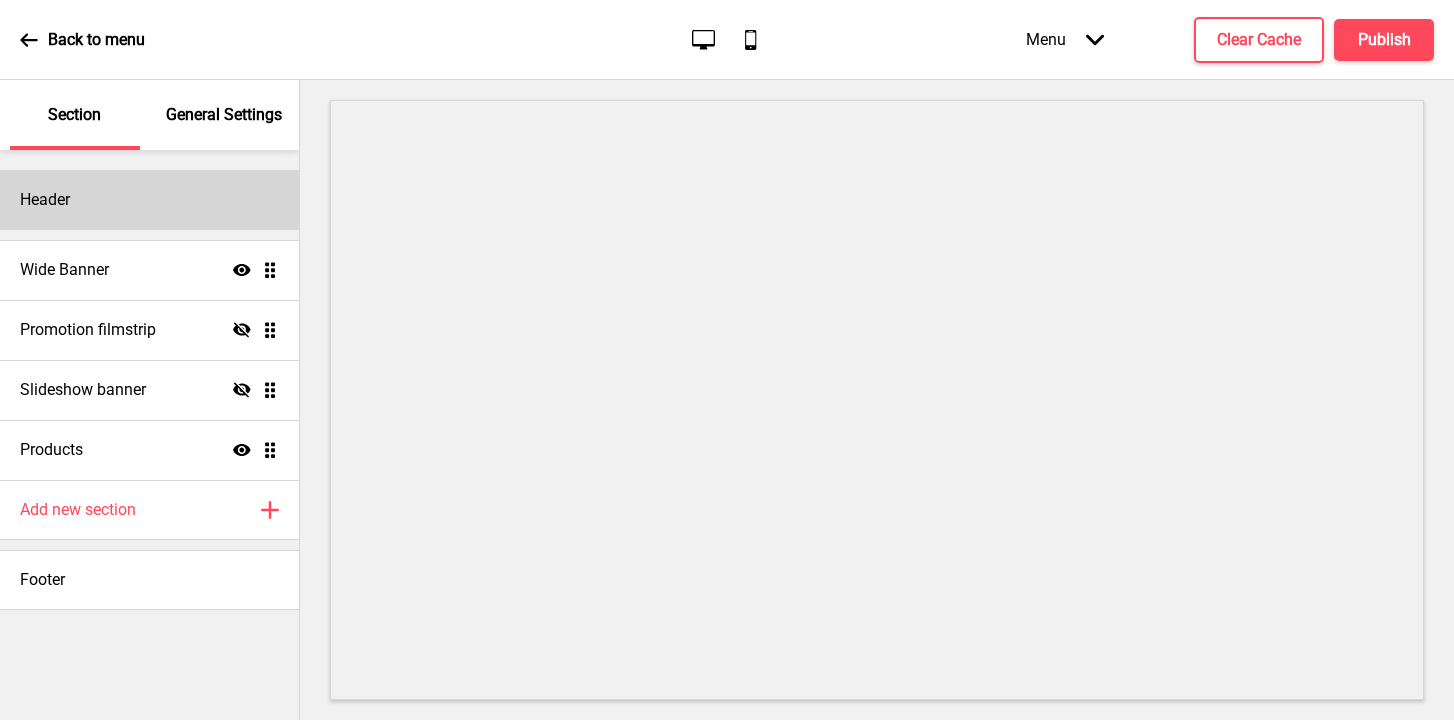 click on "Header" at bounding box center [149, 200] 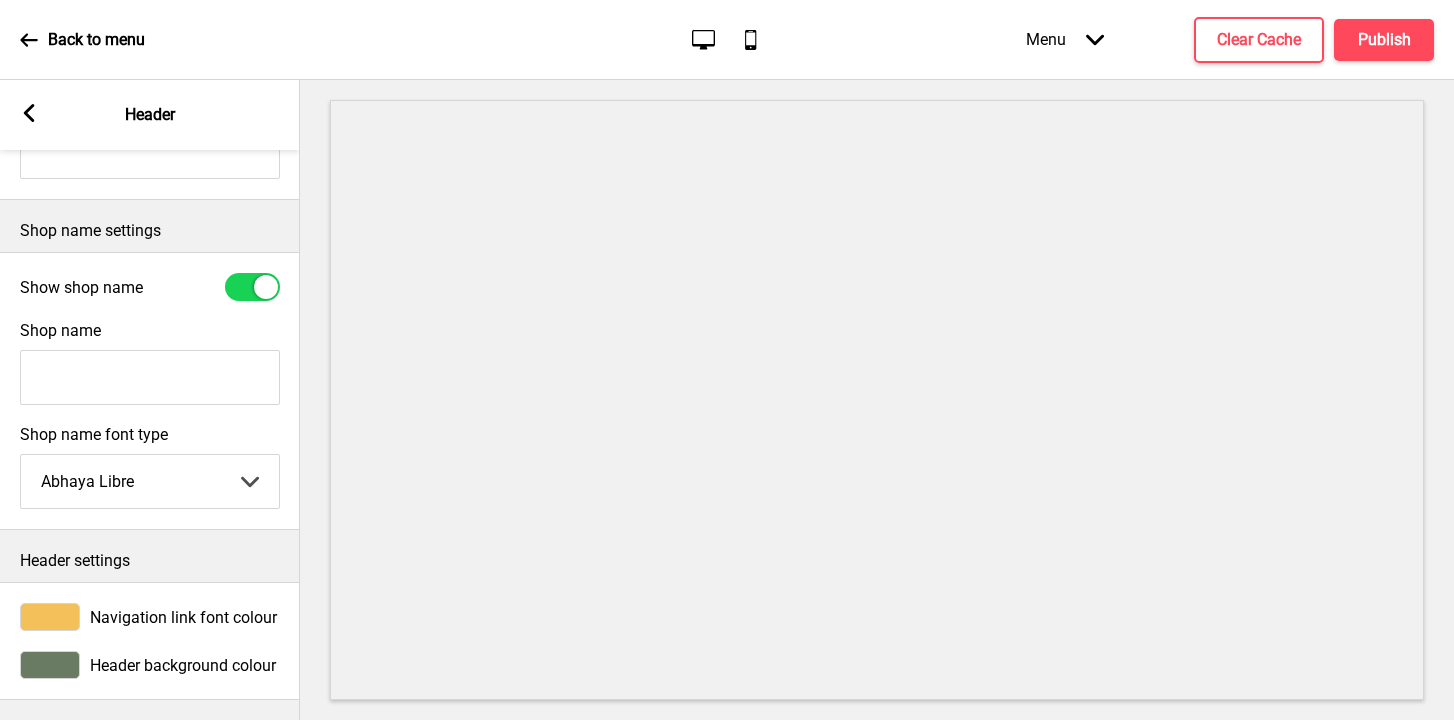 scroll, scrollTop: 433, scrollLeft: 0, axis: vertical 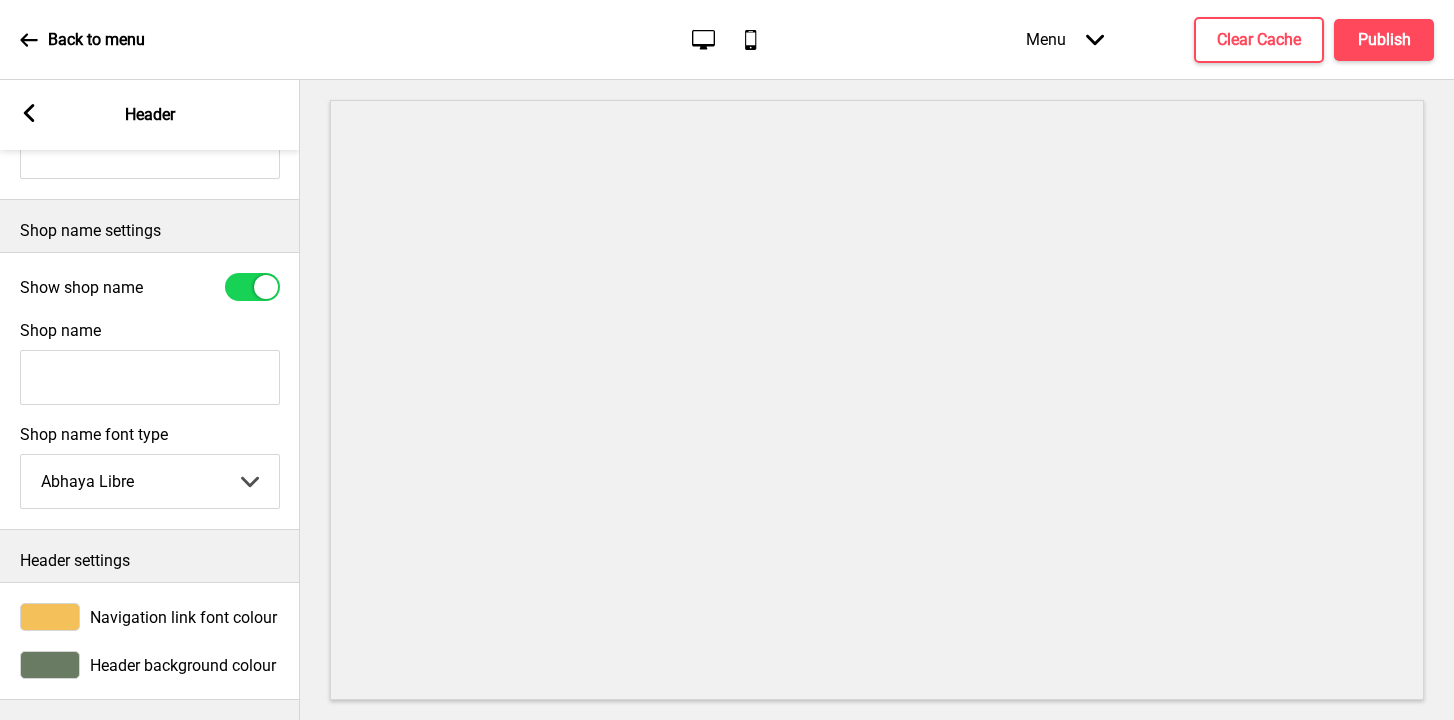 checkbox on "false" 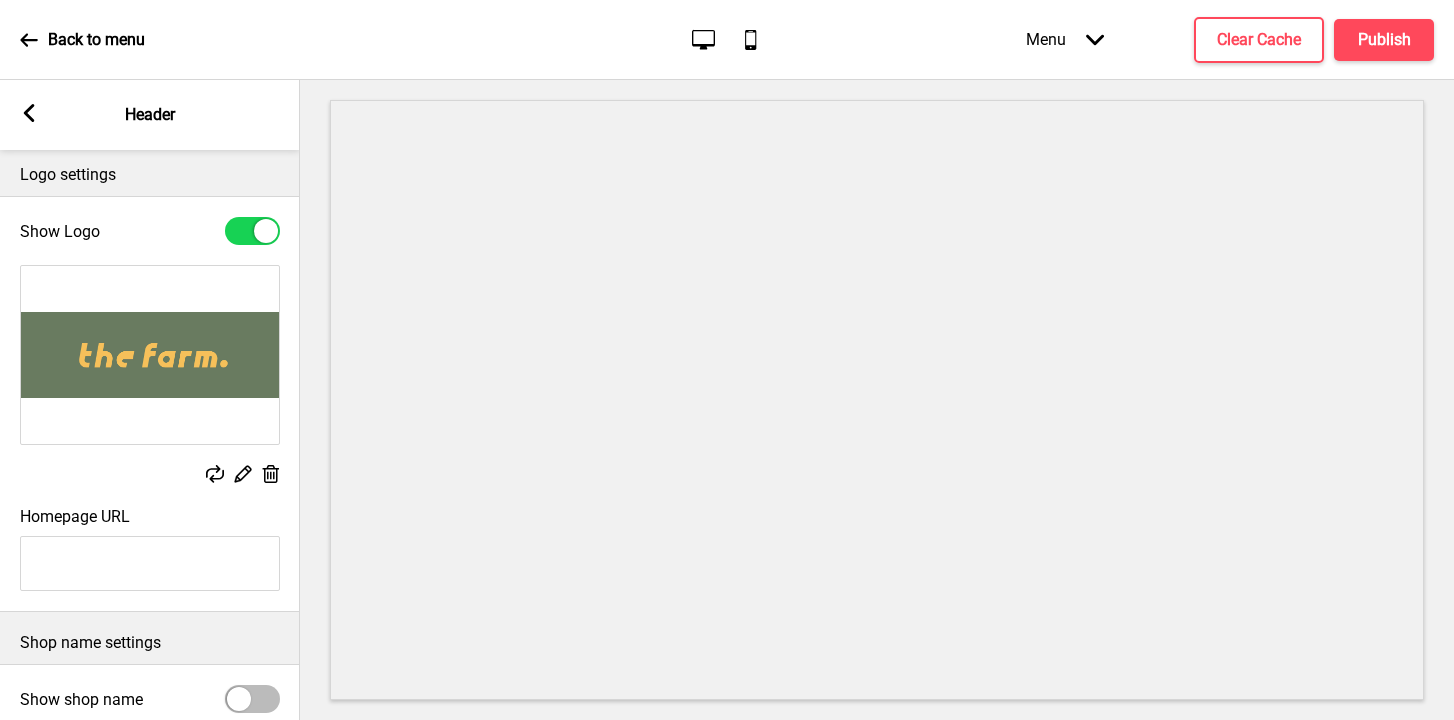 scroll, scrollTop: 0, scrollLeft: 0, axis: both 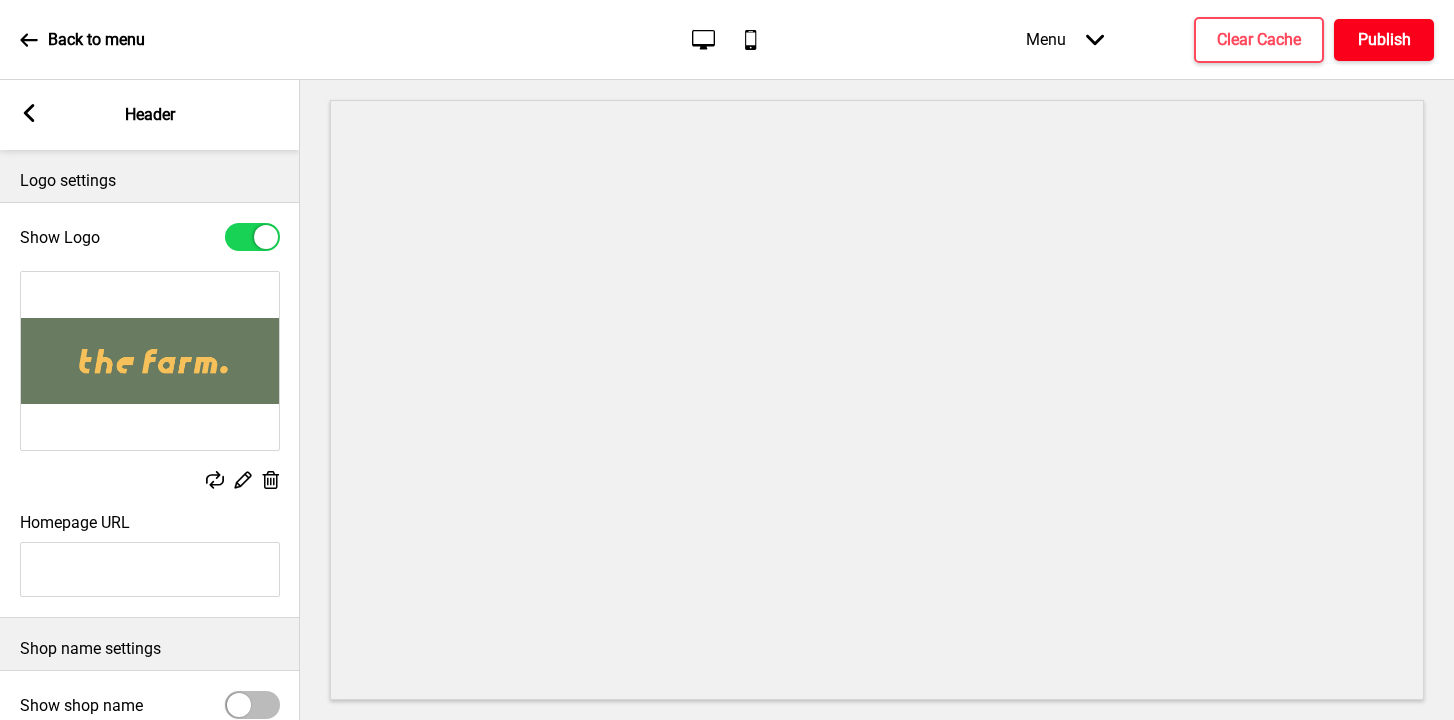 click on "Publish" at bounding box center [1384, 40] 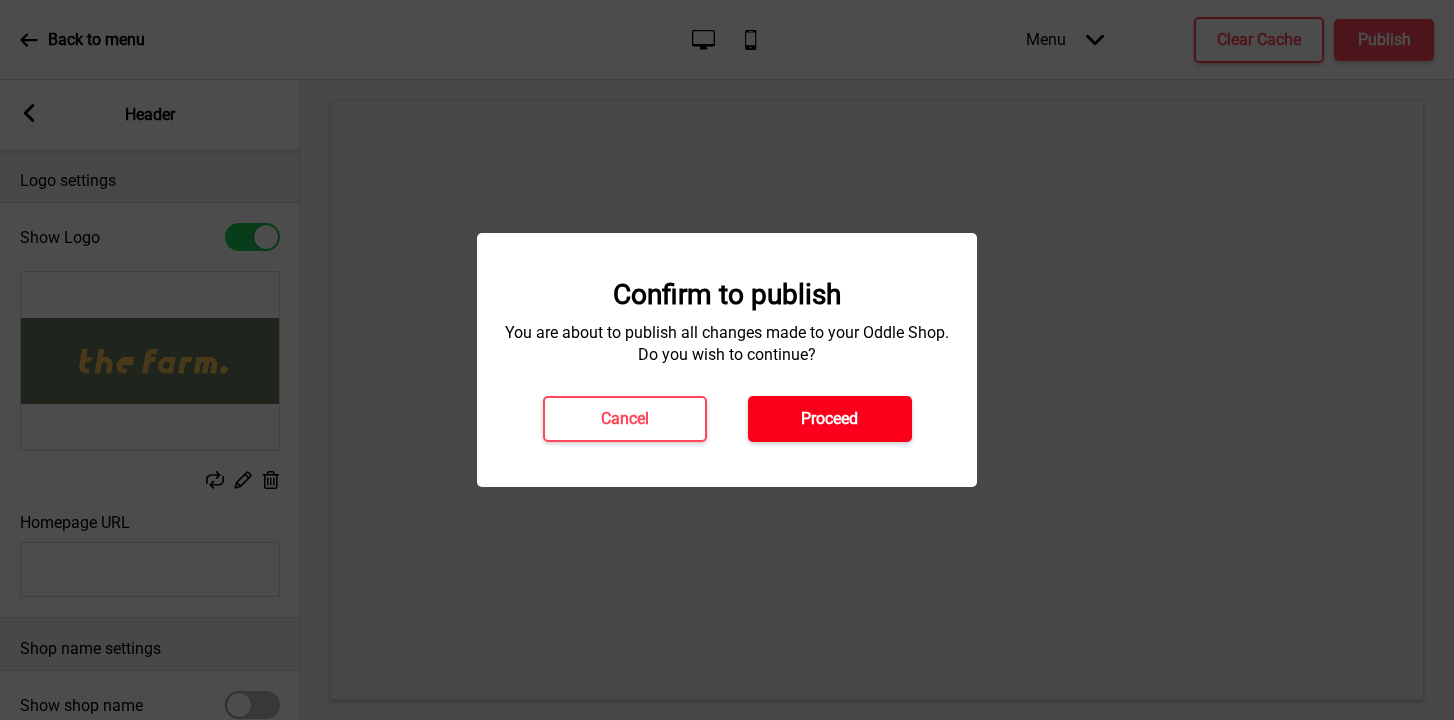 click on "Proceed" at bounding box center [829, 419] 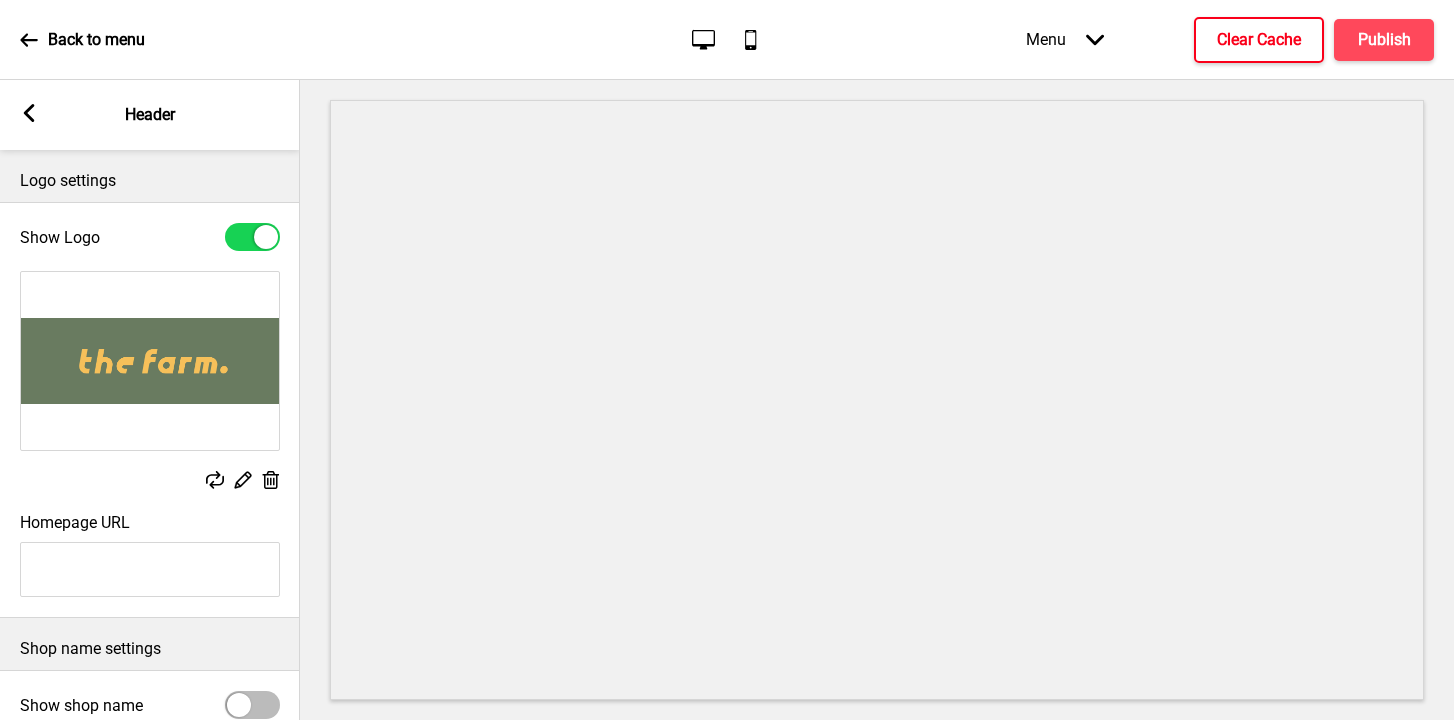 click on "Clear Cache" at bounding box center [1259, 40] 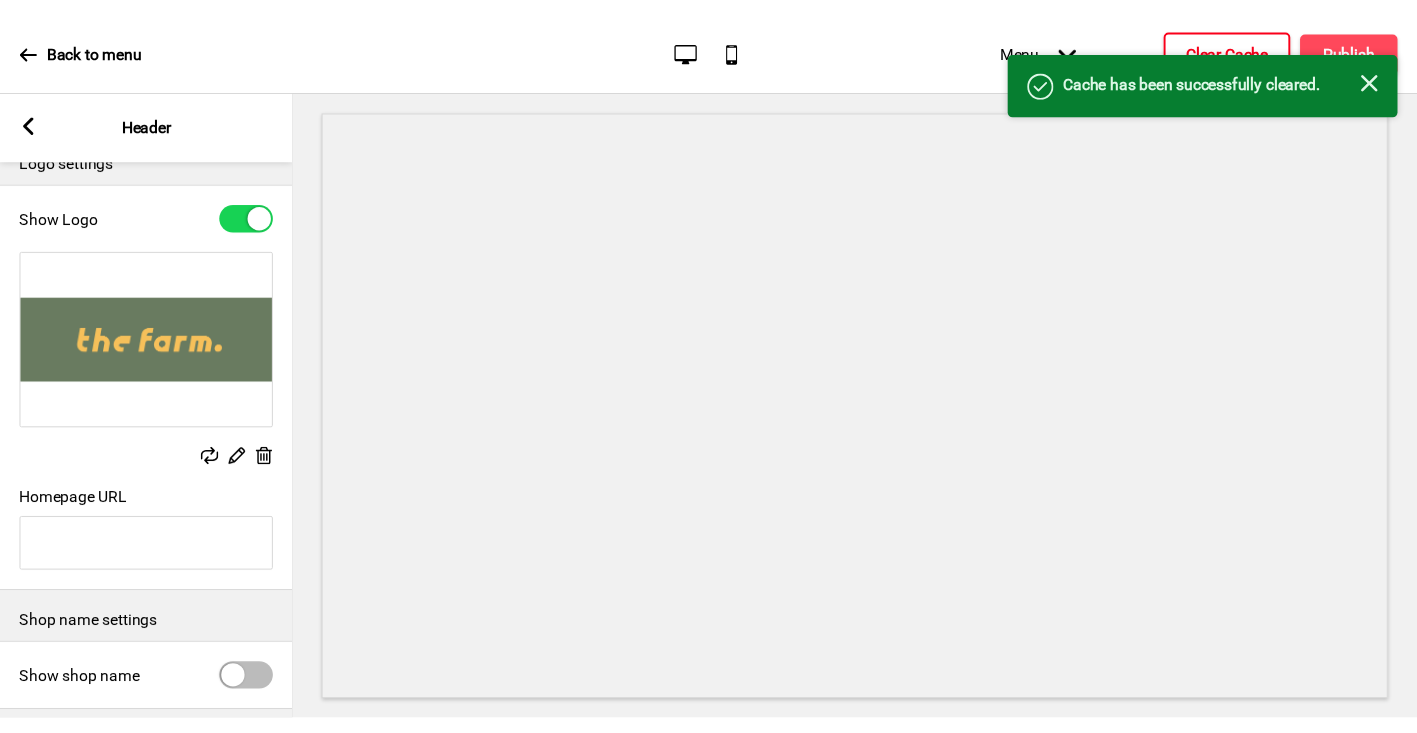 scroll, scrollTop: 225, scrollLeft: 0, axis: vertical 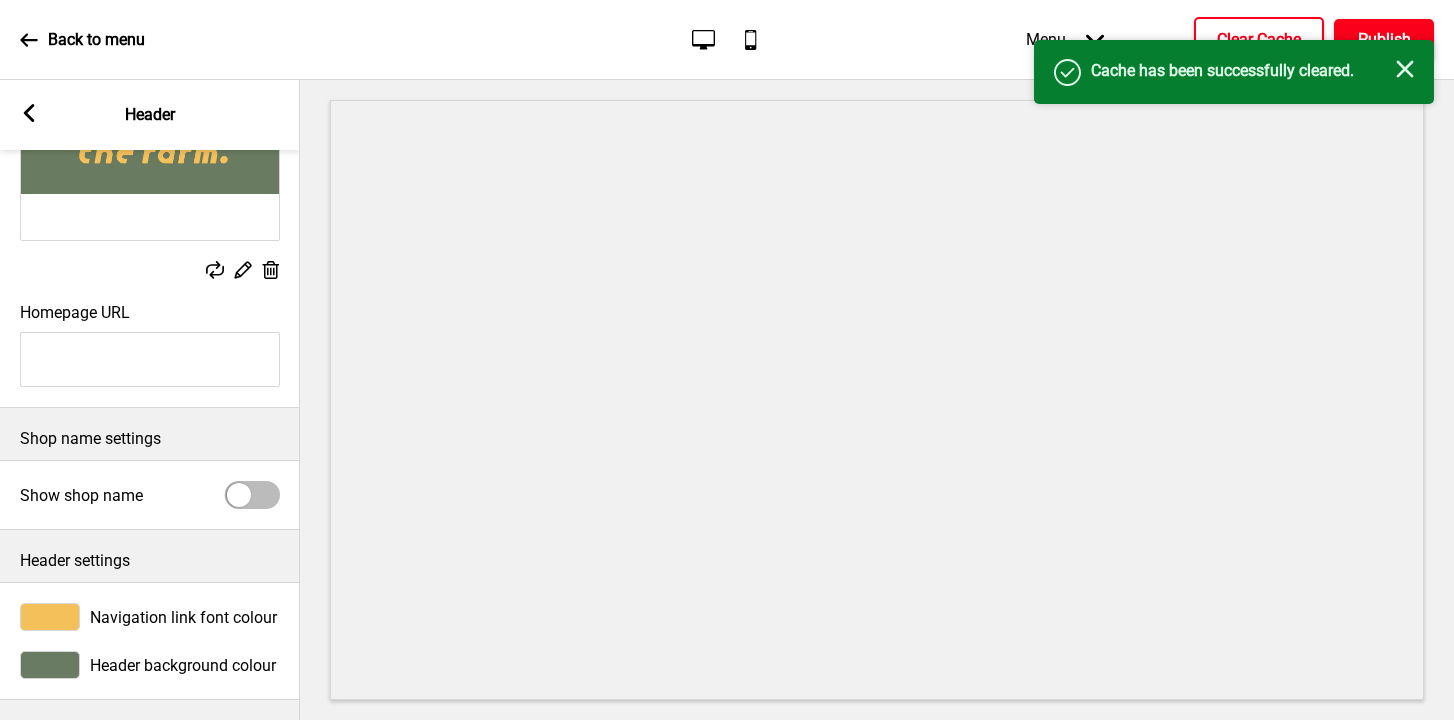 click on "Publish" at bounding box center [1384, 40] 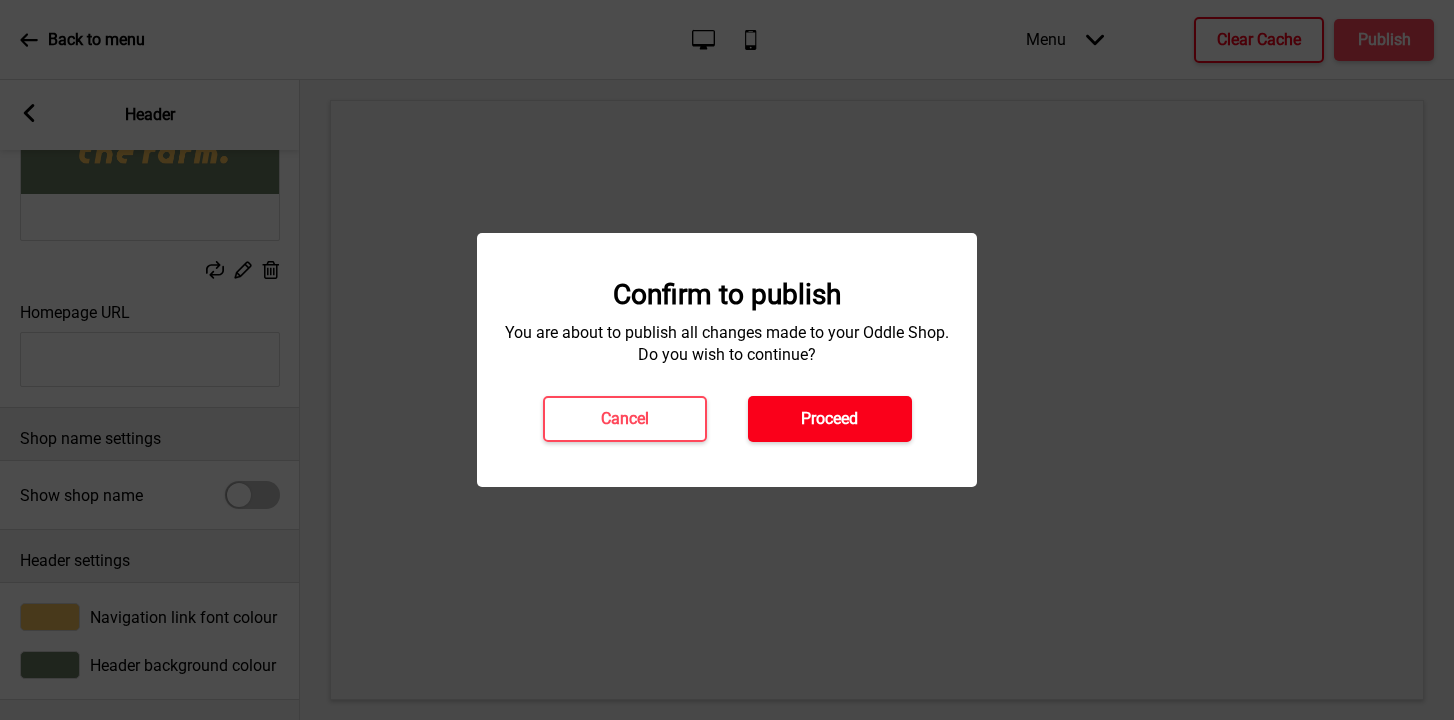 click on "Proceed" at bounding box center (830, 419) 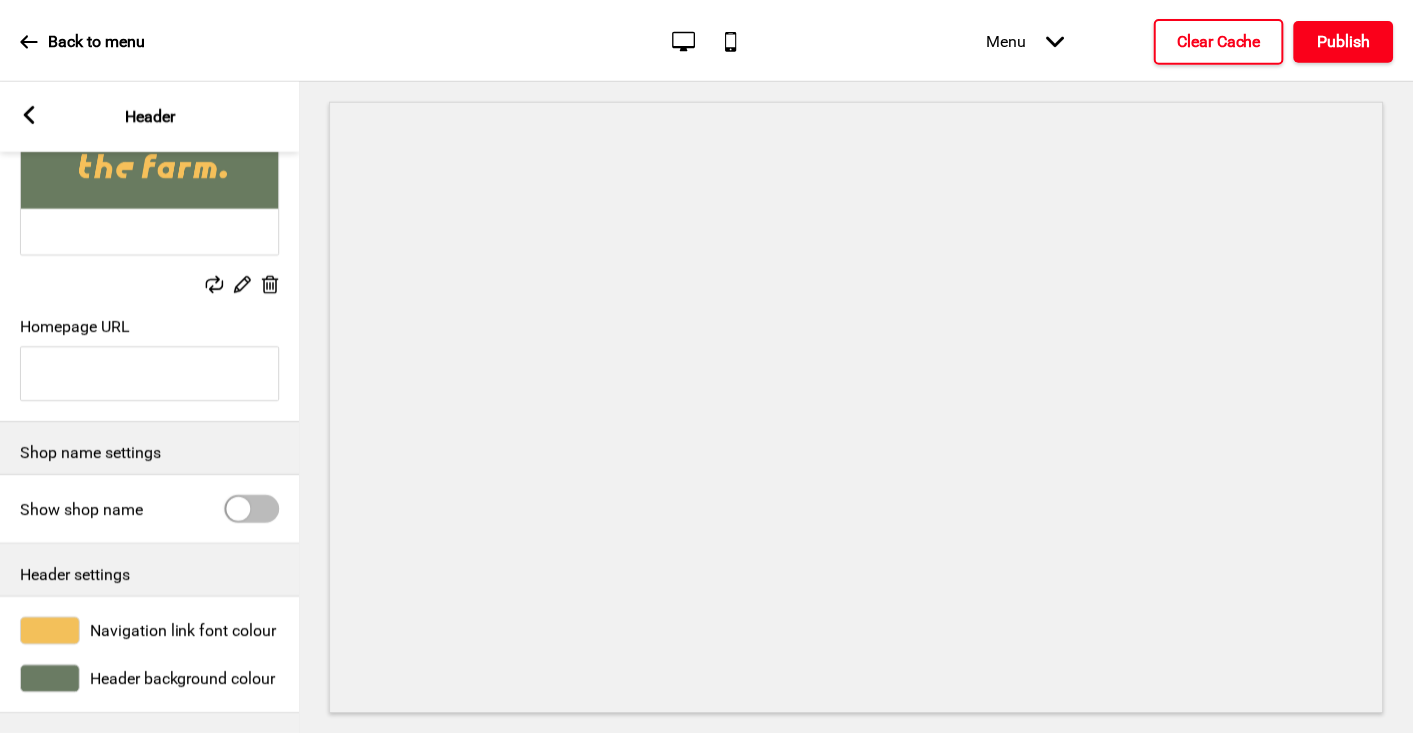 scroll, scrollTop: 211, scrollLeft: 0, axis: vertical 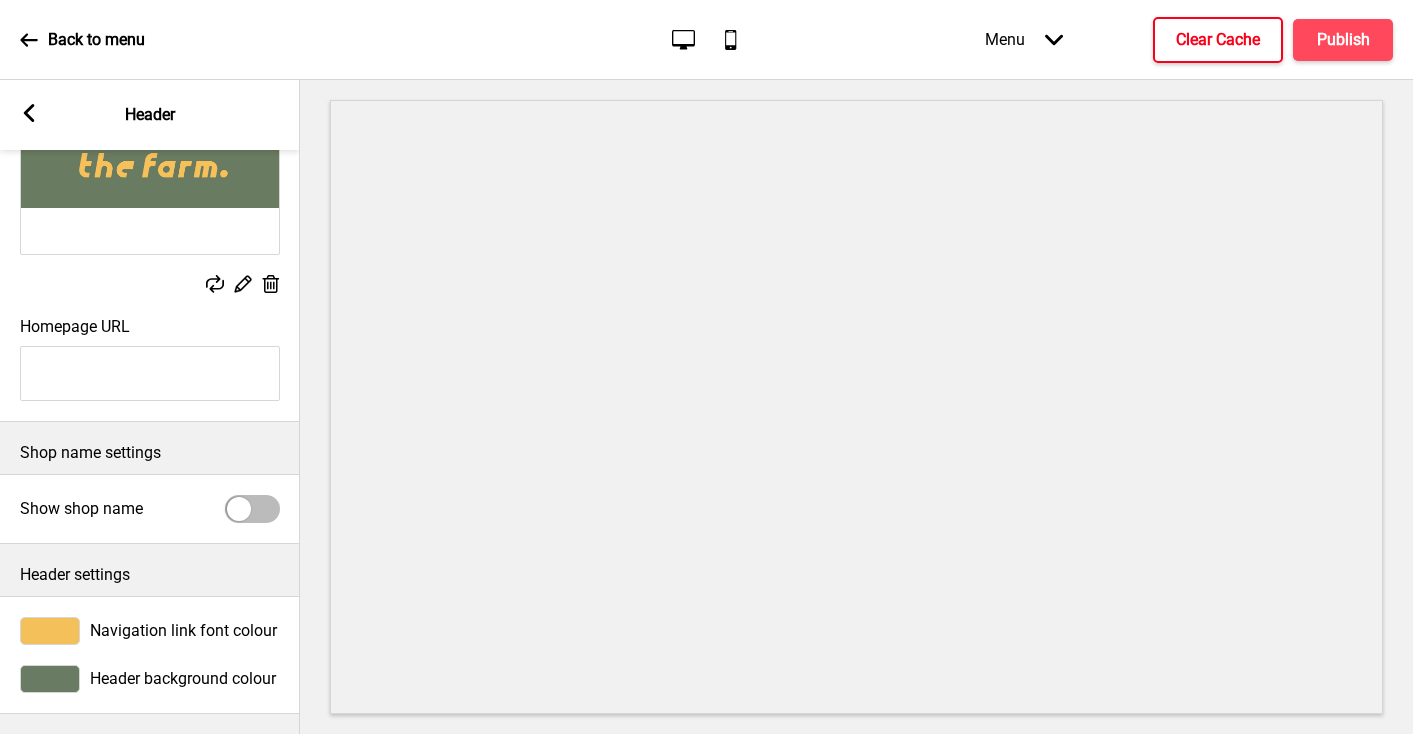click 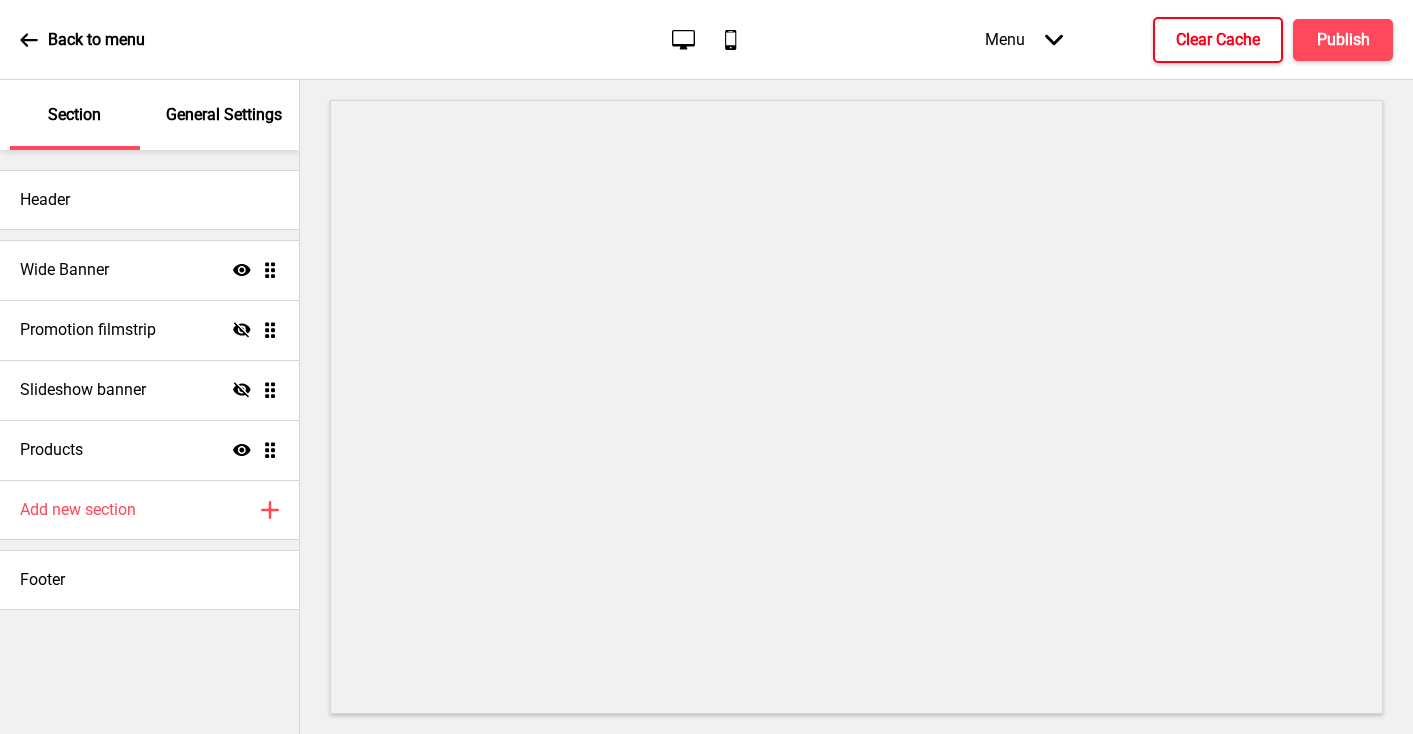 scroll, scrollTop: 220, scrollLeft: 0, axis: vertical 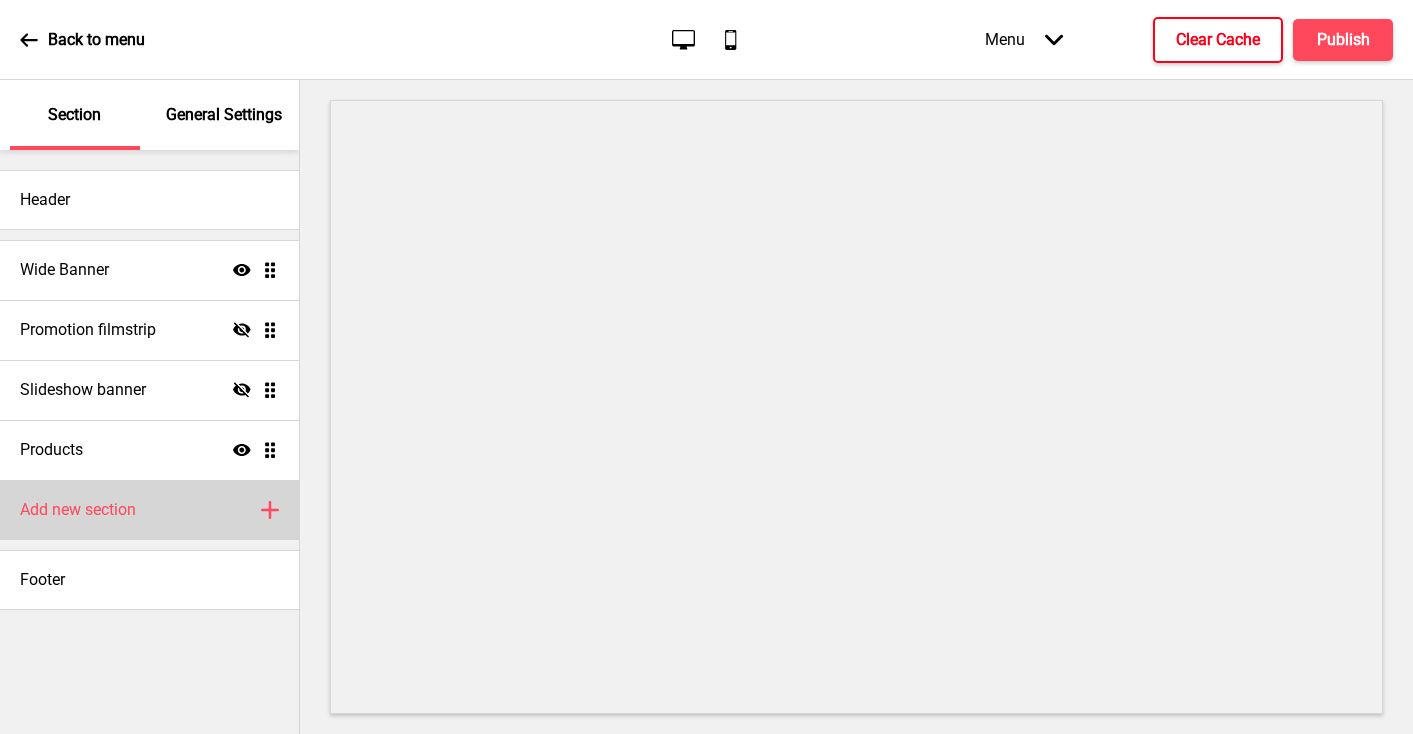 click on "Add new section Plus" at bounding box center (149, 510) 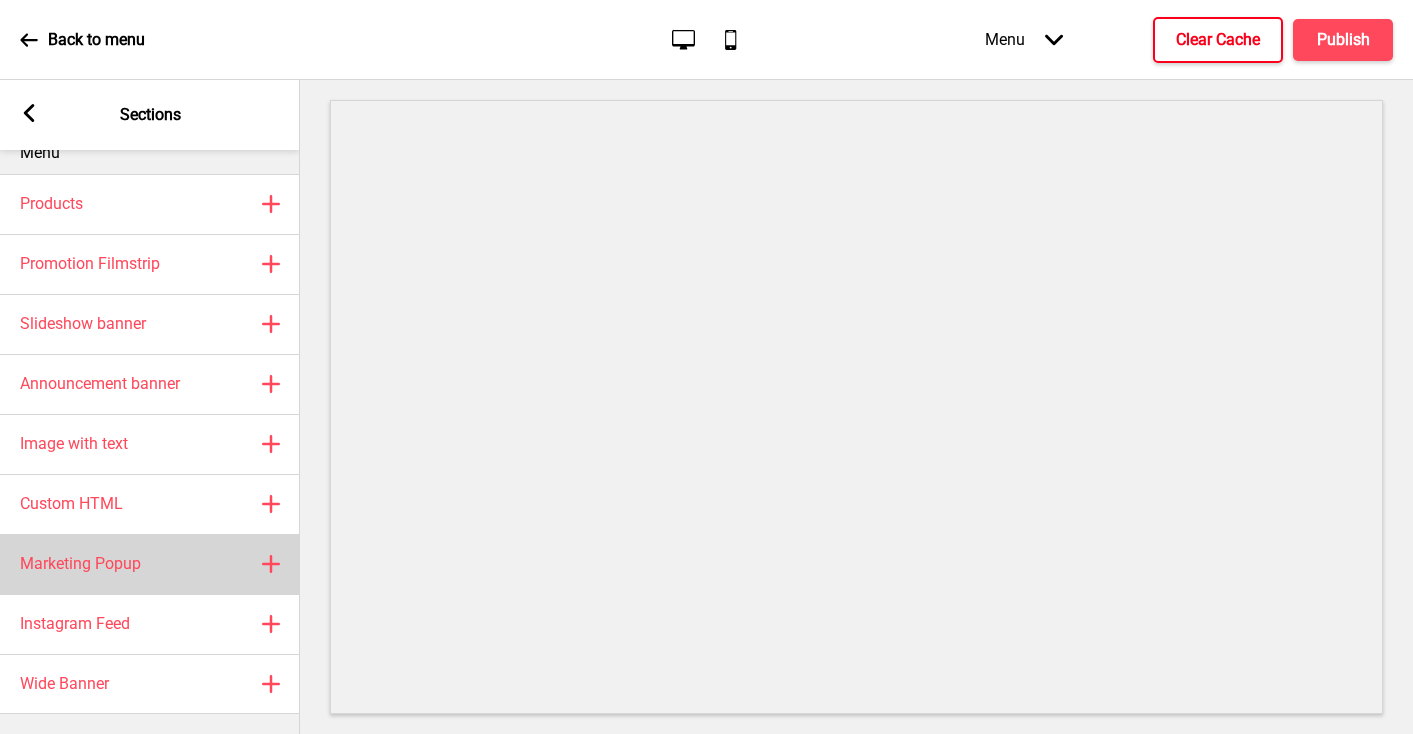 scroll, scrollTop: 43, scrollLeft: 0, axis: vertical 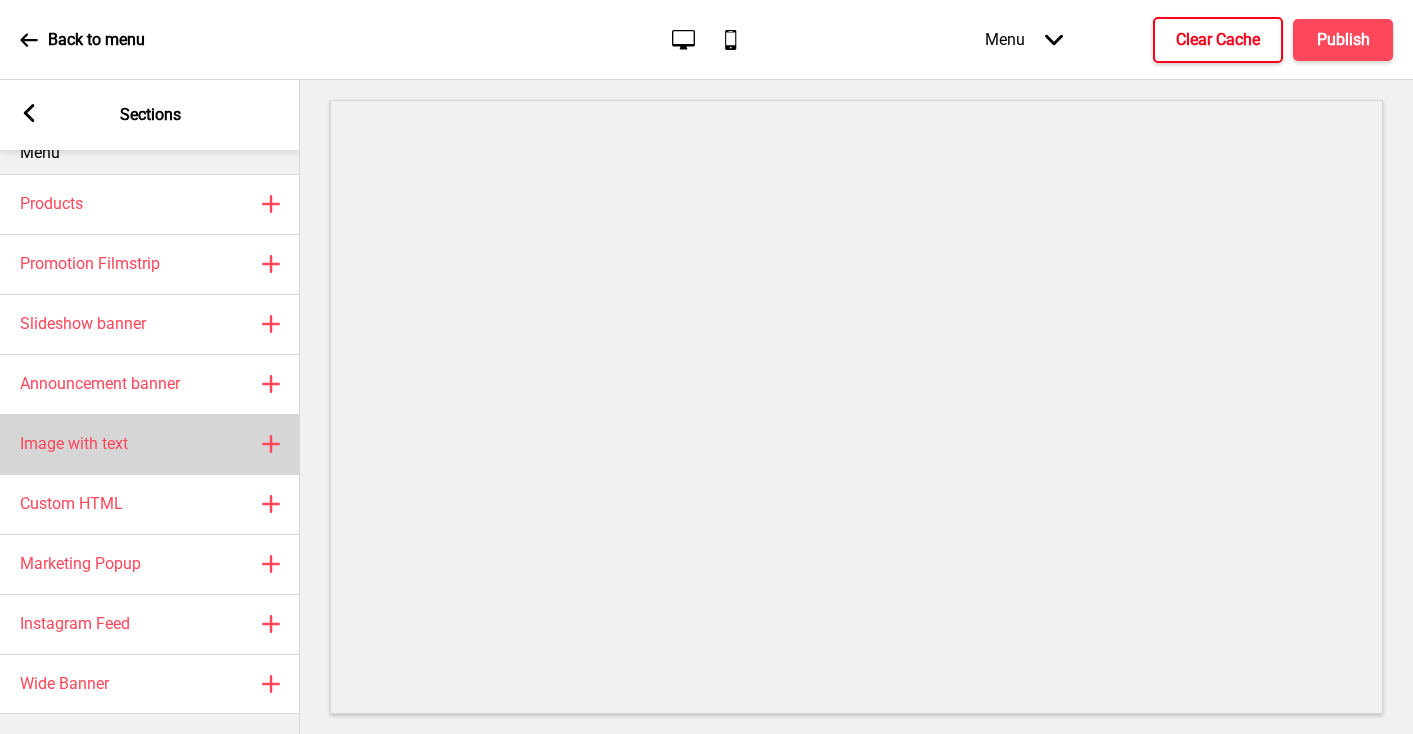 click on "Image with text Plus" at bounding box center (150, 444) 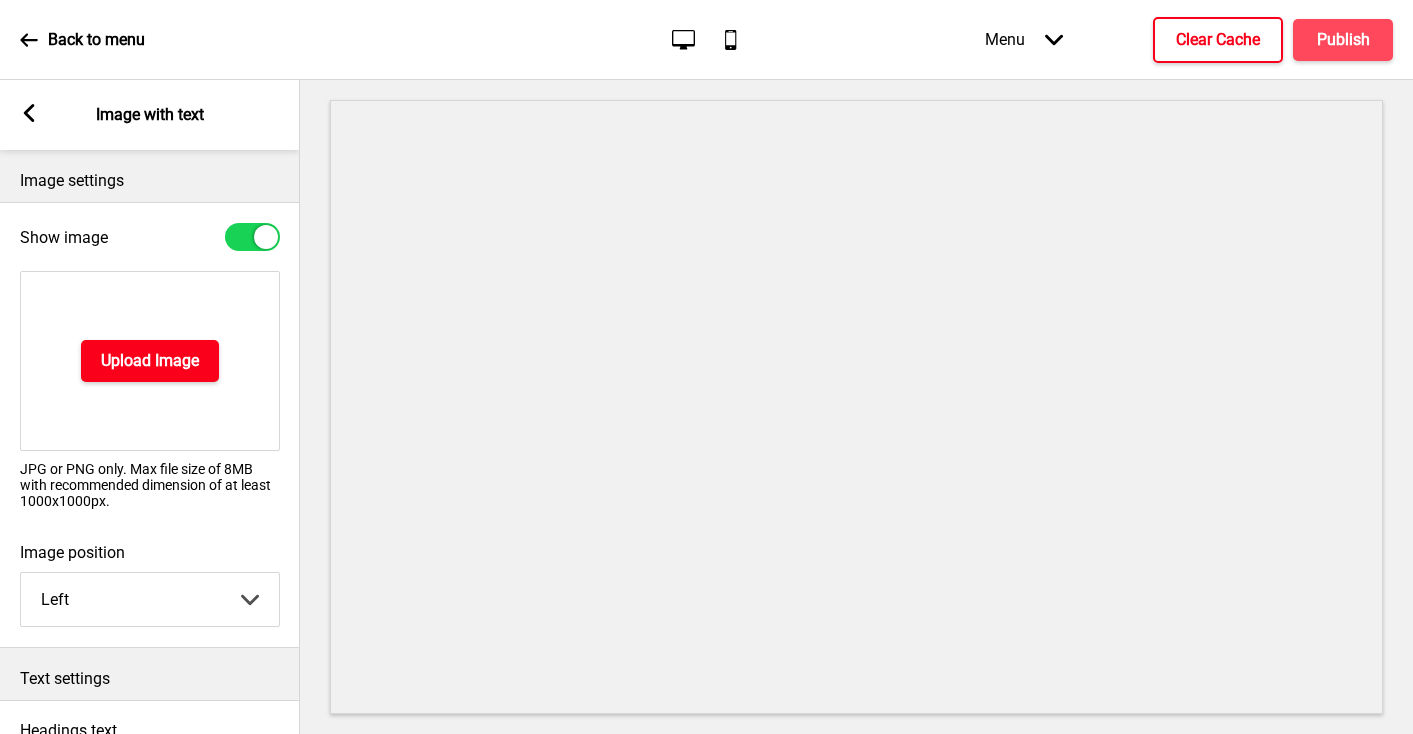 click on "Upload Image" at bounding box center [150, 361] 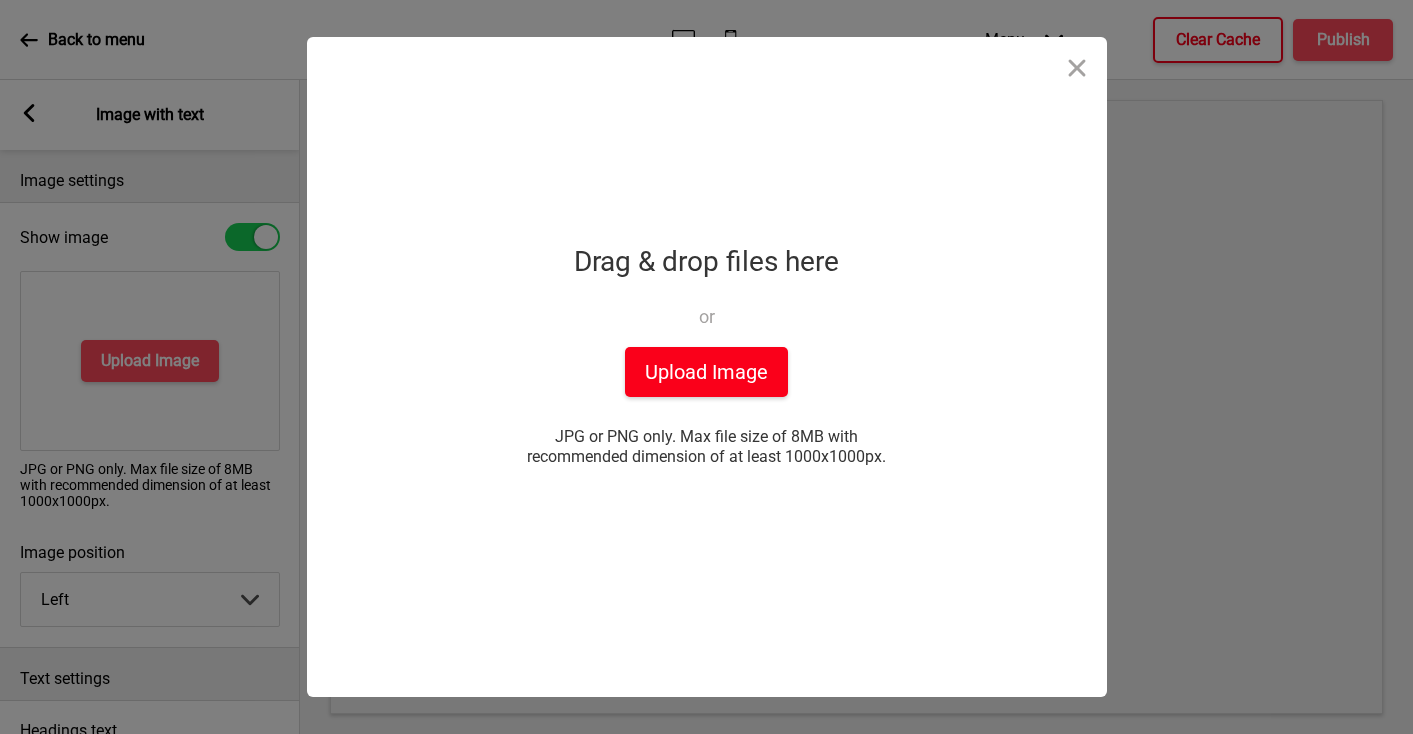 click on "Upload Image" at bounding box center [706, 372] 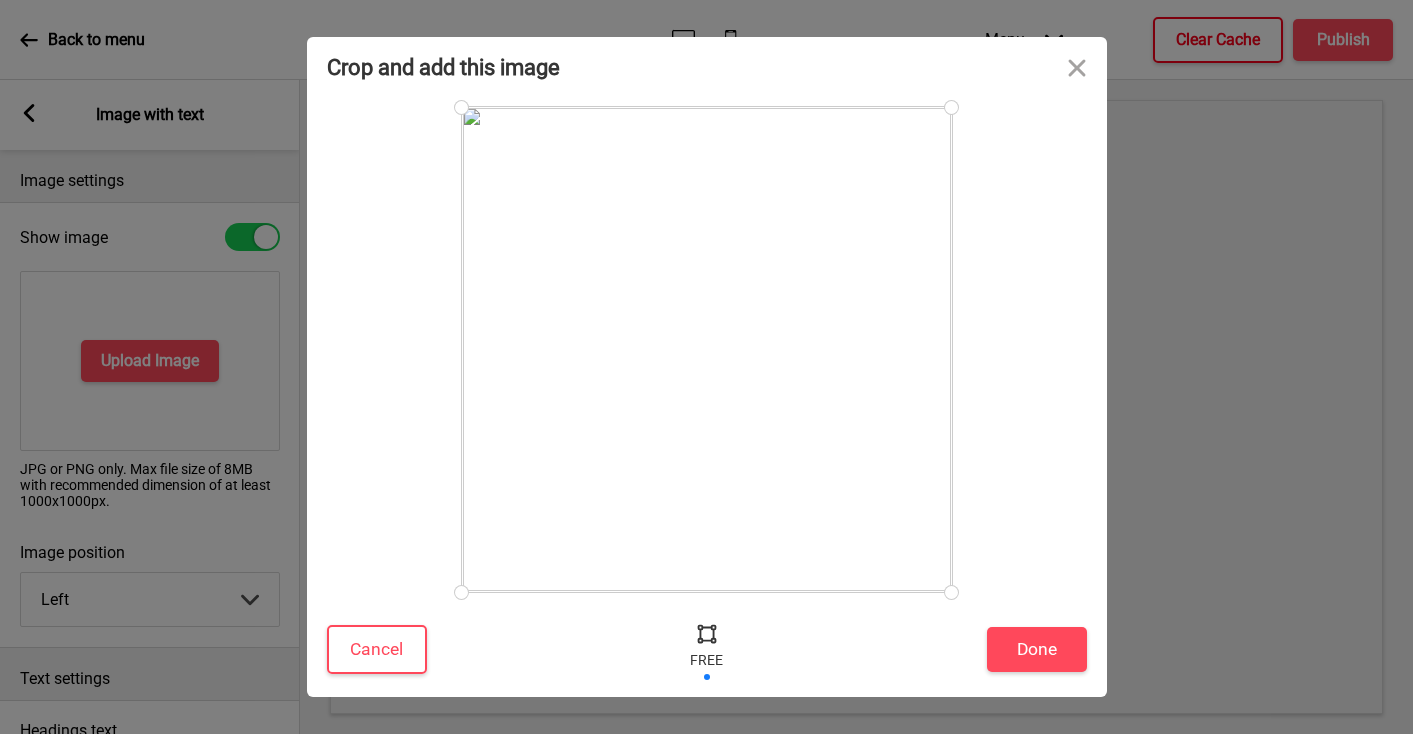 click at bounding box center [951, 592] 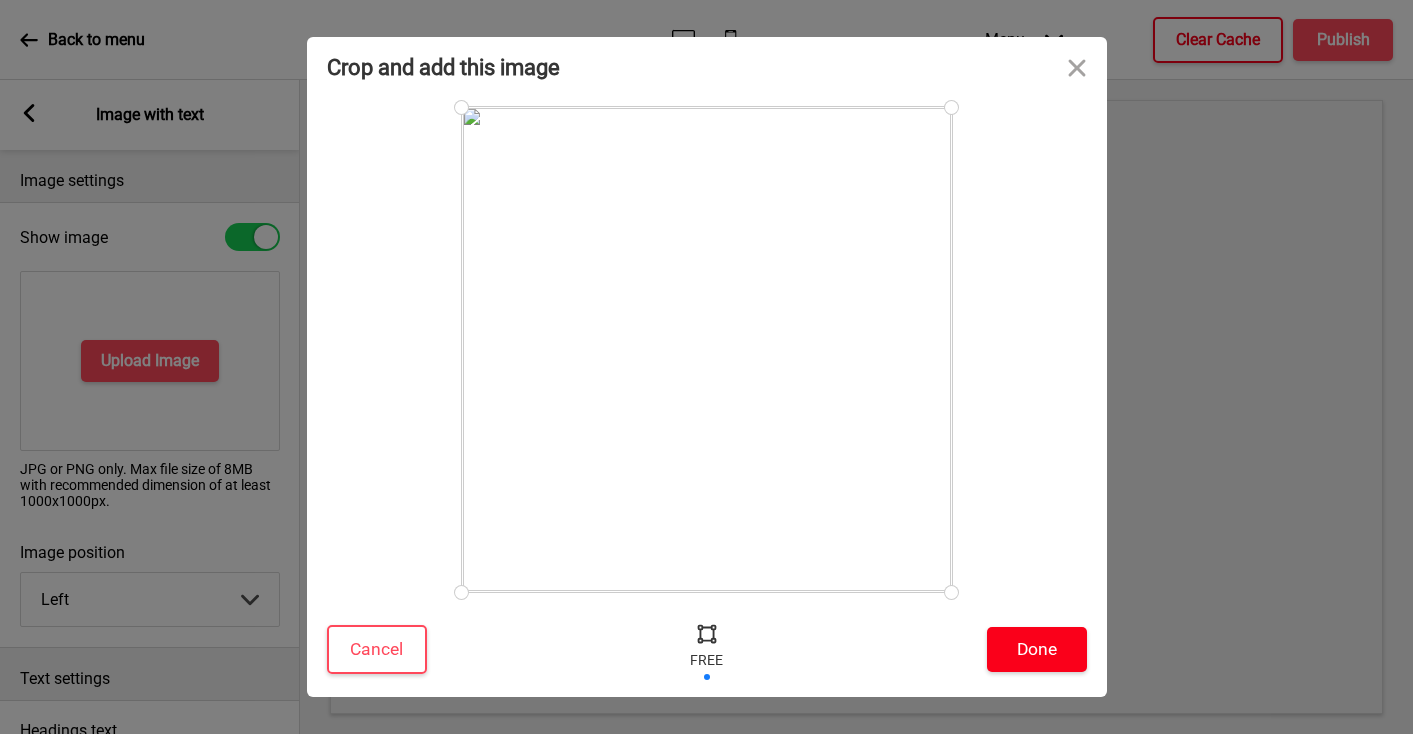 click on "Done" at bounding box center [1037, 649] 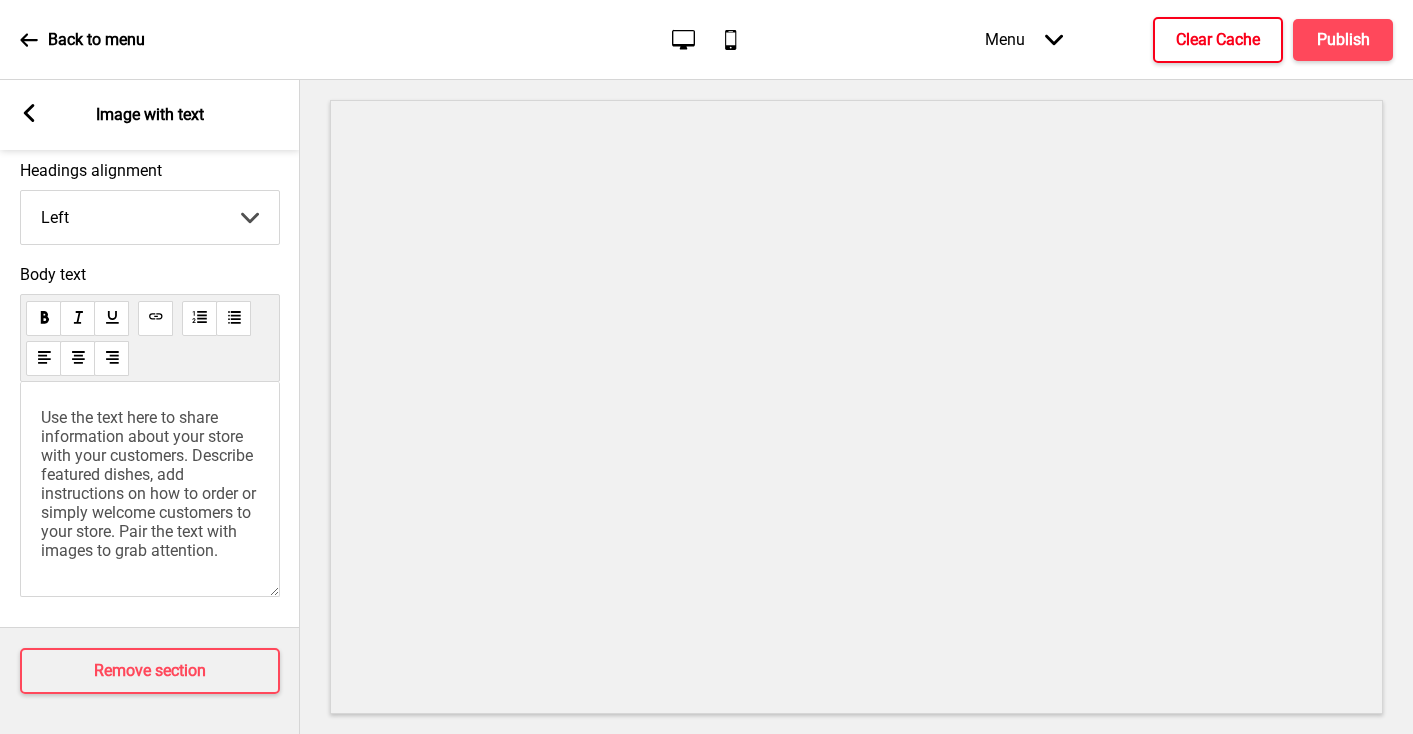 scroll, scrollTop: 649, scrollLeft: 0, axis: vertical 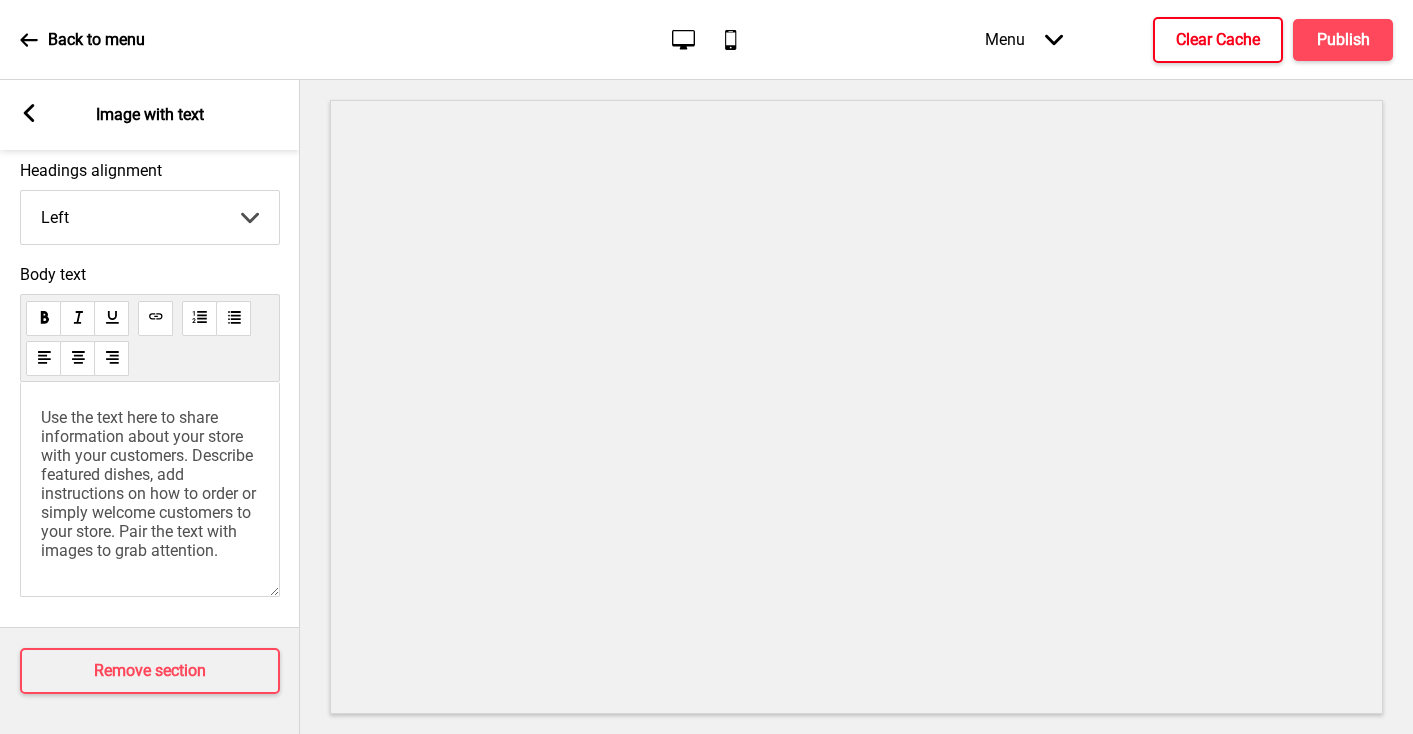 click on "Use the text here to share information about your store with your customers. Describe featured dishes, add instructions on how to order or simply welcome customers to your store. Pair the text with images to grab attention." at bounding box center [150, 484] 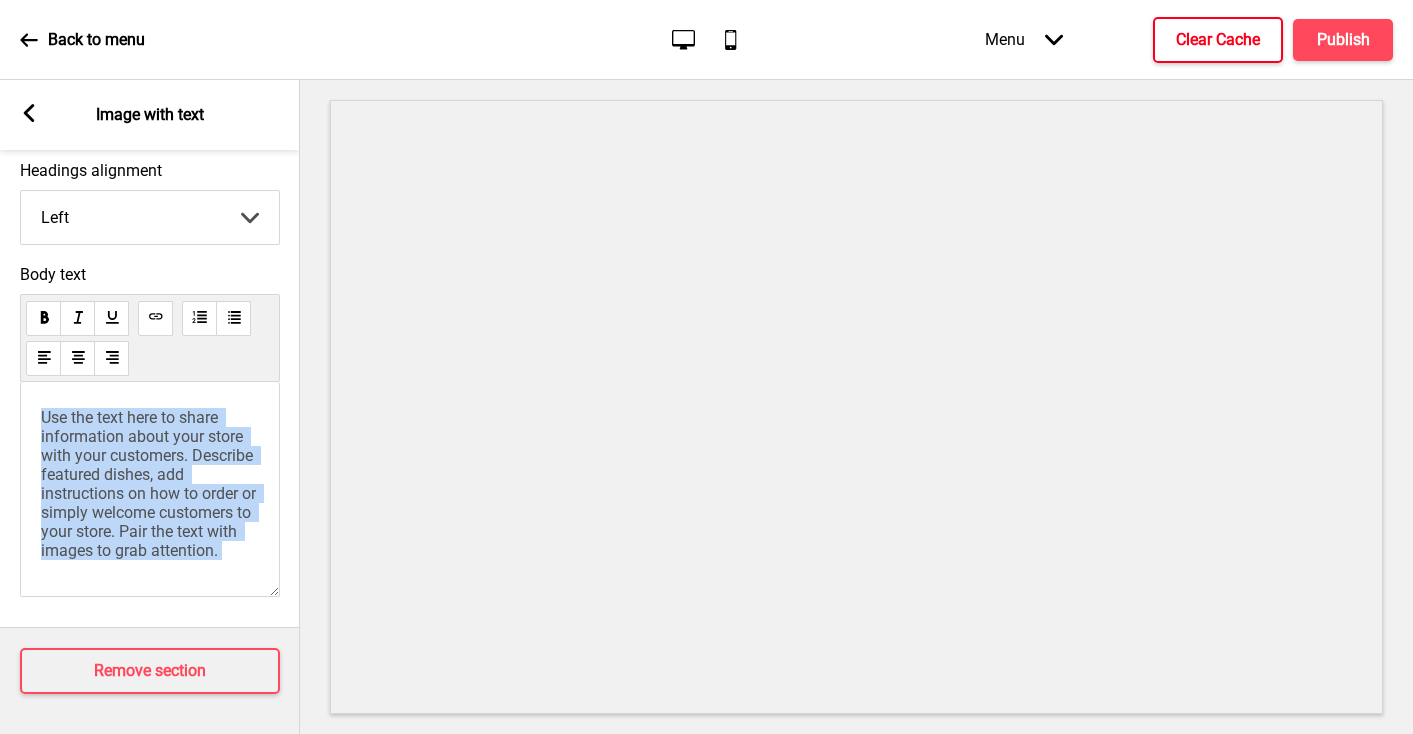 drag, startPoint x: 260, startPoint y: 540, endPoint x: 50, endPoint y: 404, distance: 250.19193 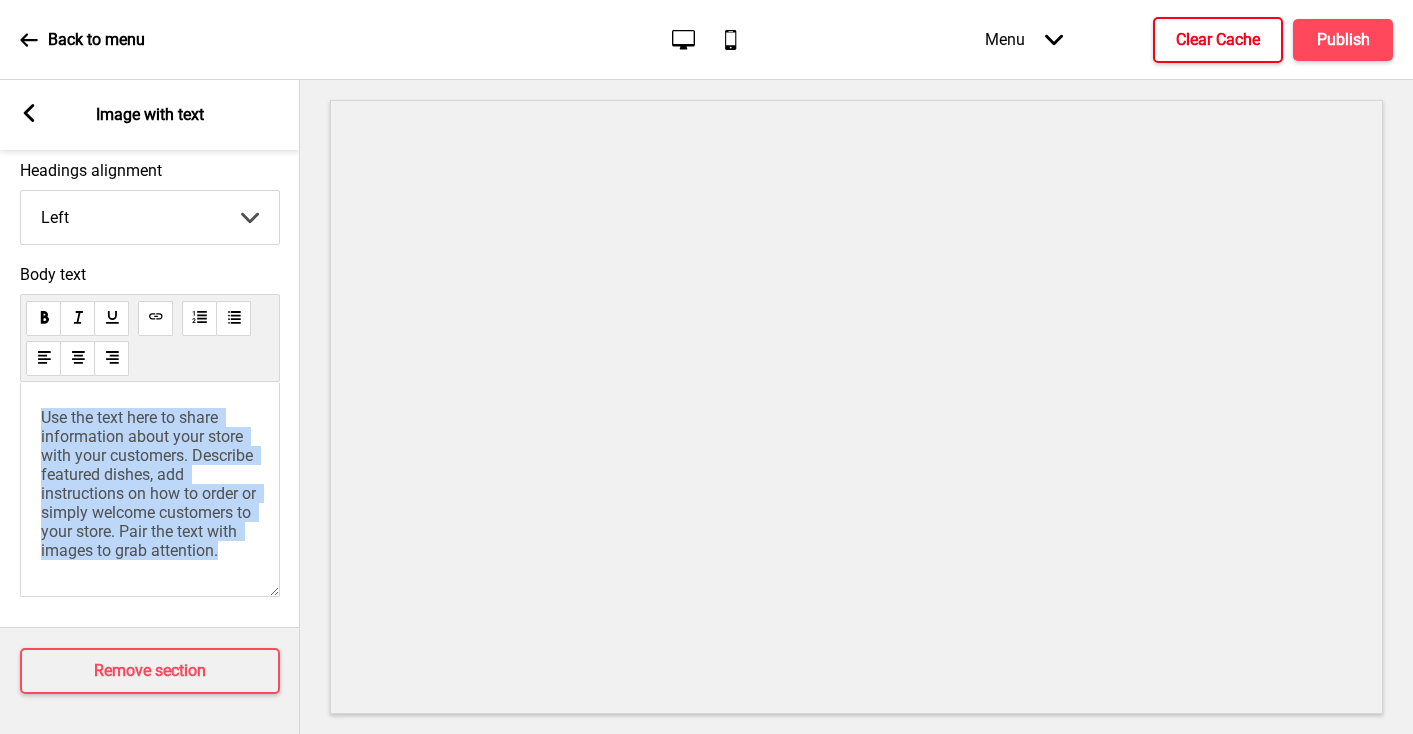 scroll, scrollTop: 0, scrollLeft: 1, axis: horizontal 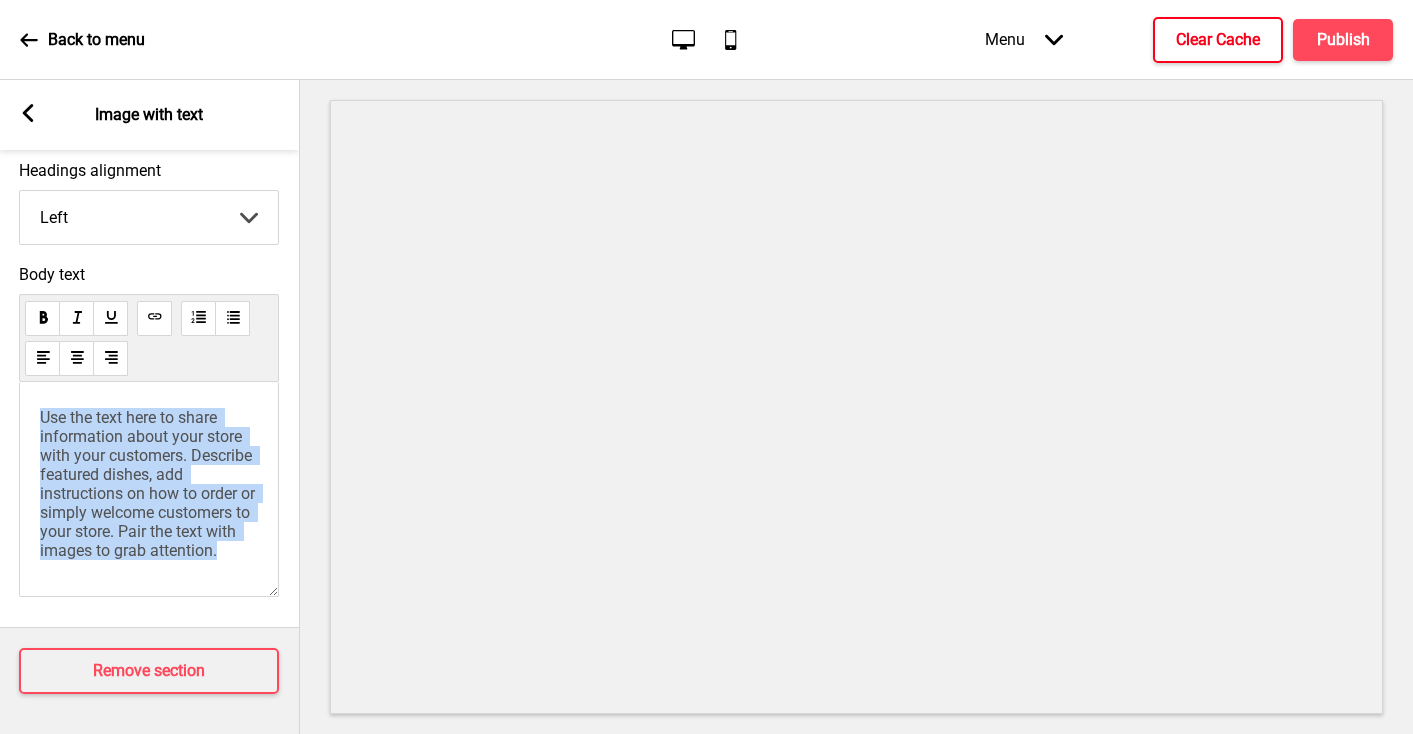 drag, startPoint x: 41, startPoint y: 400, endPoint x: 297, endPoint y: 609, distance: 330.47995 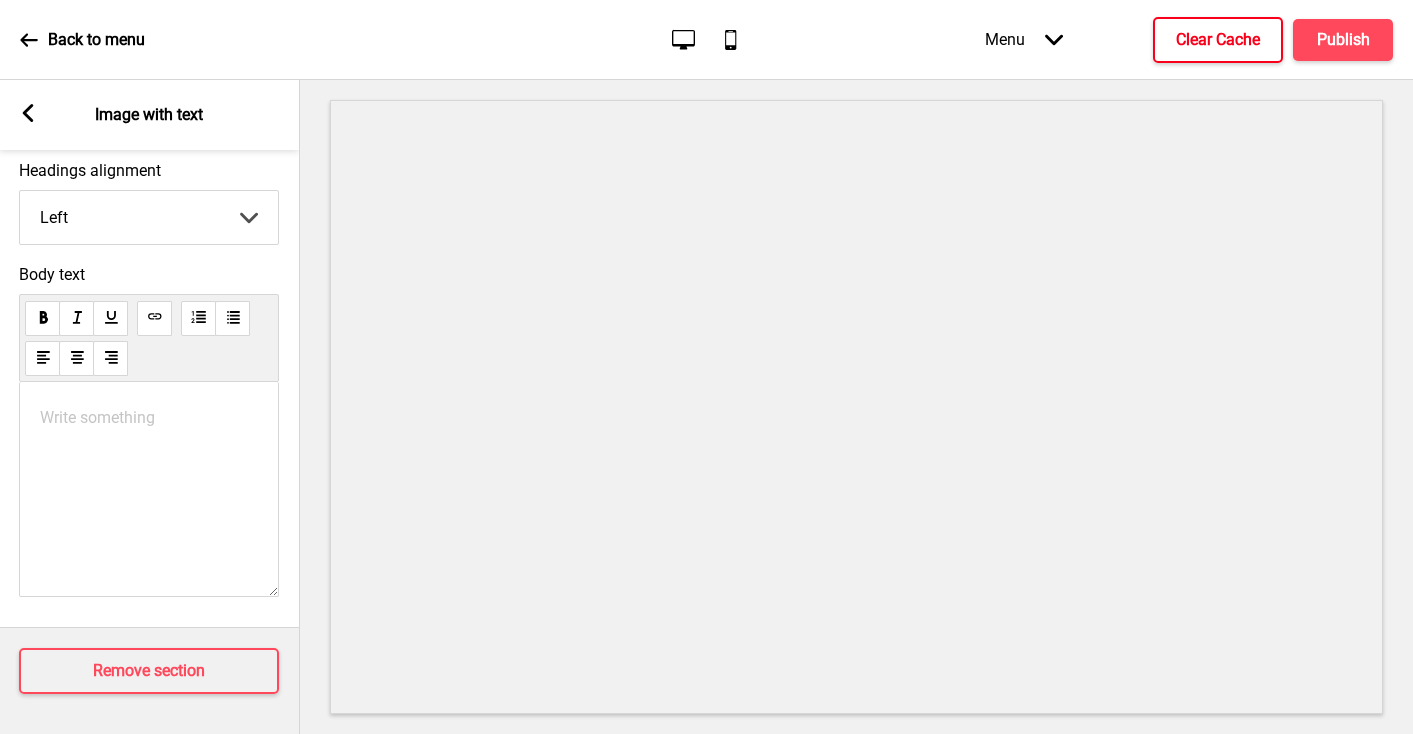 scroll, scrollTop: 395, scrollLeft: 0, axis: vertical 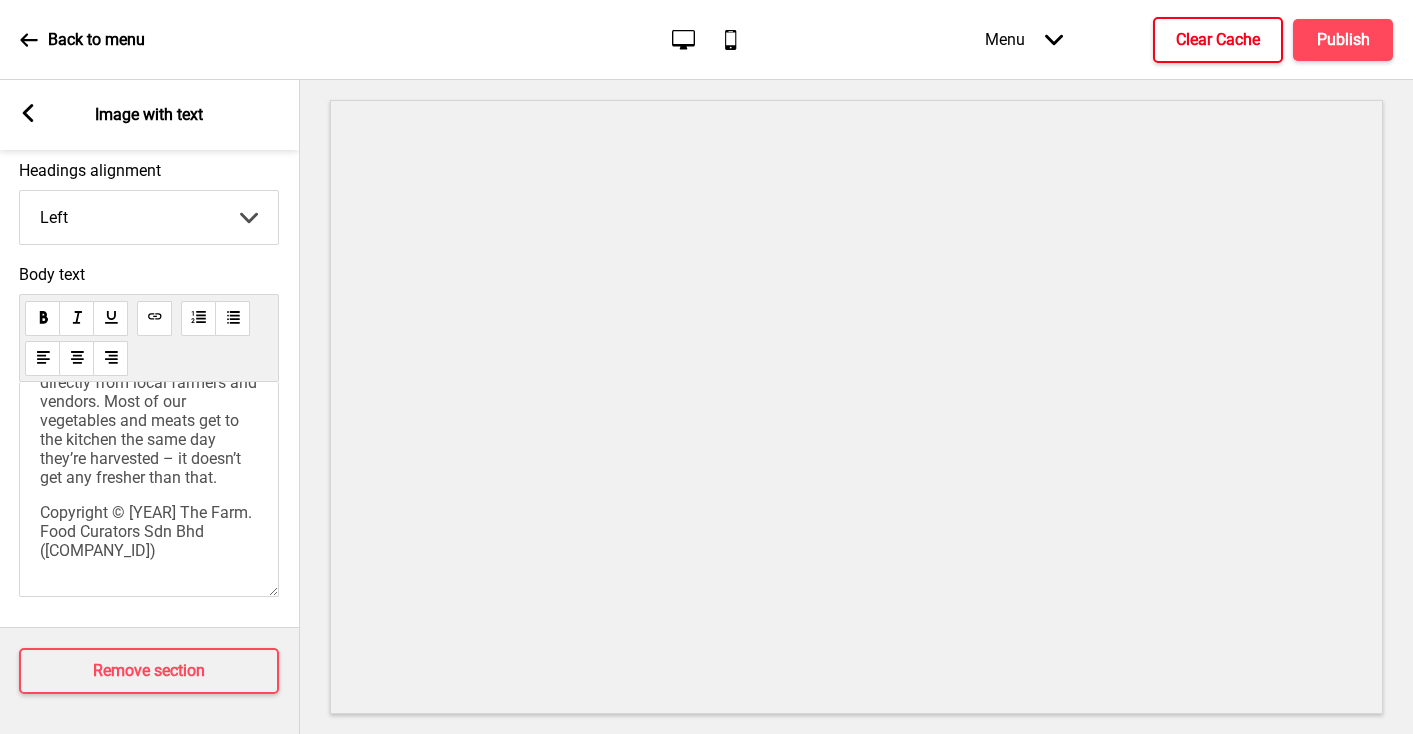 click on "Left Center Right" at bounding box center [149, 217] 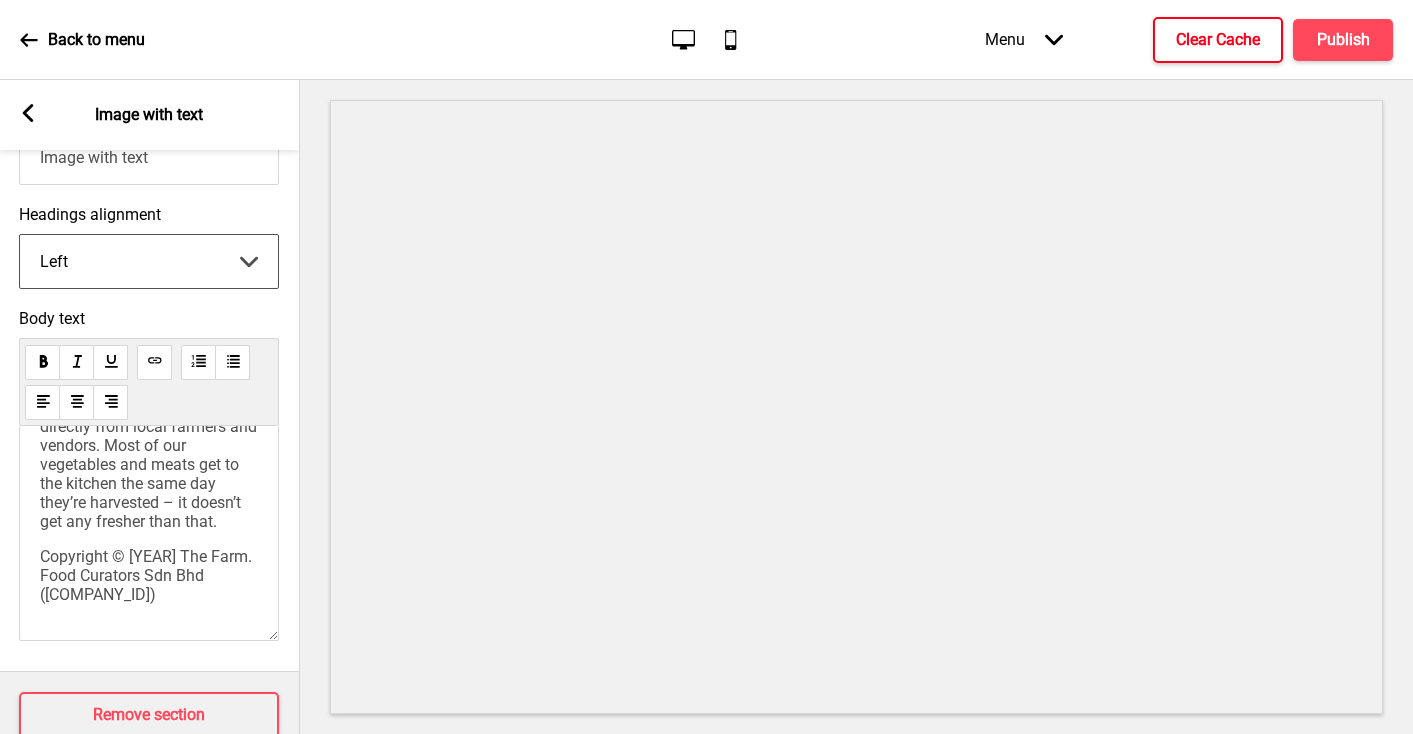 scroll, scrollTop: 477, scrollLeft: 0, axis: vertical 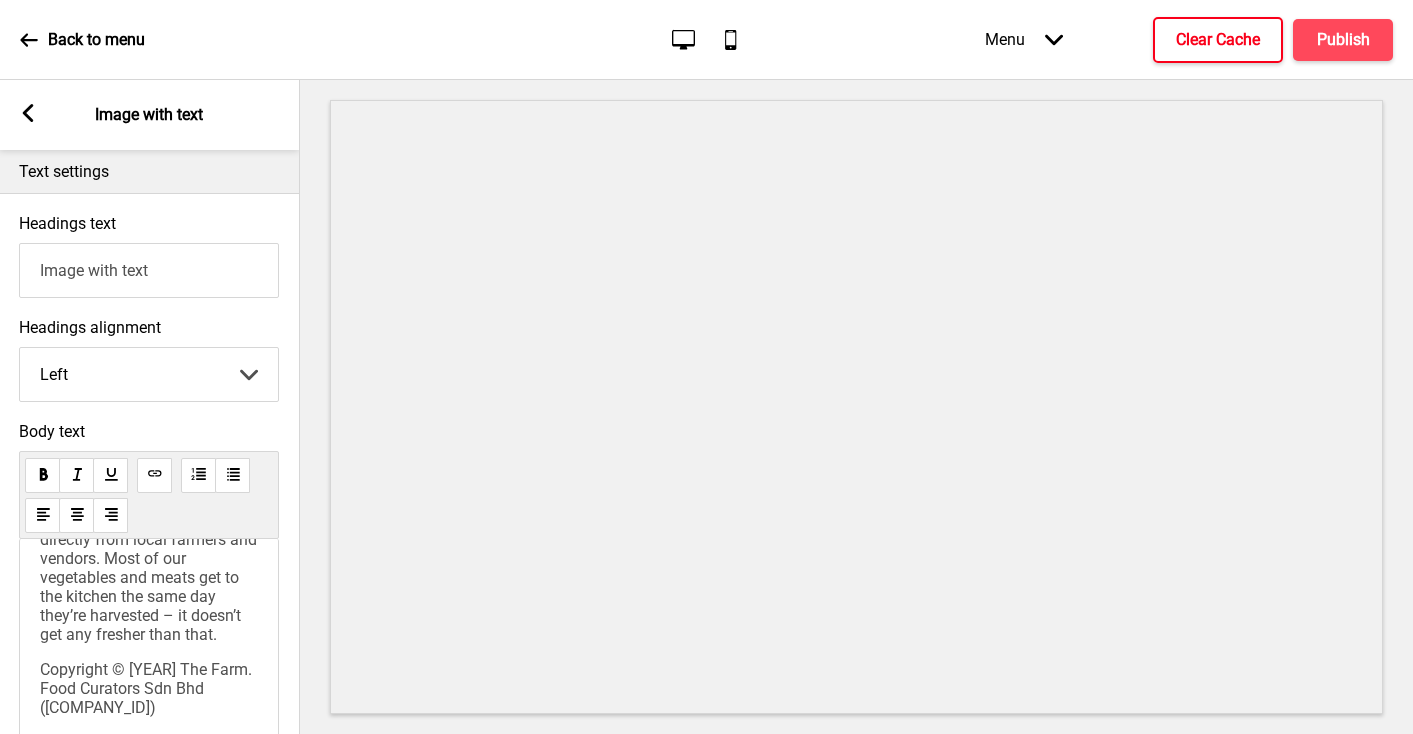 drag, startPoint x: 167, startPoint y: 275, endPoint x: 70, endPoint y: 266, distance: 97.41663 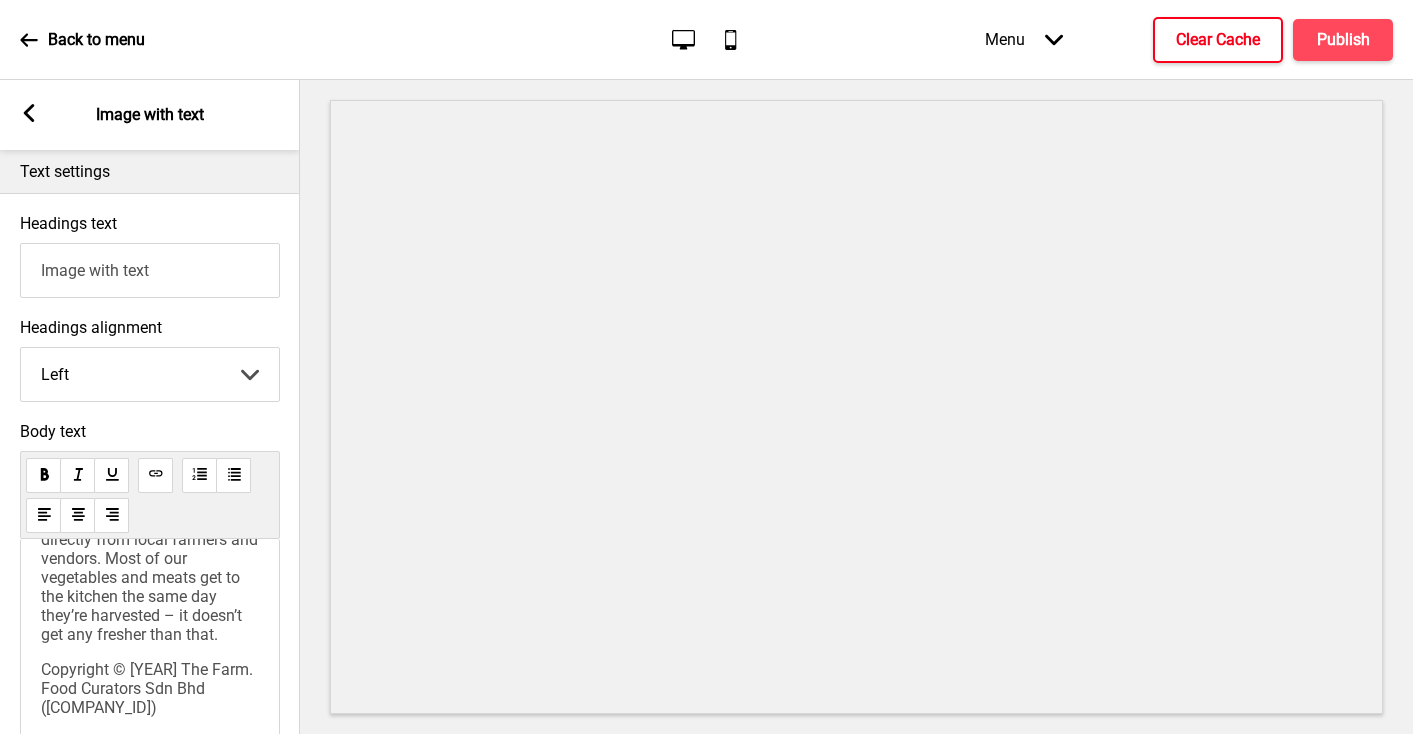drag, startPoint x: 147, startPoint y: 275, endPoint x: 7, endPoint y: 261, distance: 140.69826 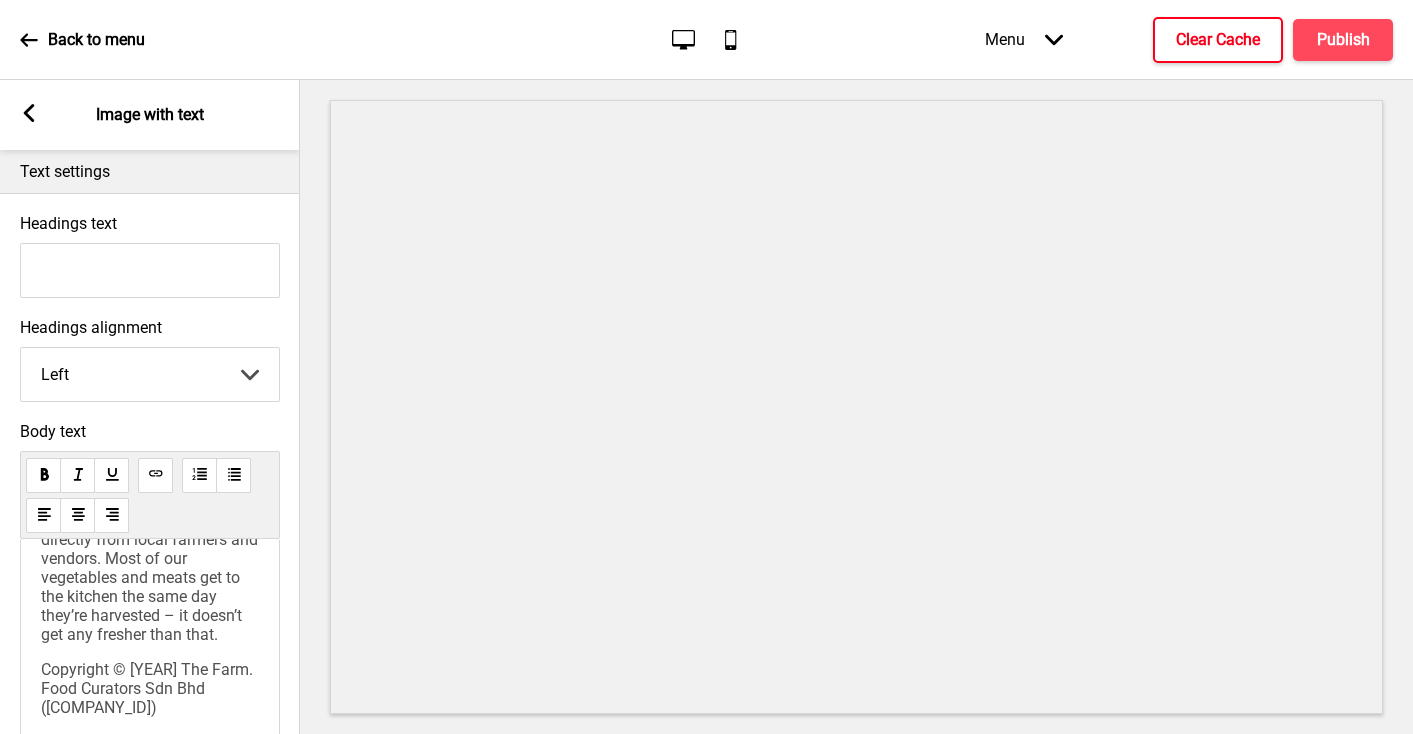 paste on "About The Farm" 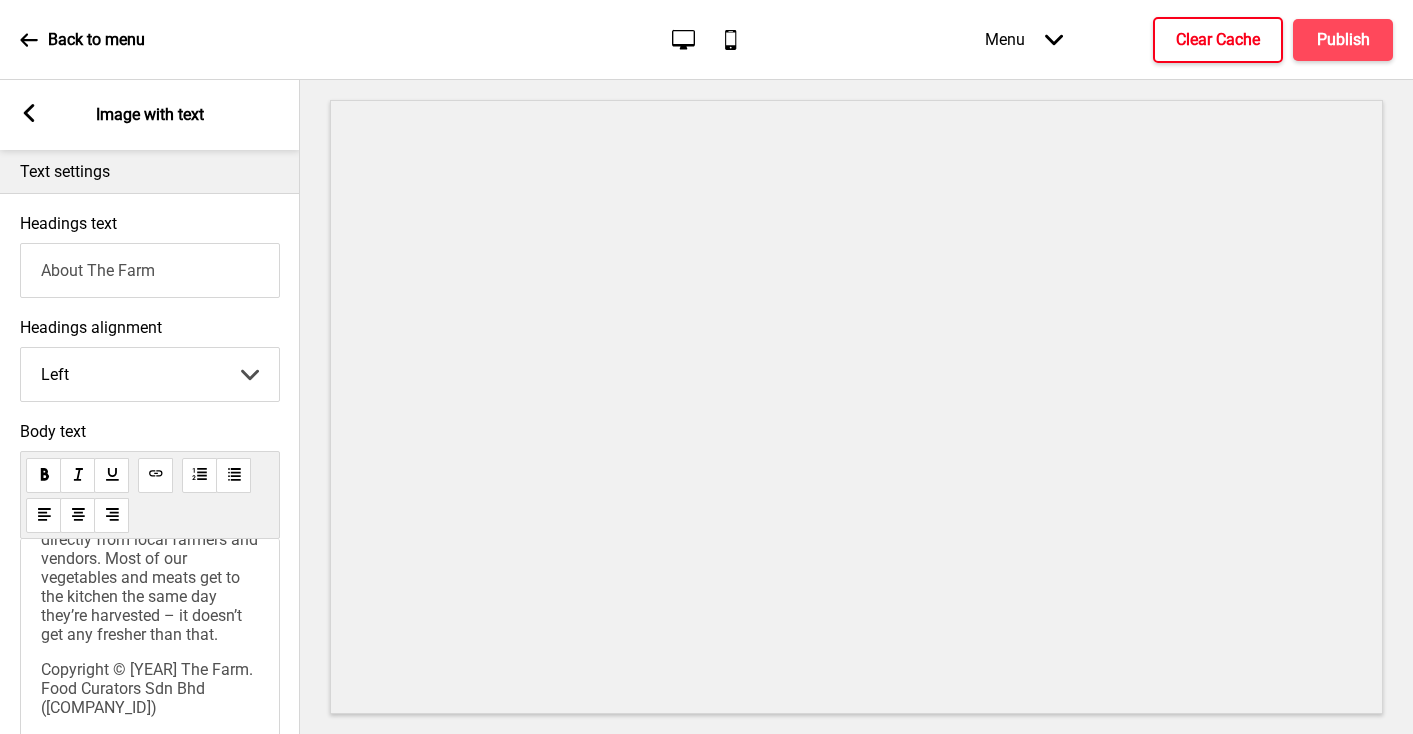 type on "About The Farm" 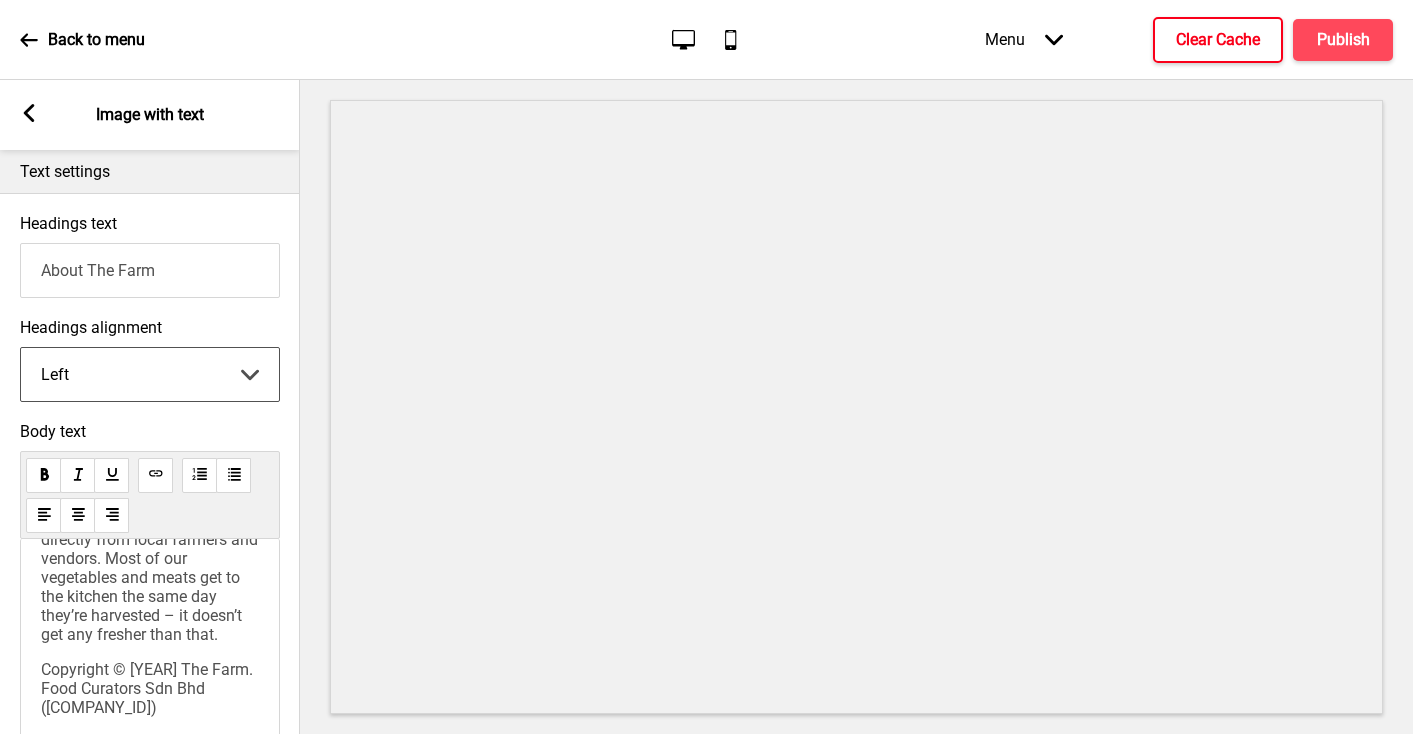 select on "center" 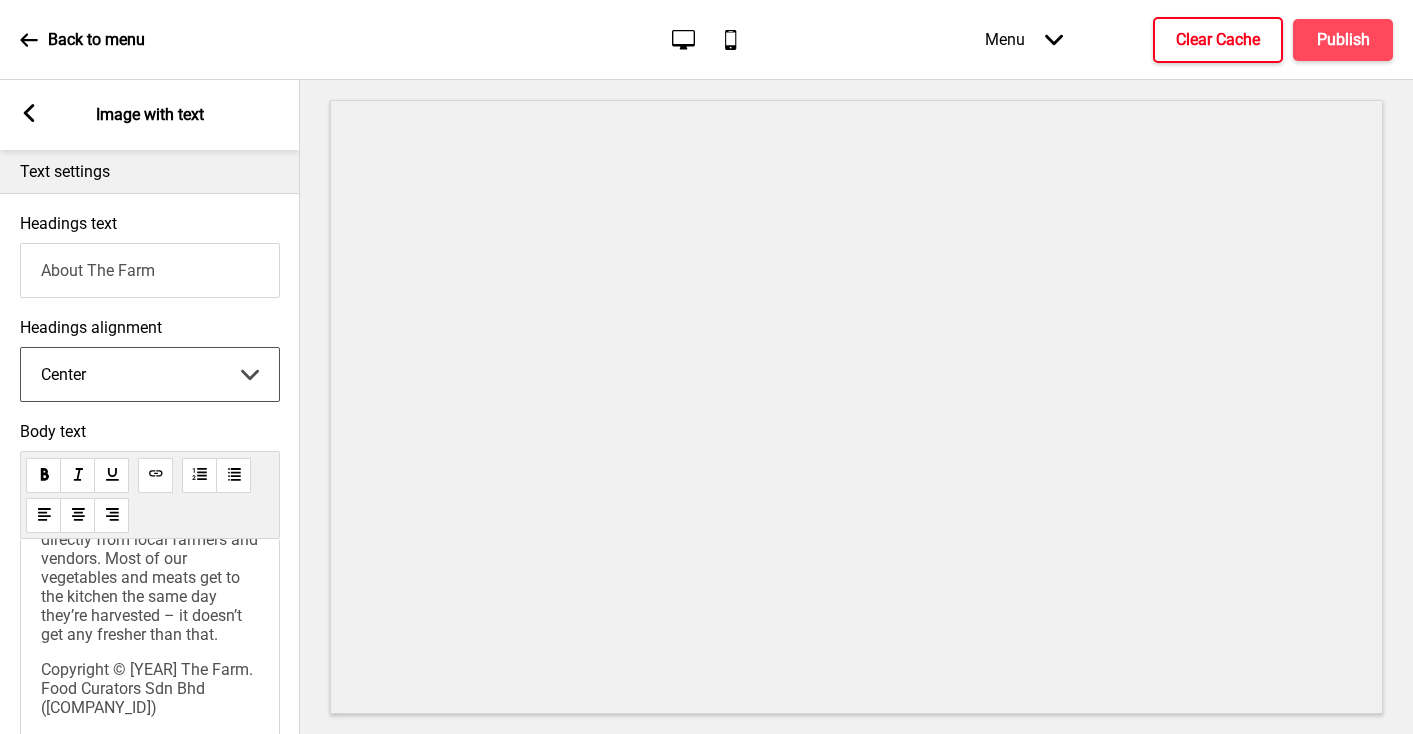 scroll, scrollTop: 649, scrollLeft: 0, axis: vertical 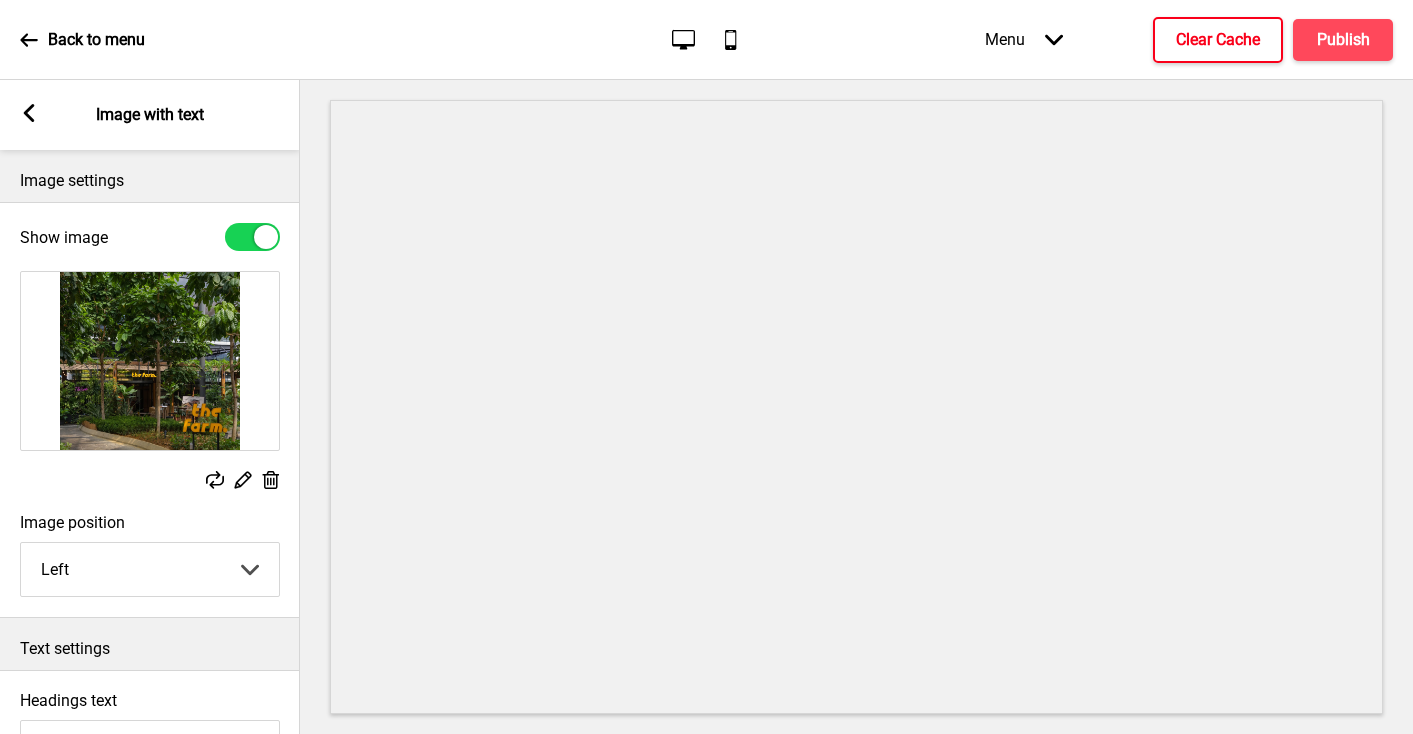 click 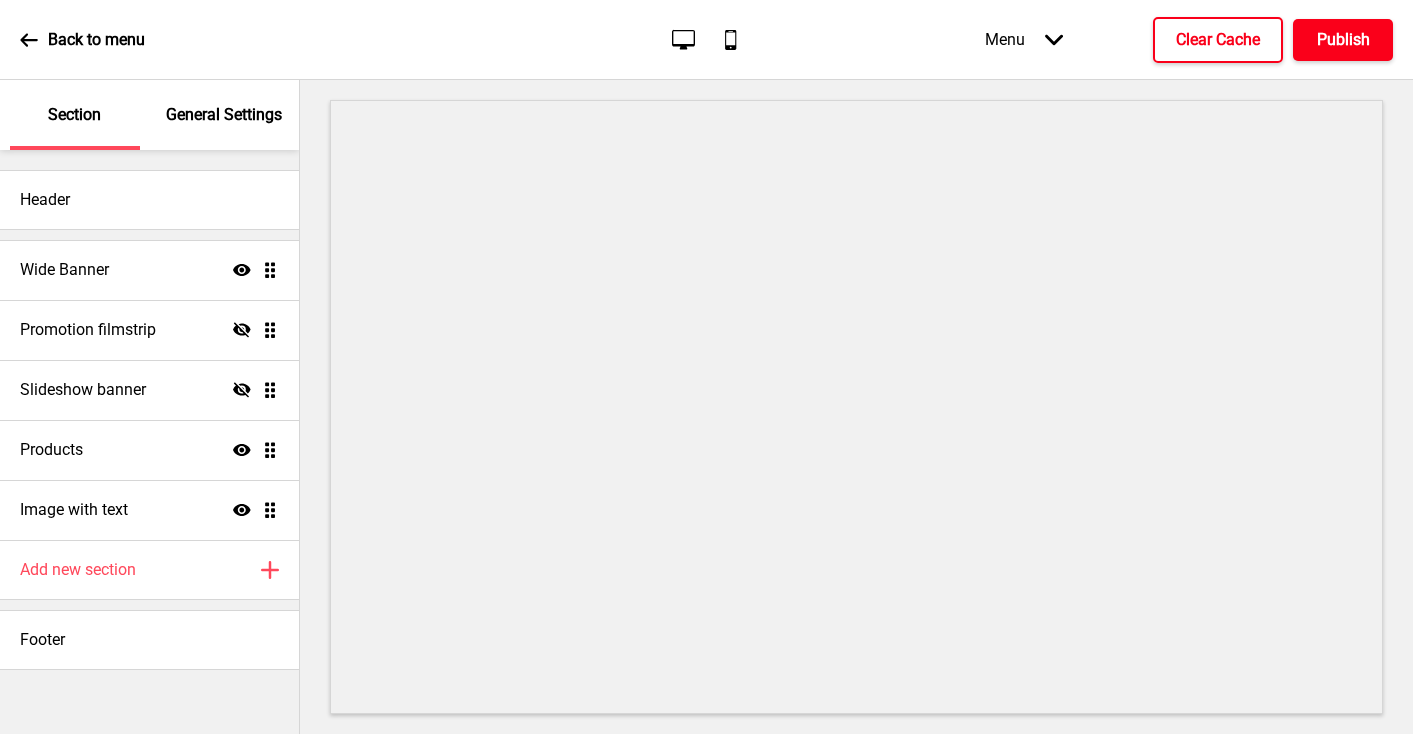 click on "Publish" at bounding box center [1343, 40] 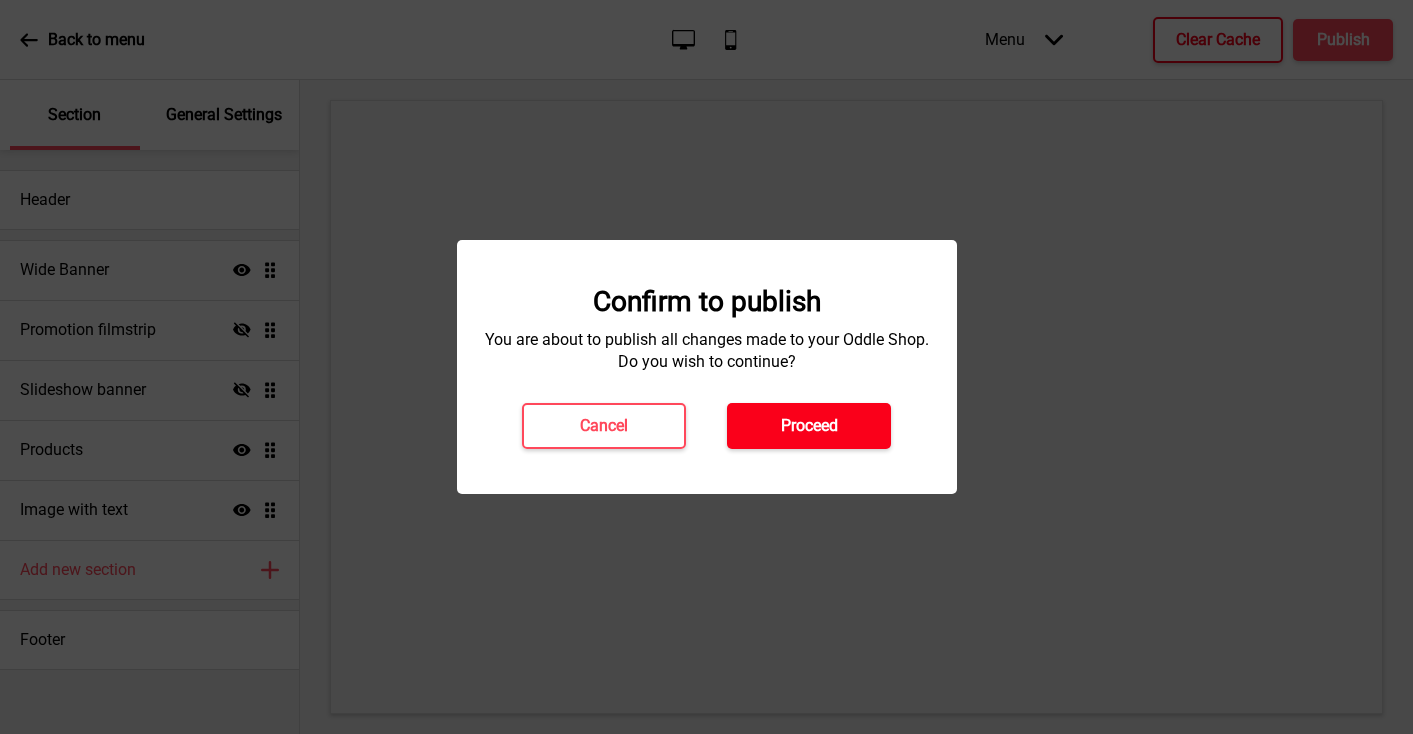 click on "Proceed" at bounding box center (809, 426) 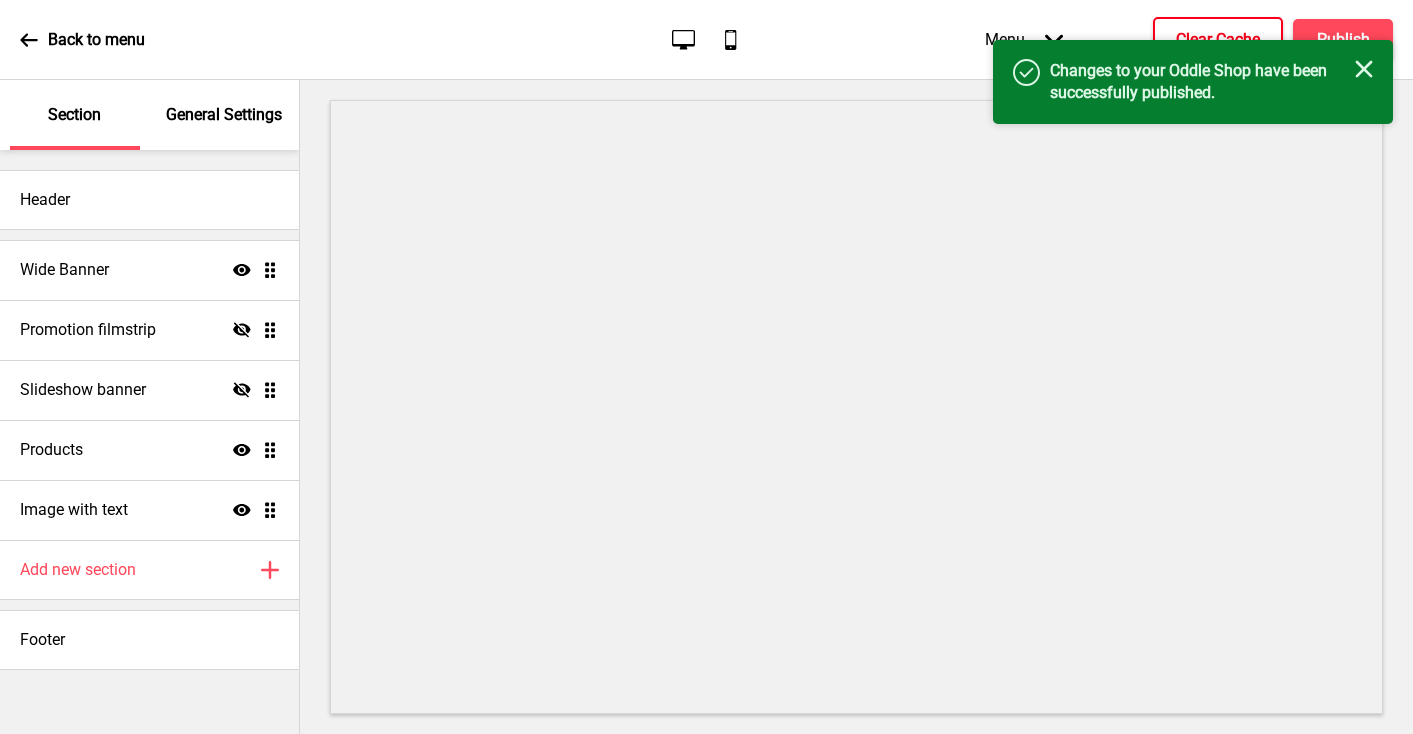 click on "Clear Cache" at bounding box center [1218, 40] 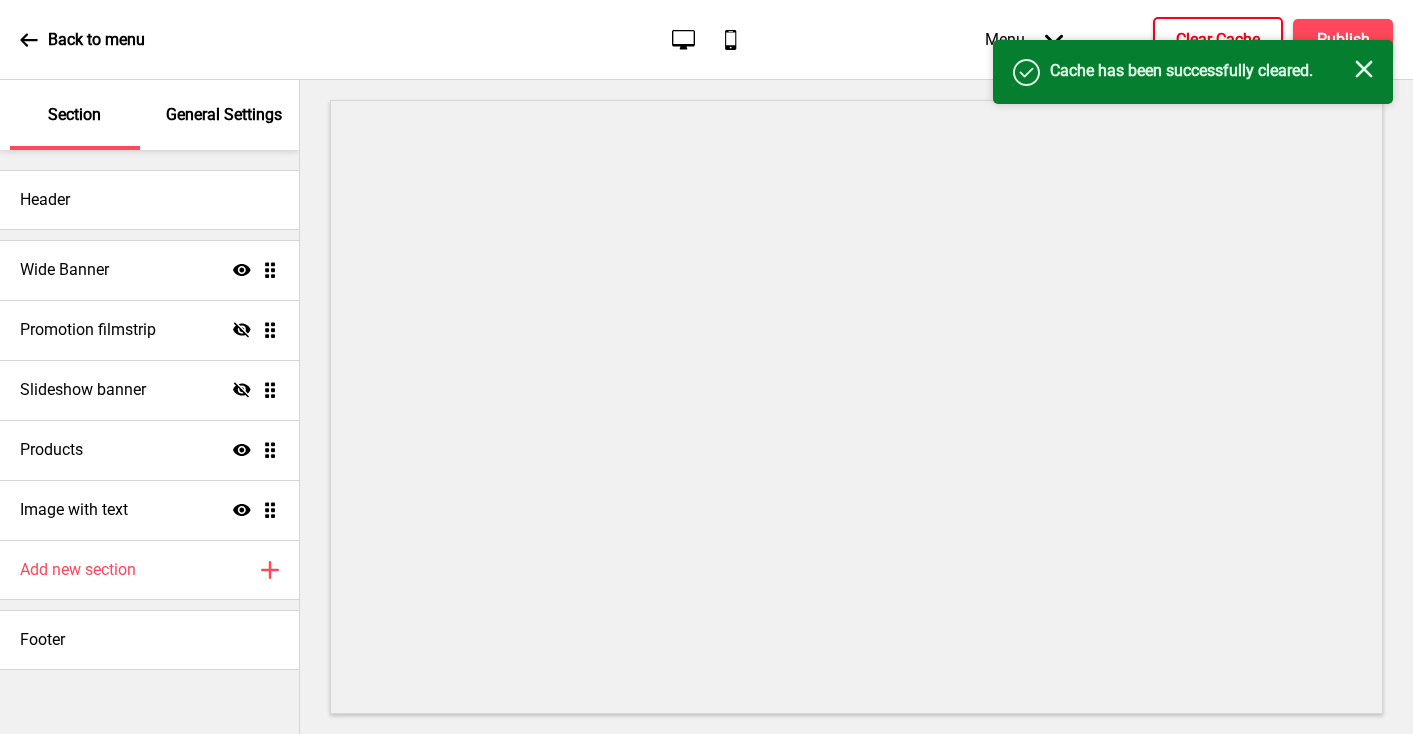 click on "Close" 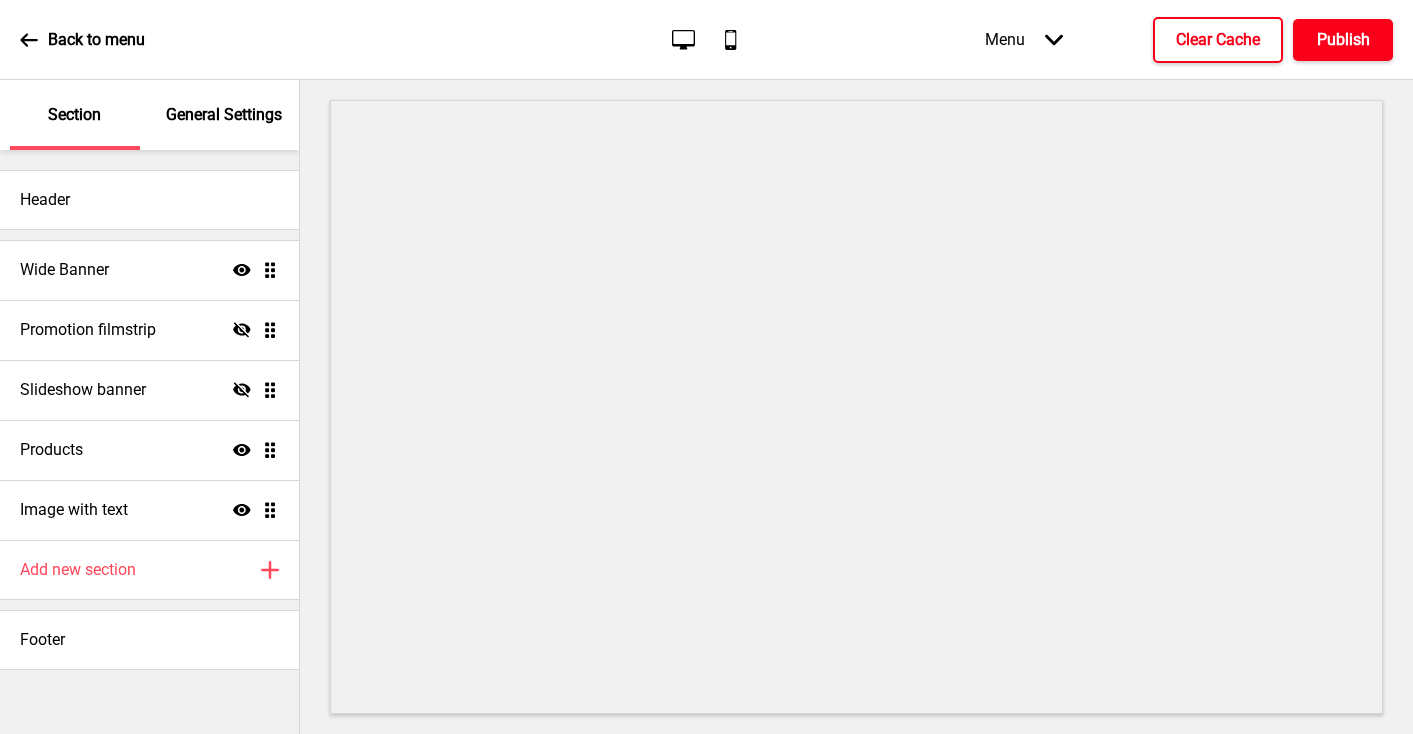 click on "Publish" at bounding box center [1343, 40] 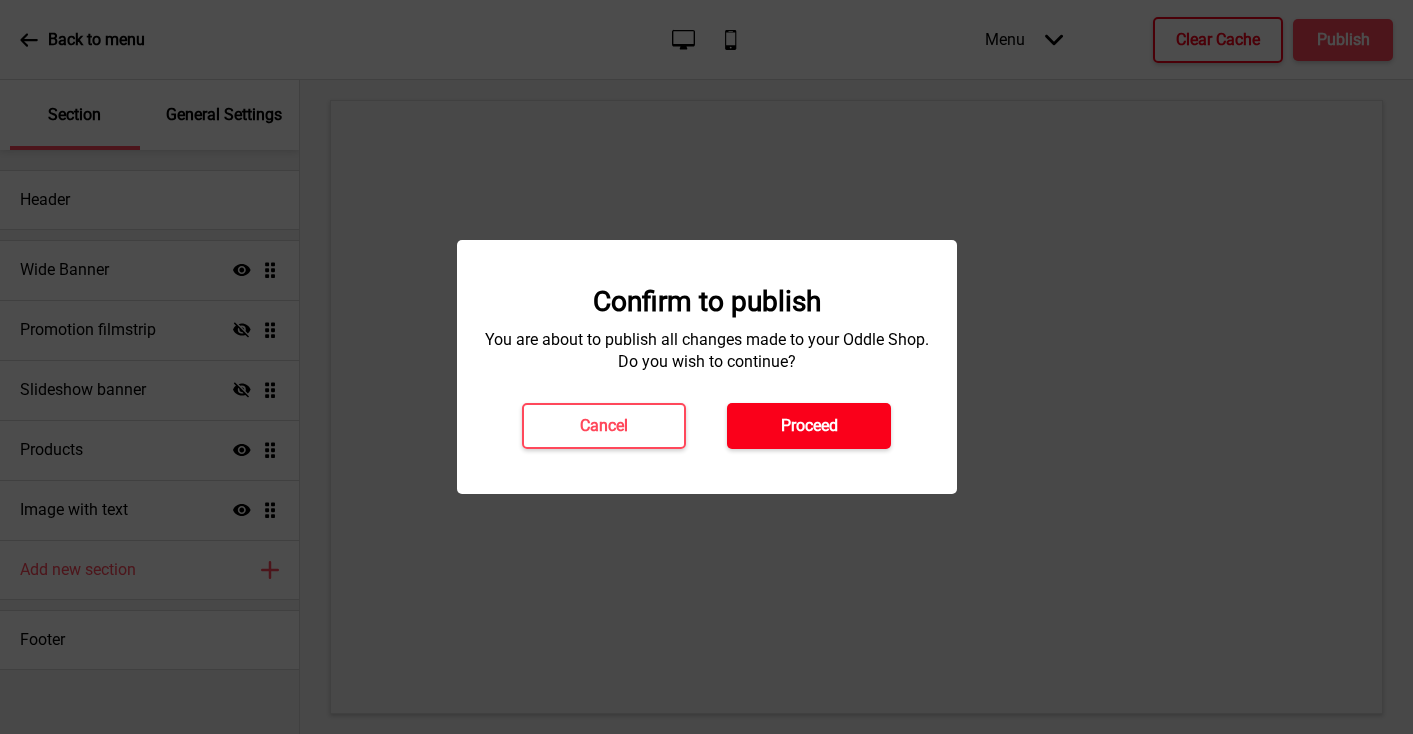click on "Proceed" at bounding box center (809, 426) 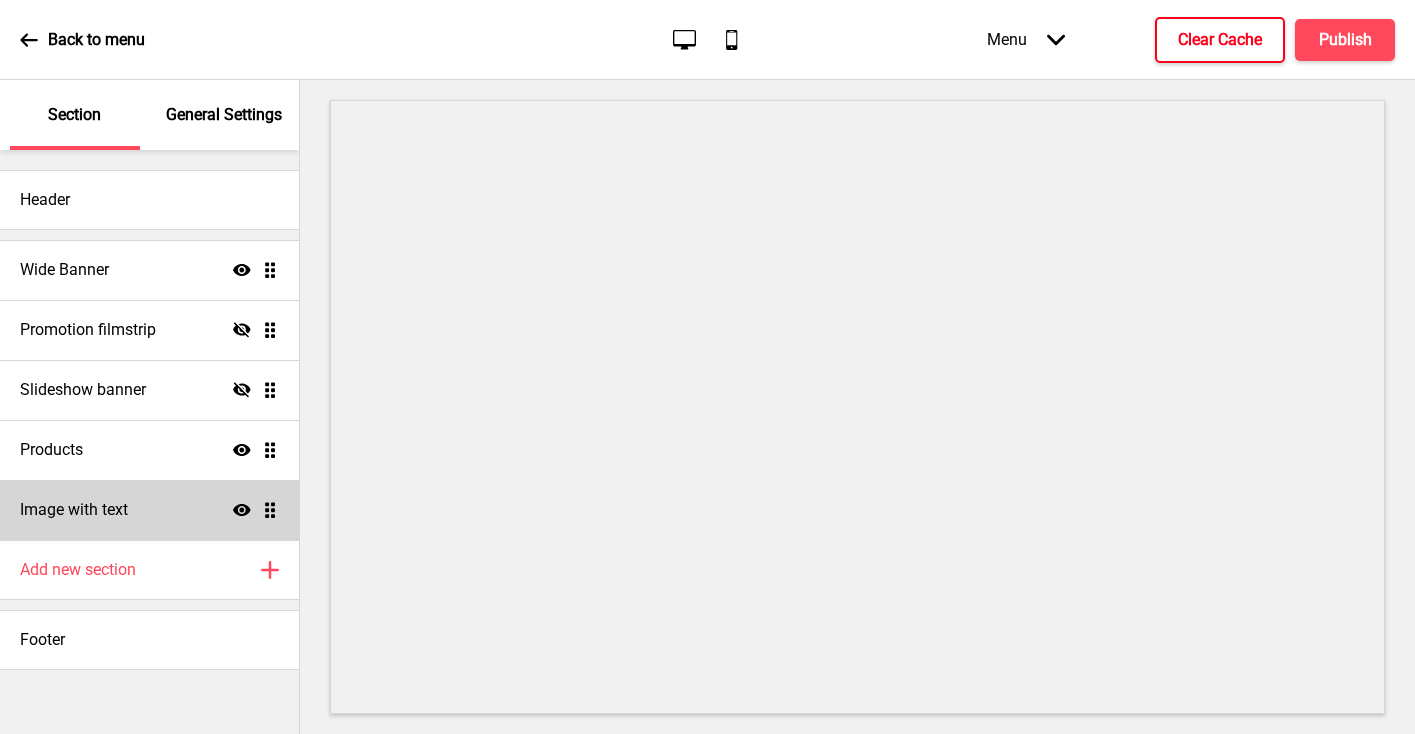 click on "Image with text Show Drag" at bounding box center (149, 510) 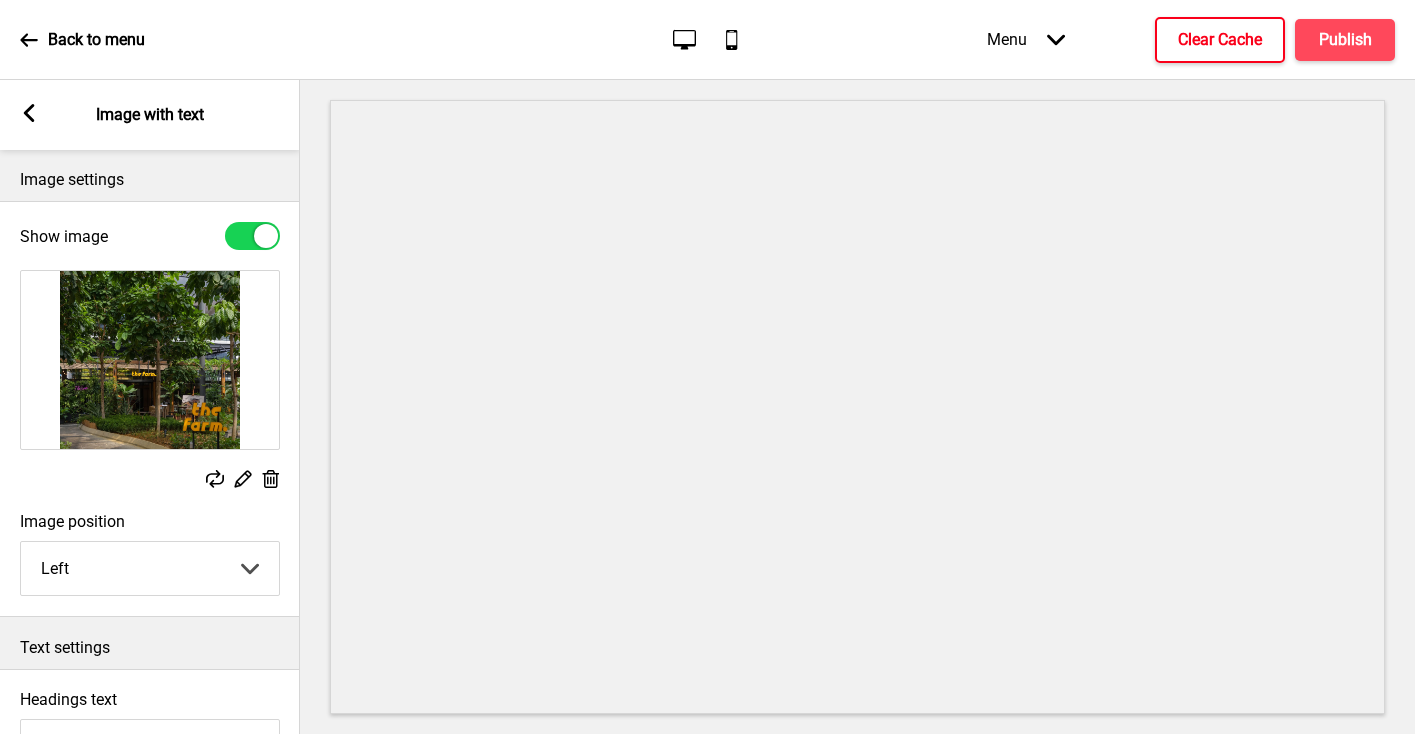 scroll, scrollTop: 0, scrollLeft: 0, axis: both 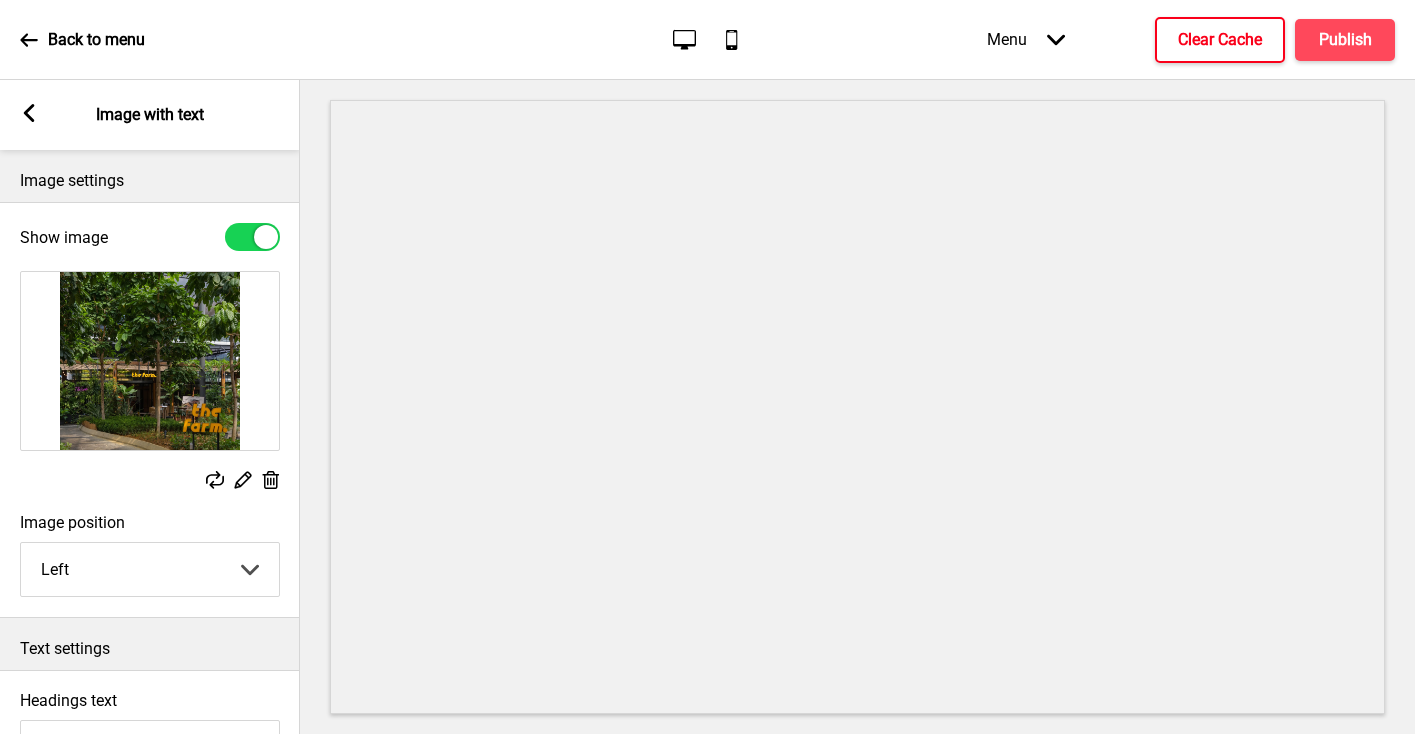 click 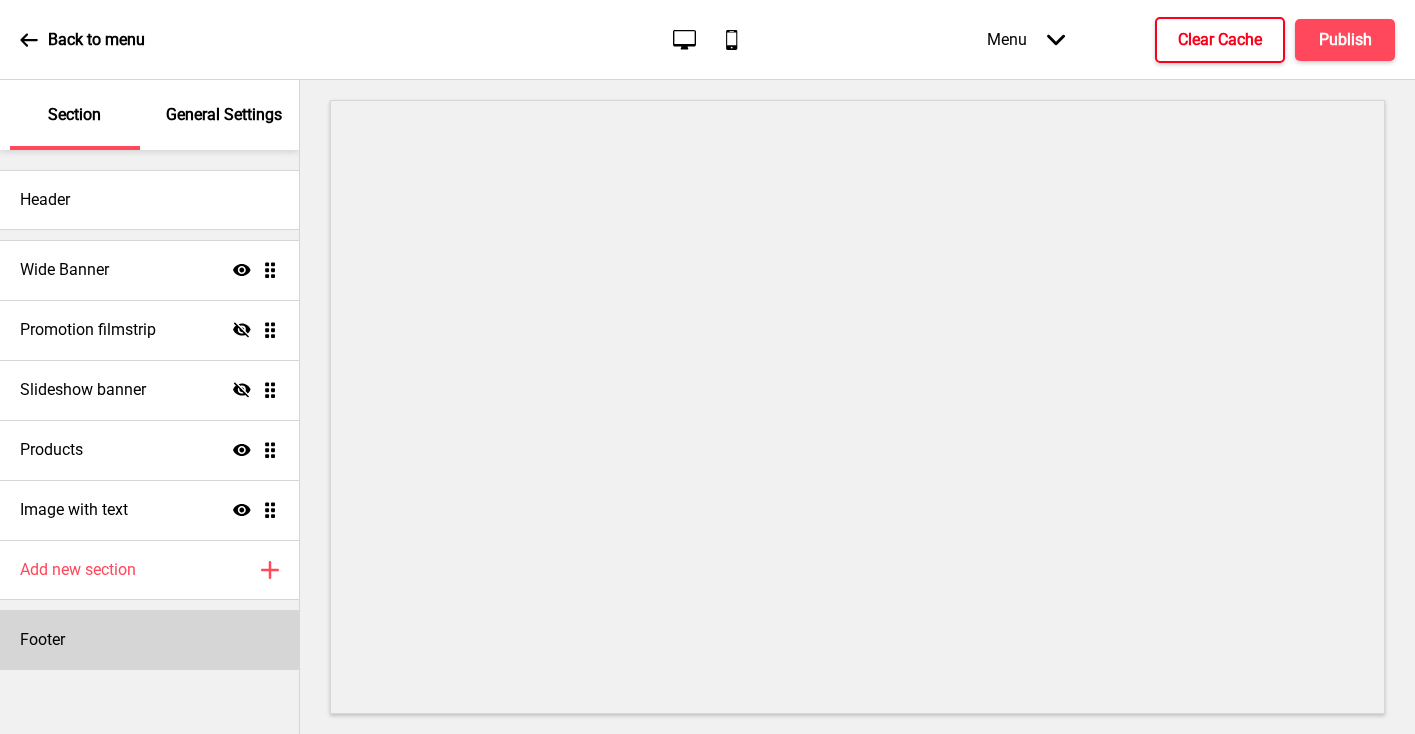 click on "Footer" at bounding box center (149, 640) 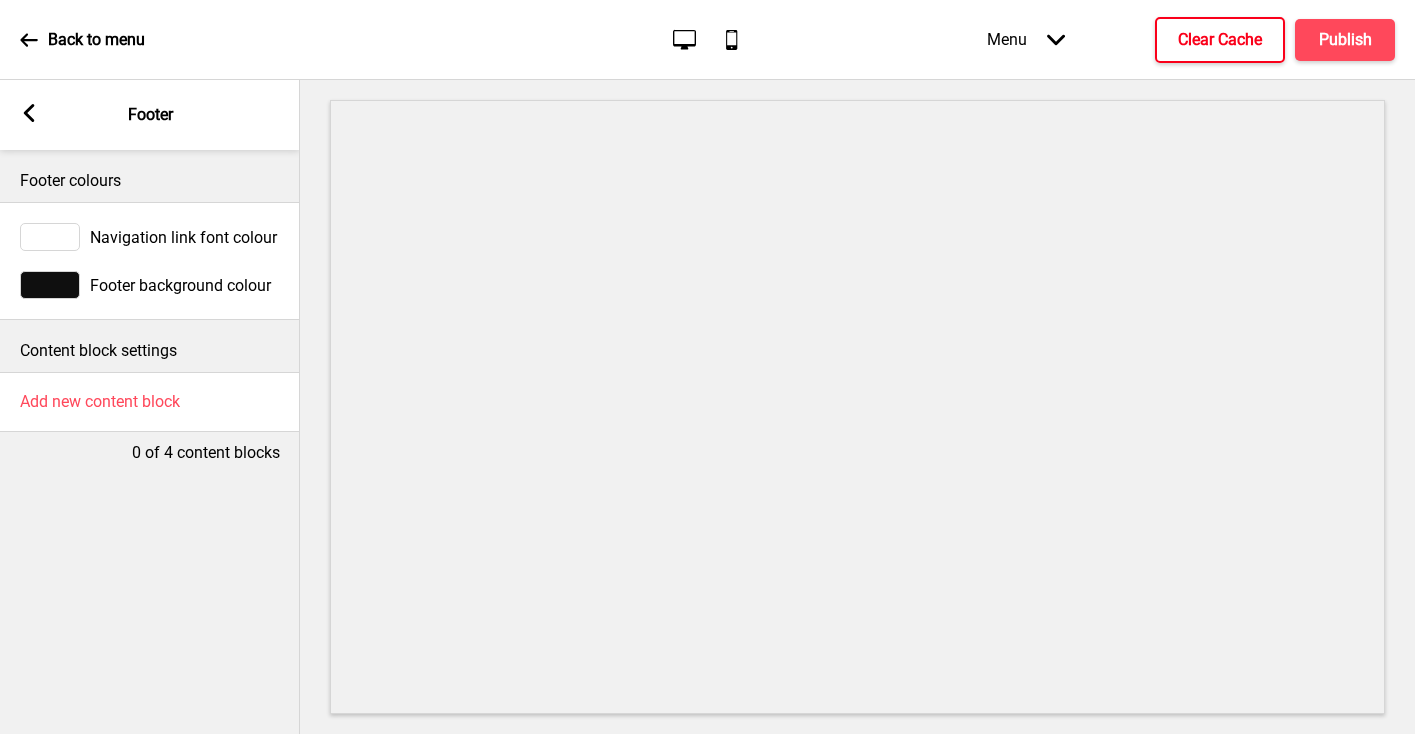 click at bounding box center (50, 237) 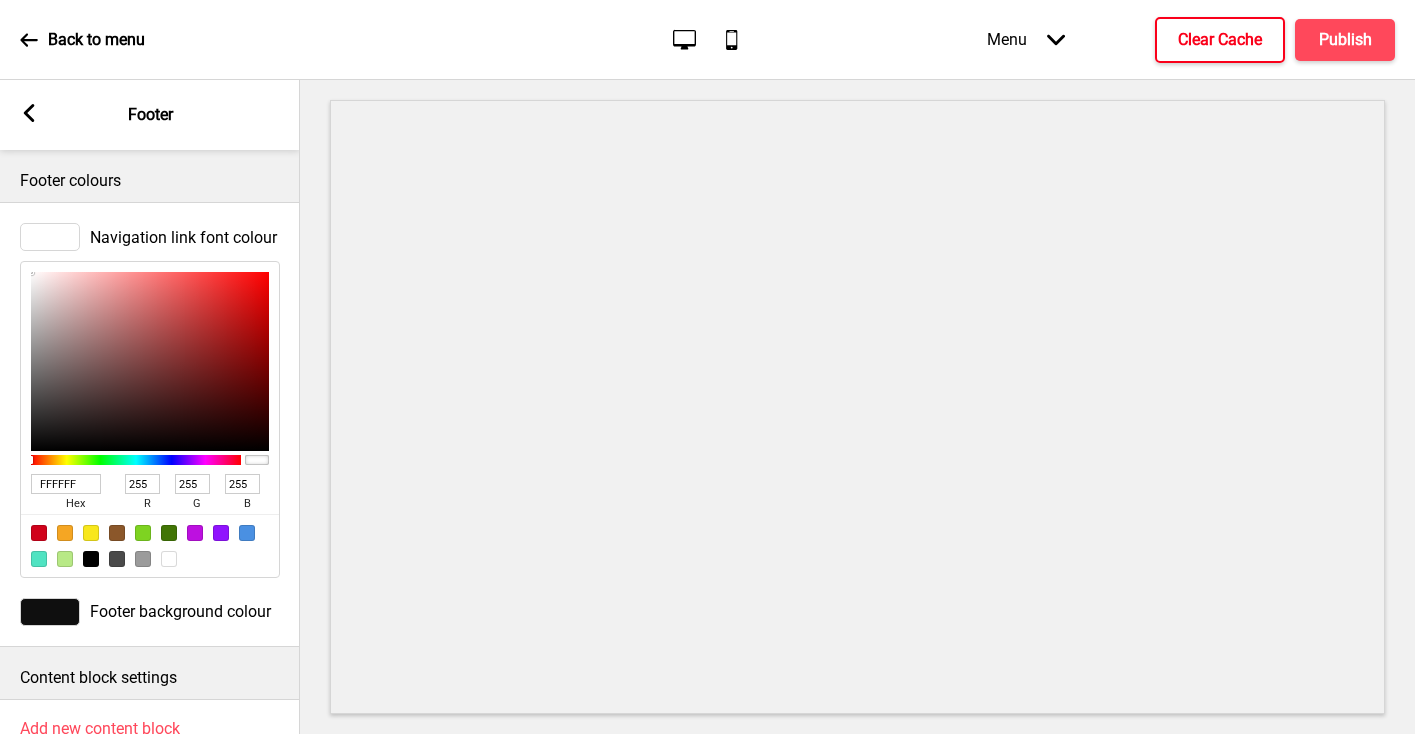 drag, startPoint x: 83, startPoint y: 488, endPoint x: 13, endPoint y: 469, distance: 72.53275 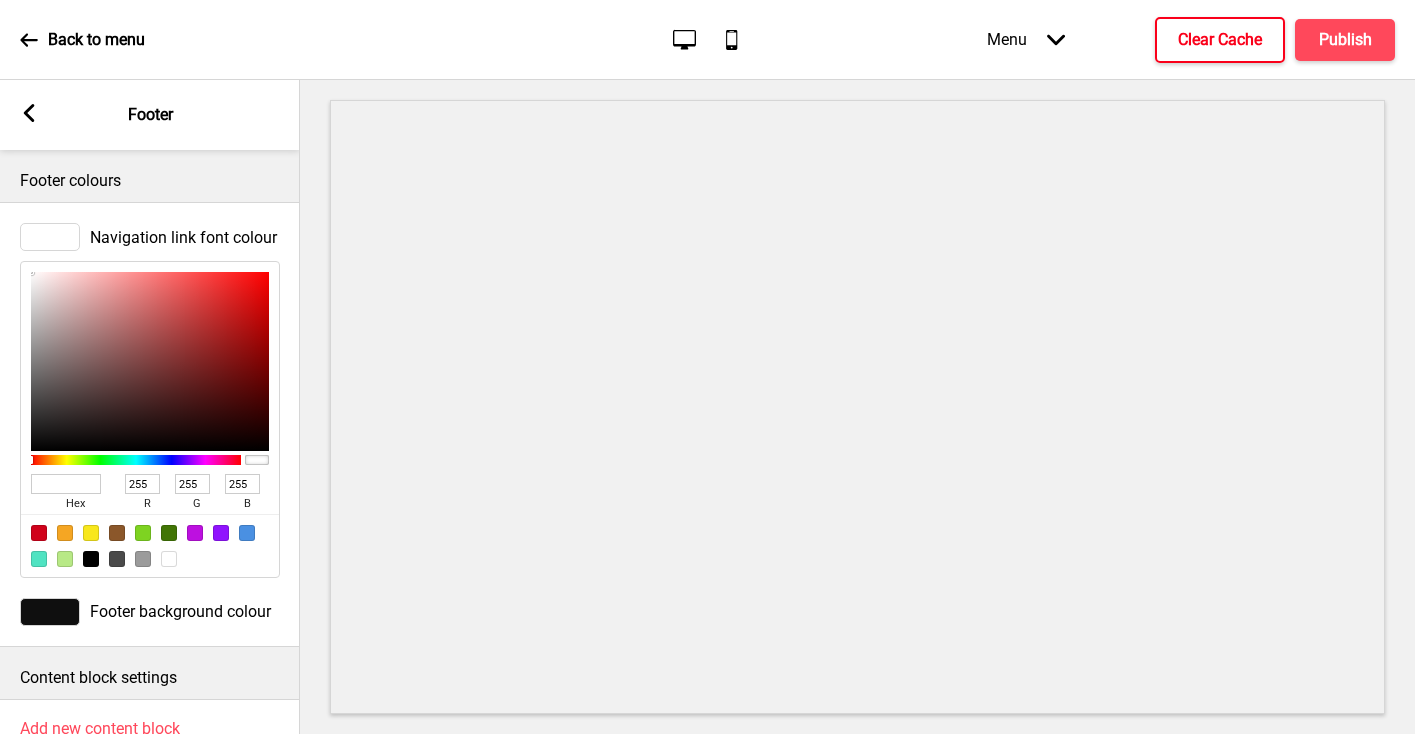 paste on "6A7B63" 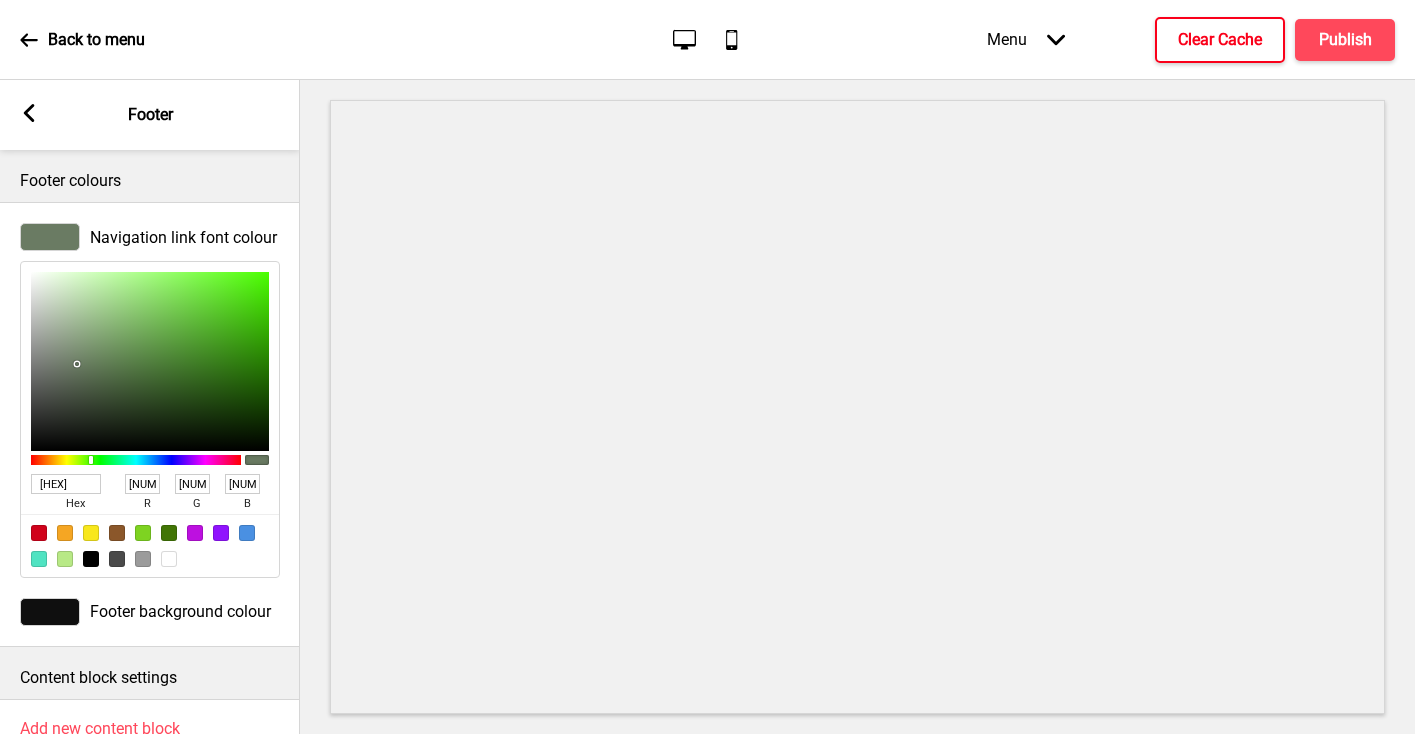 type on "6A7B63" 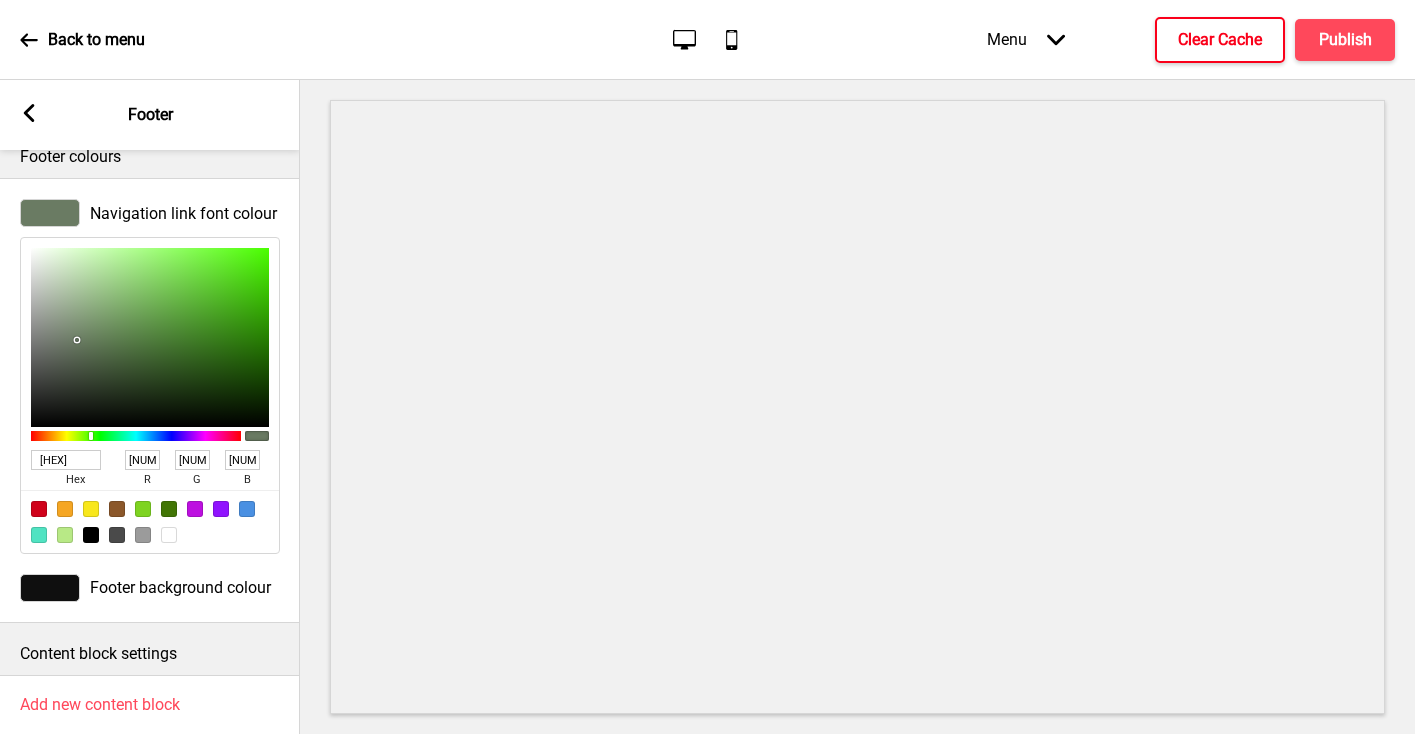 scroll, scrollTop: 91, scrollLeft: 0, axis: vertical 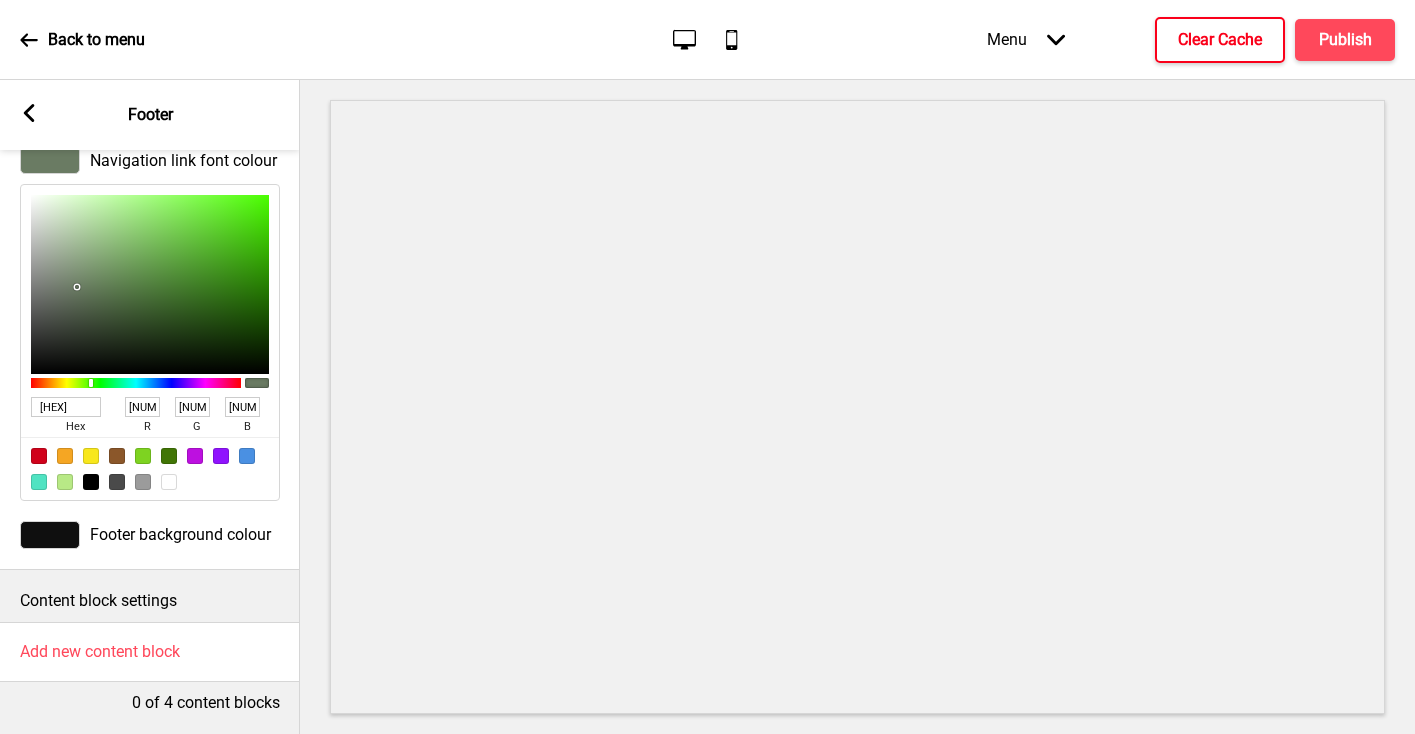 click at bounding box center (50, 535) 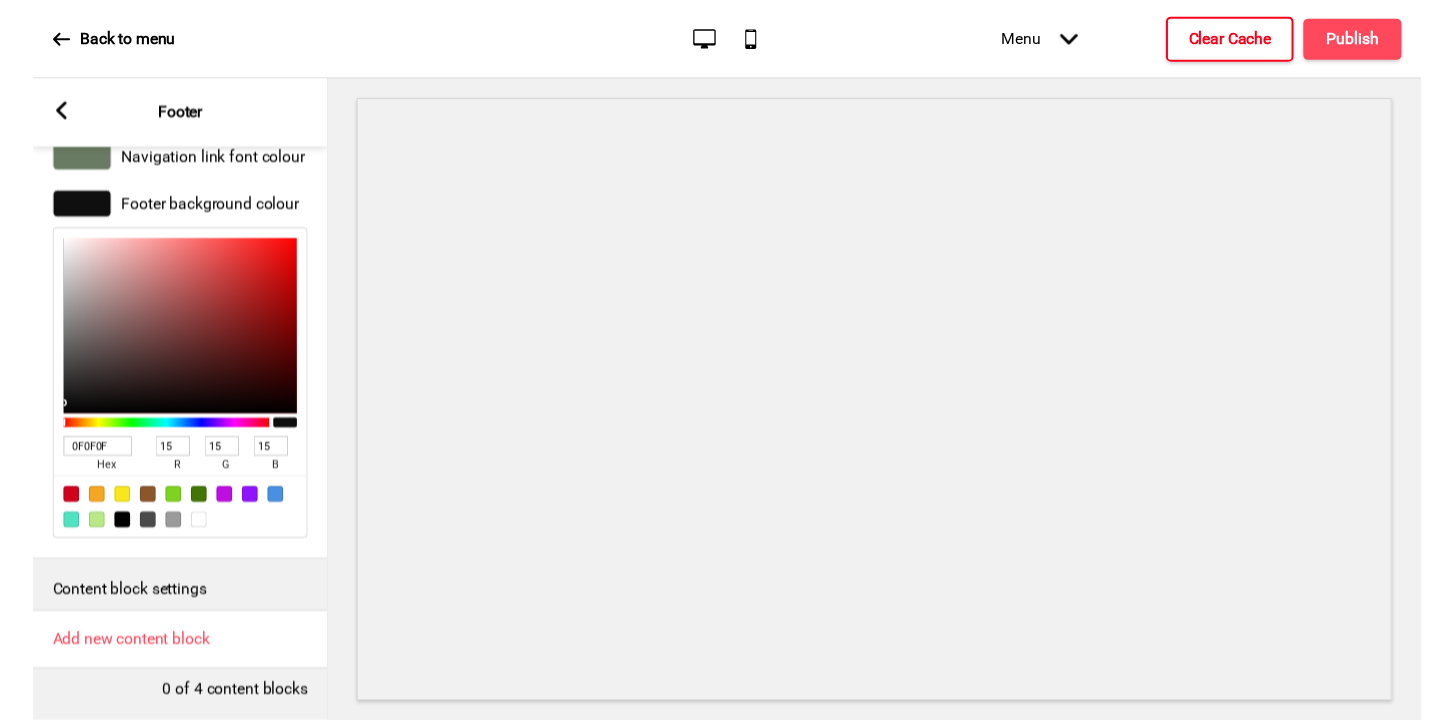 scroll, scrollTop: 91, scrollLeft: 0, axis: vertical 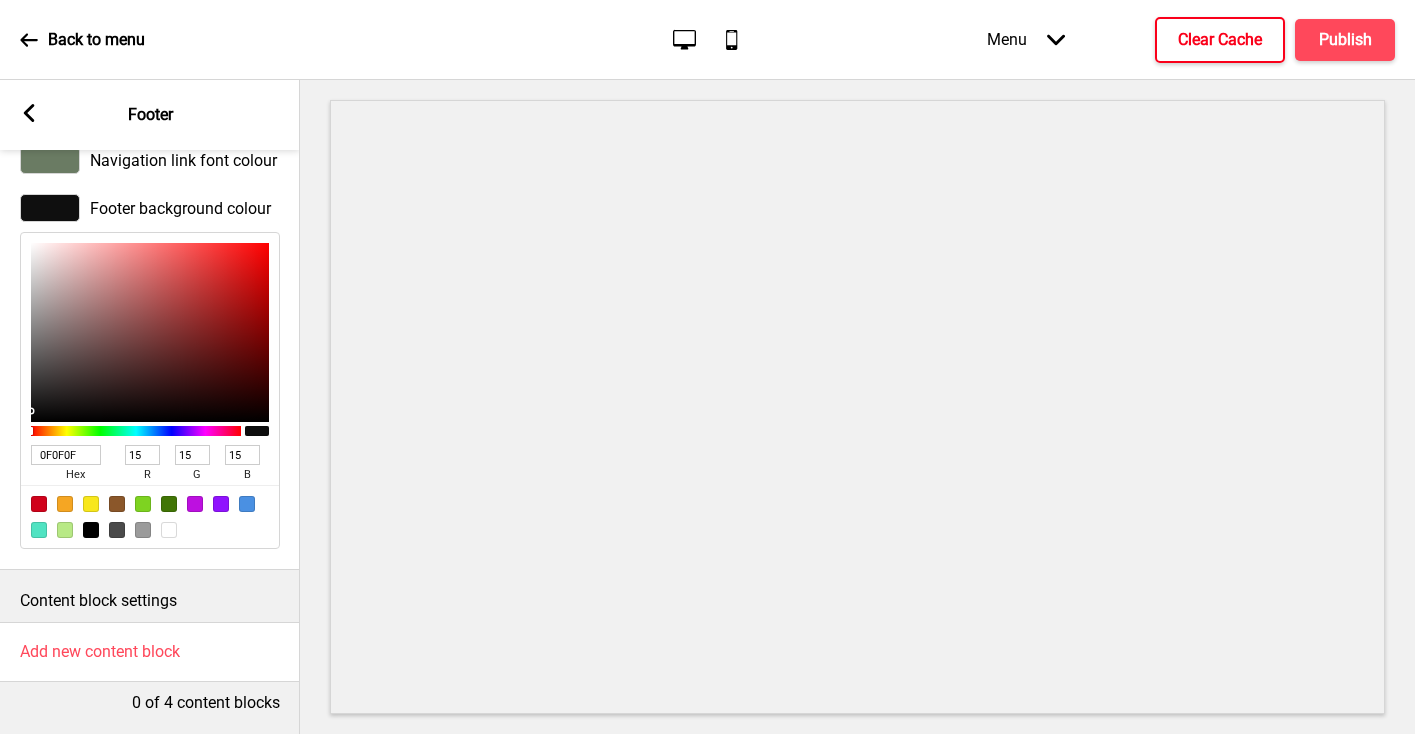 drag, startPoint x: 88, startPoint y: 443, endPoint x: -55, endPoint y: 416, distance: 145.52663 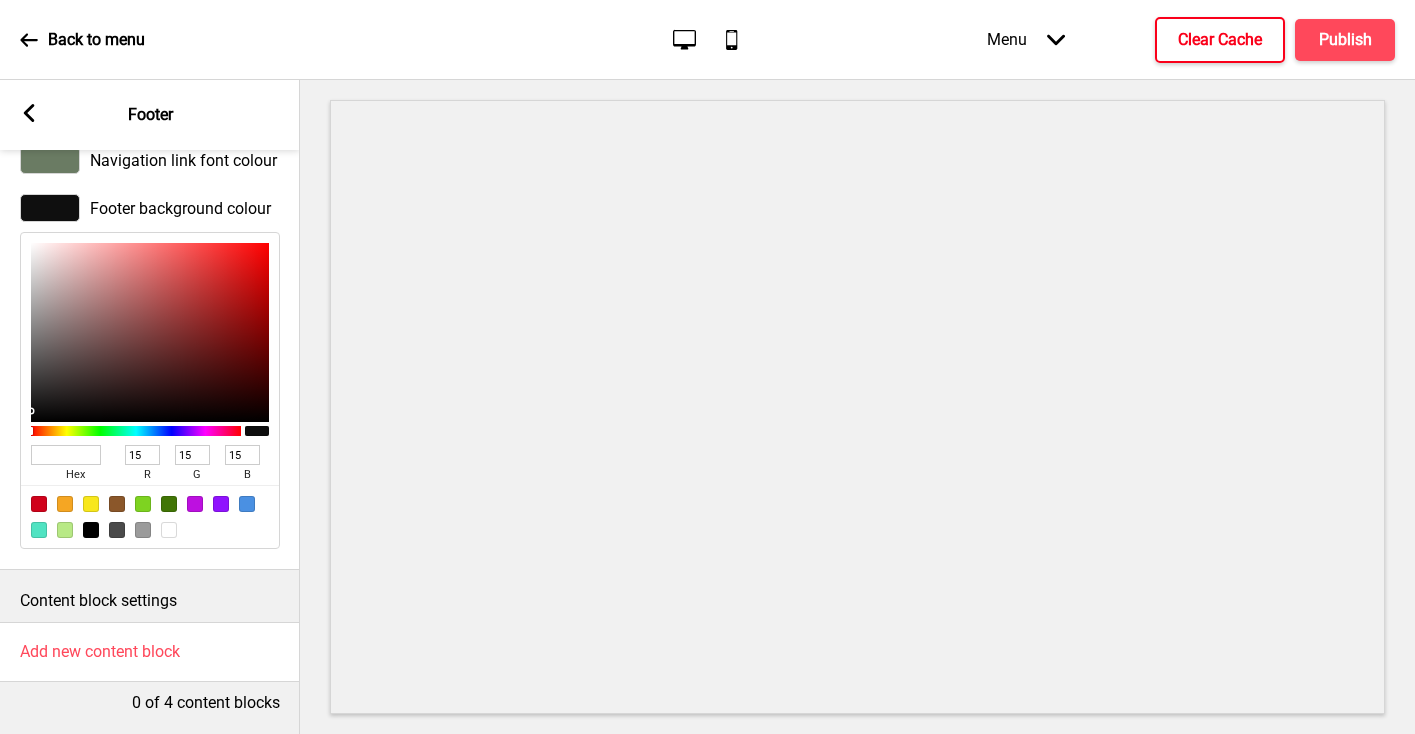paste on "FFFFFF" 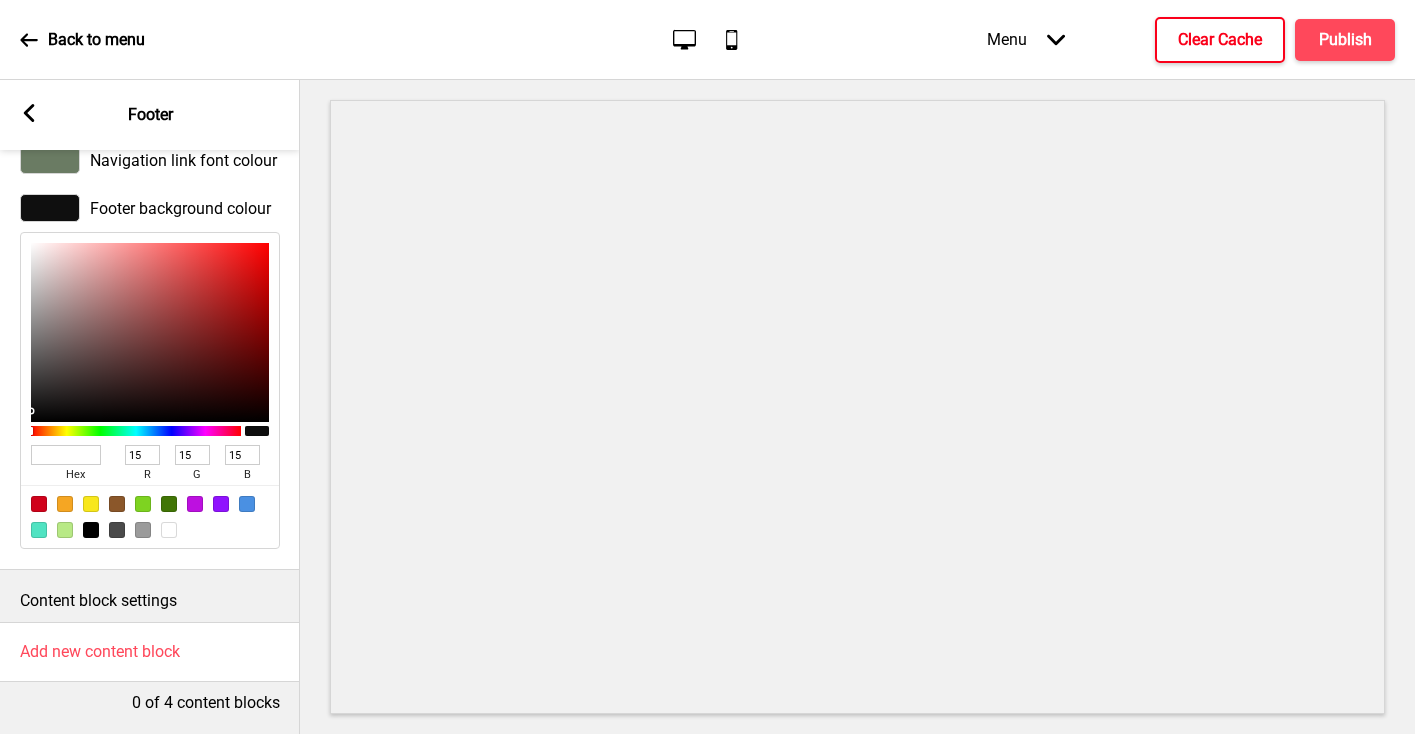 type on "FFFFFF" 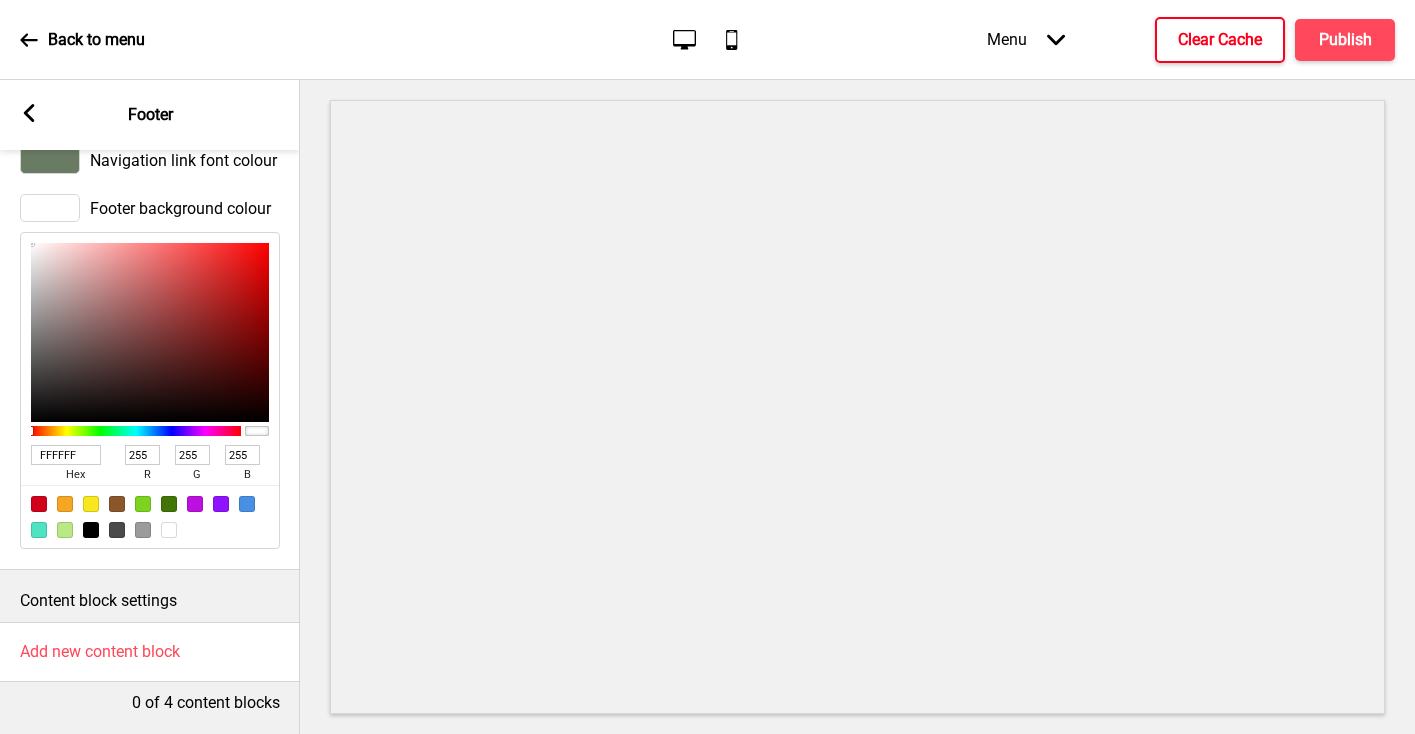 type on "FFFFFF" 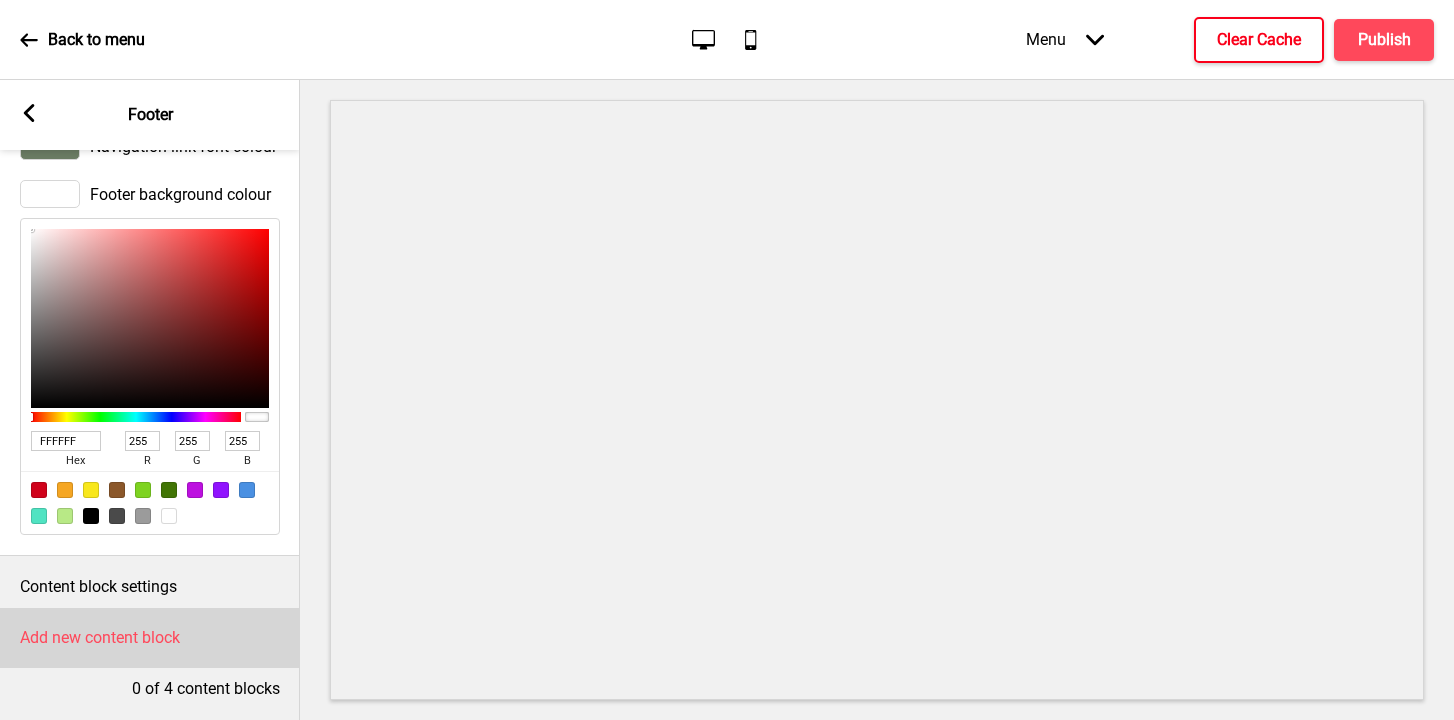 click on "Add new content block" at bounding box center [100, 638] 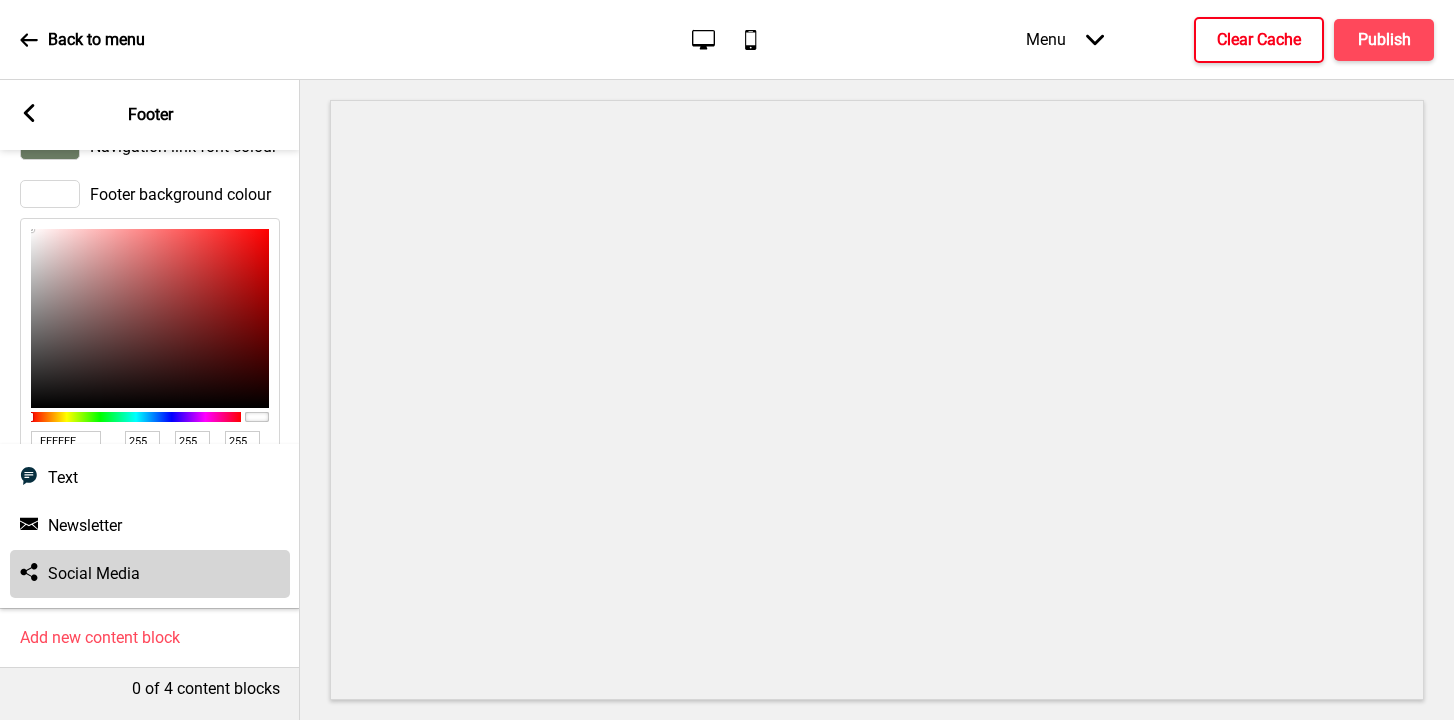 click on "Social media Social Media" at bounding box center [150, 574] 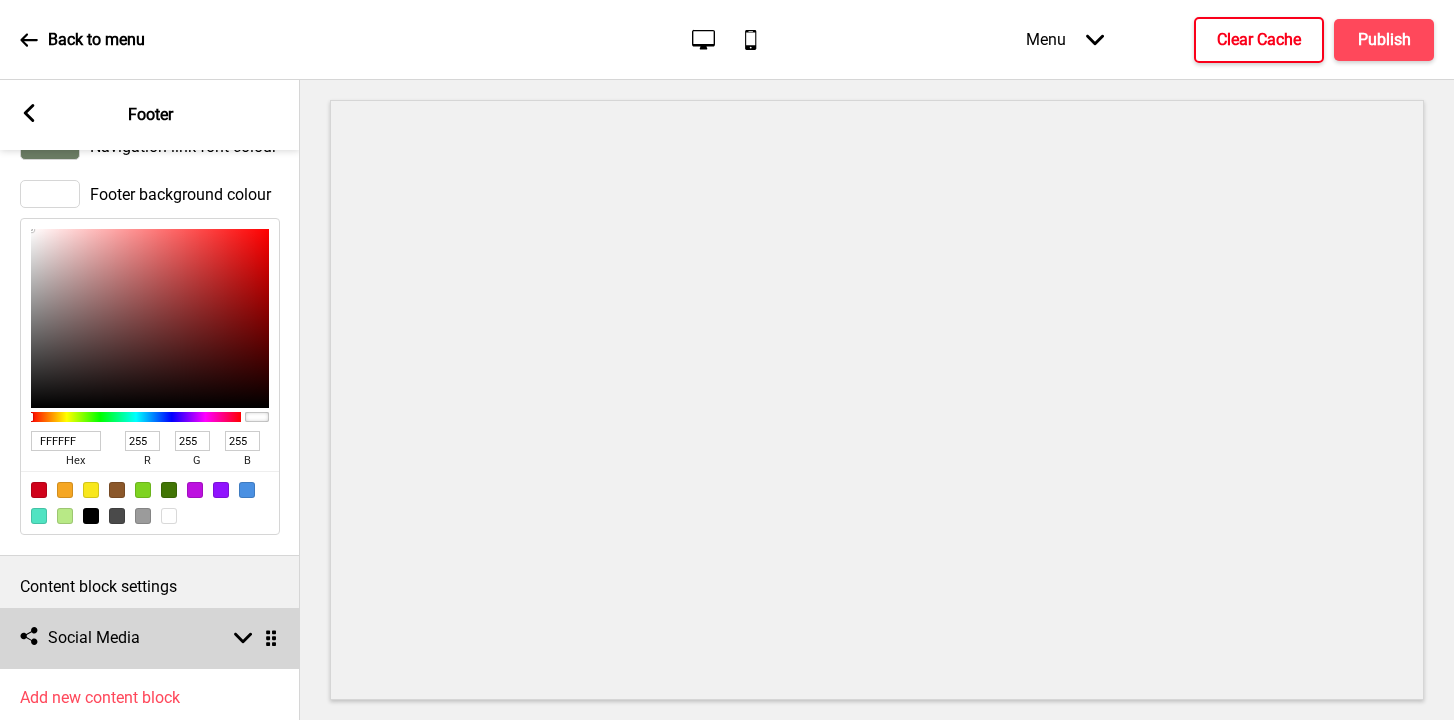 scroll, scrollTop: 165, scrollLeft: 0, axis: vertical 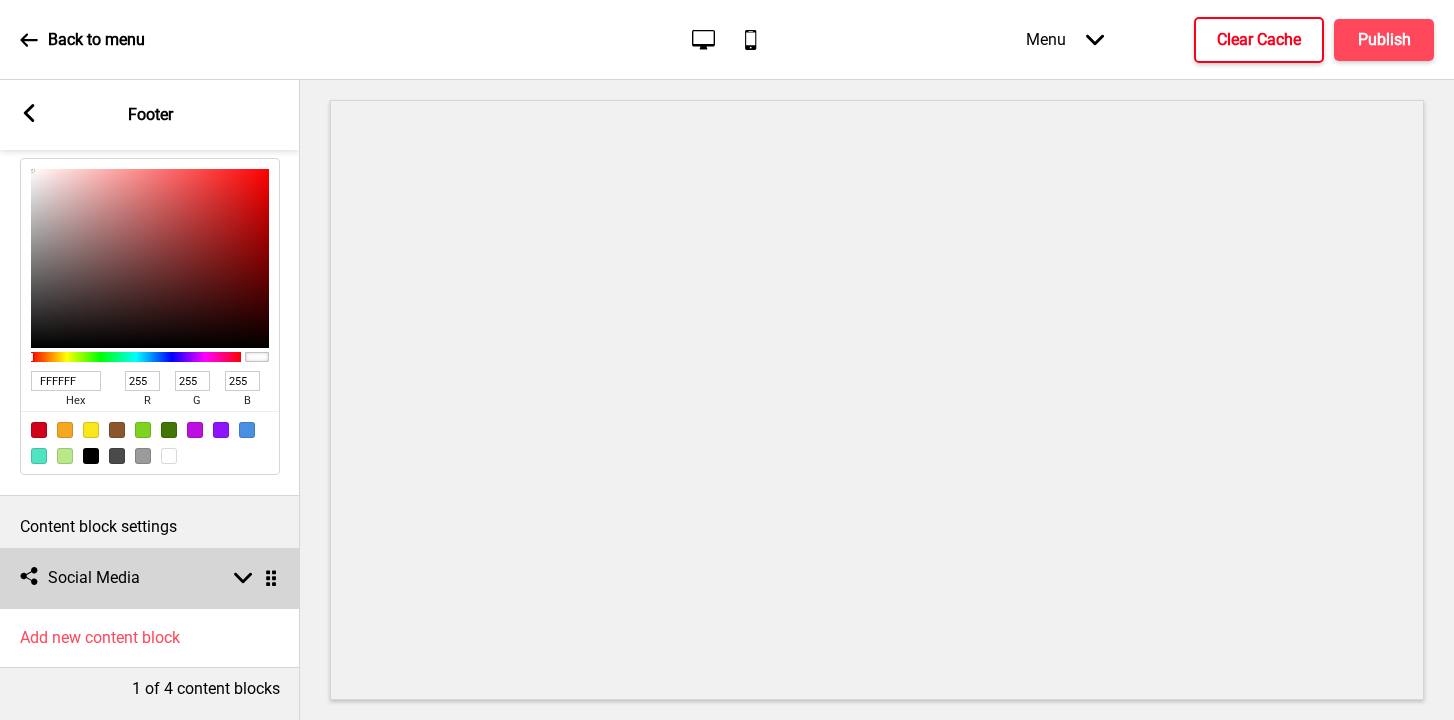click on "Social media Social Media Arrow down Drag" at bounding box center (150, 578) 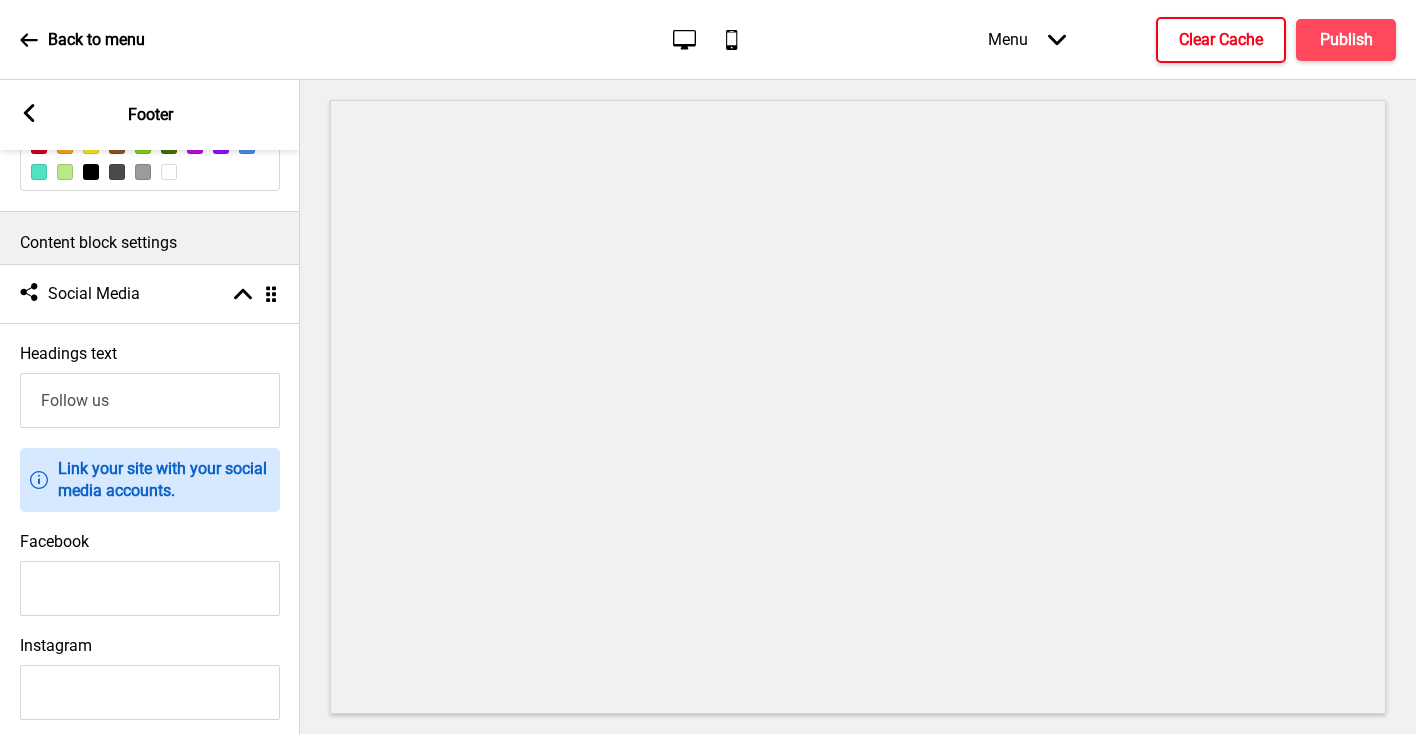 scroll, scrollTop: 436, scrollLeft: 0, axis: vertical 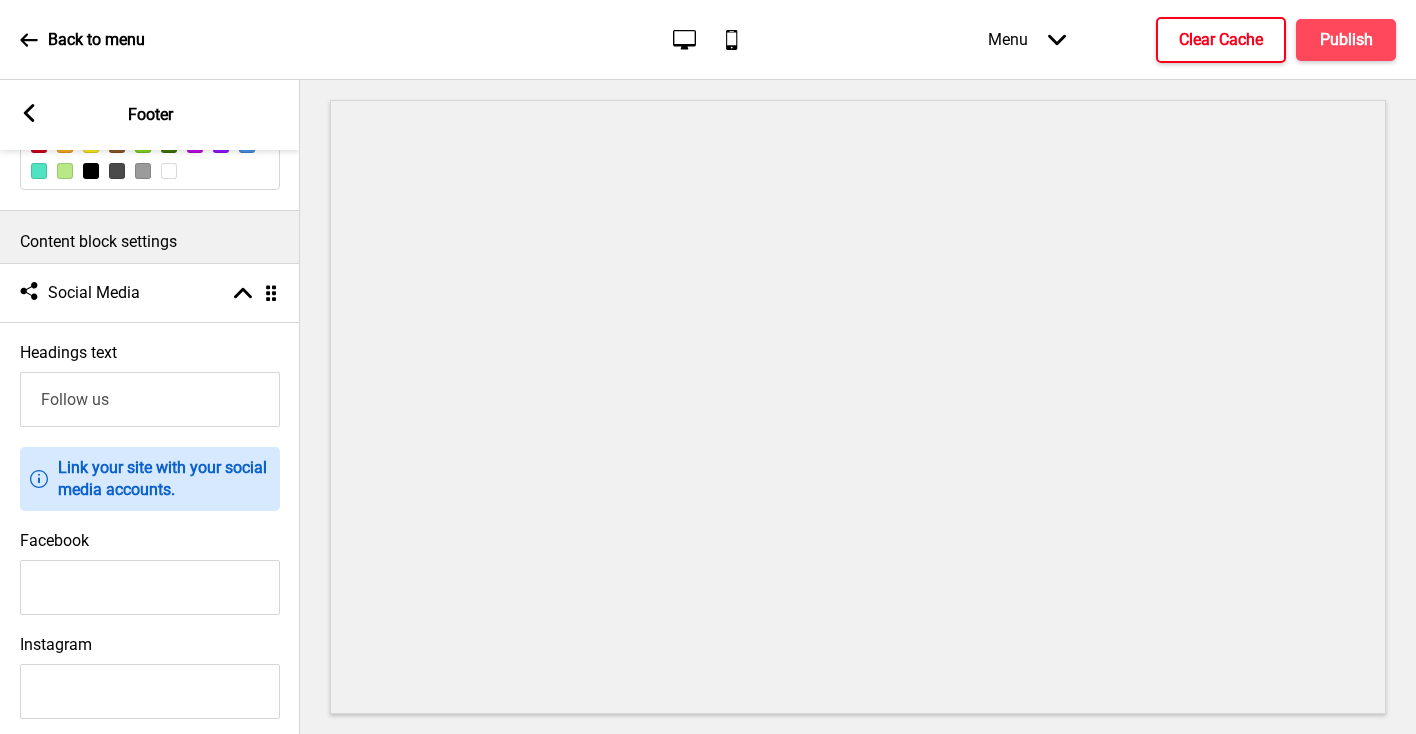 click on "Facebook" at bounding box center (150, 587) 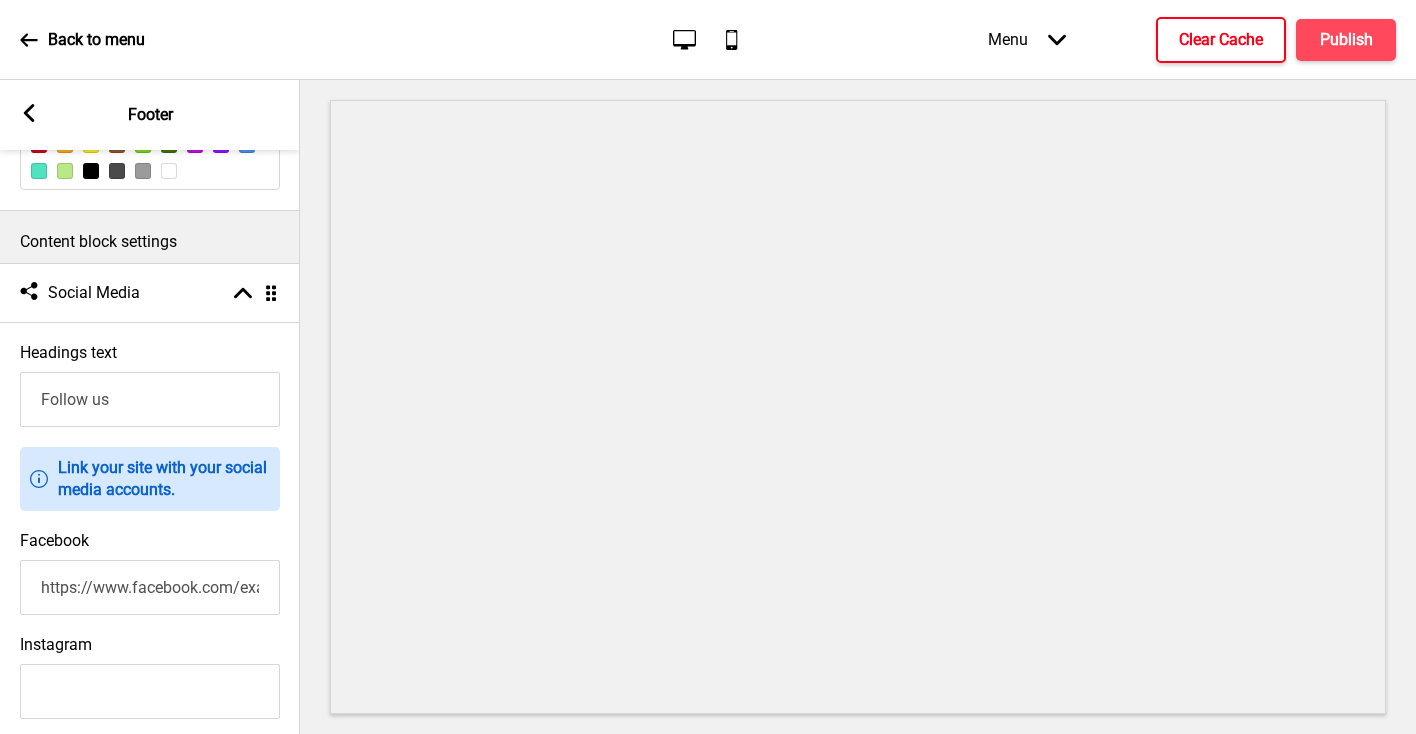 scroll, scrollTop: 0, scrollLeft: 114, axis: horizontal 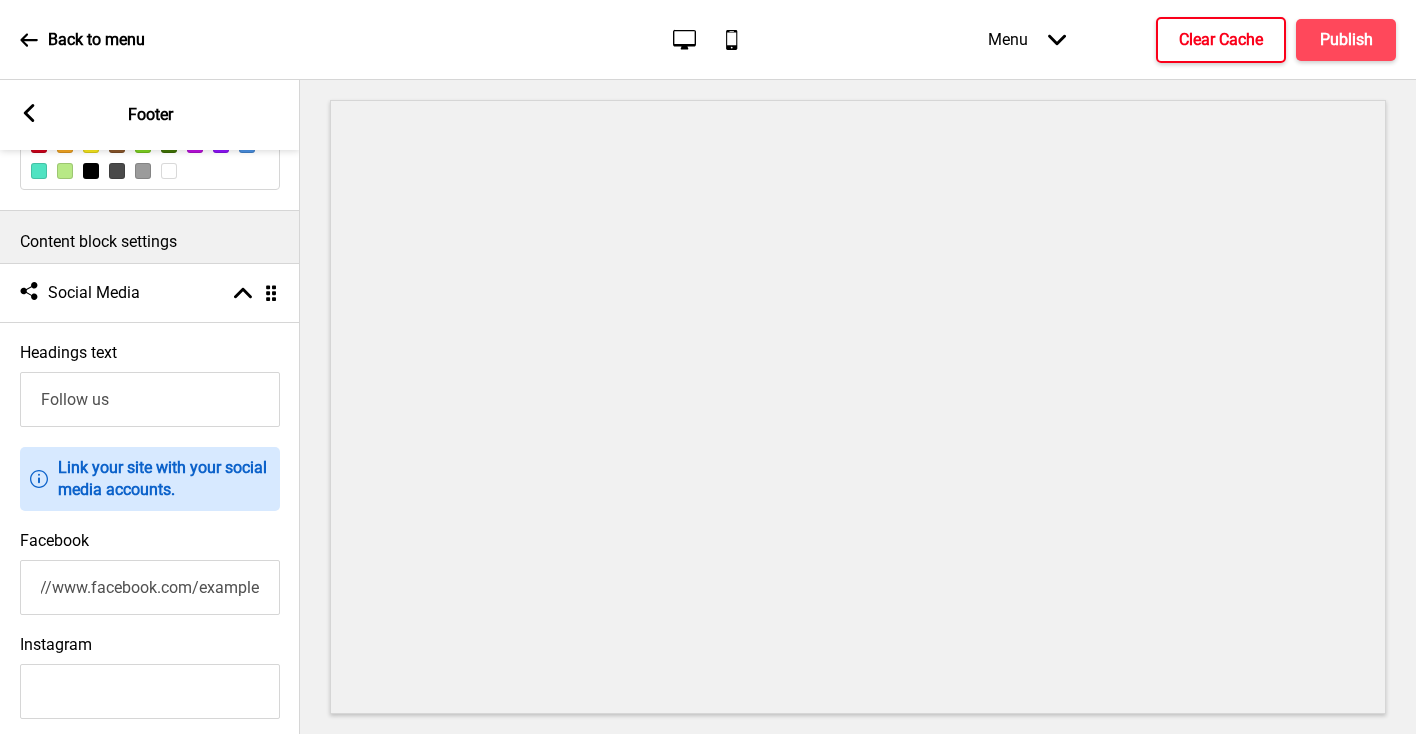 type on "https://www.facebook.com/thefarm.soiltosoul/" 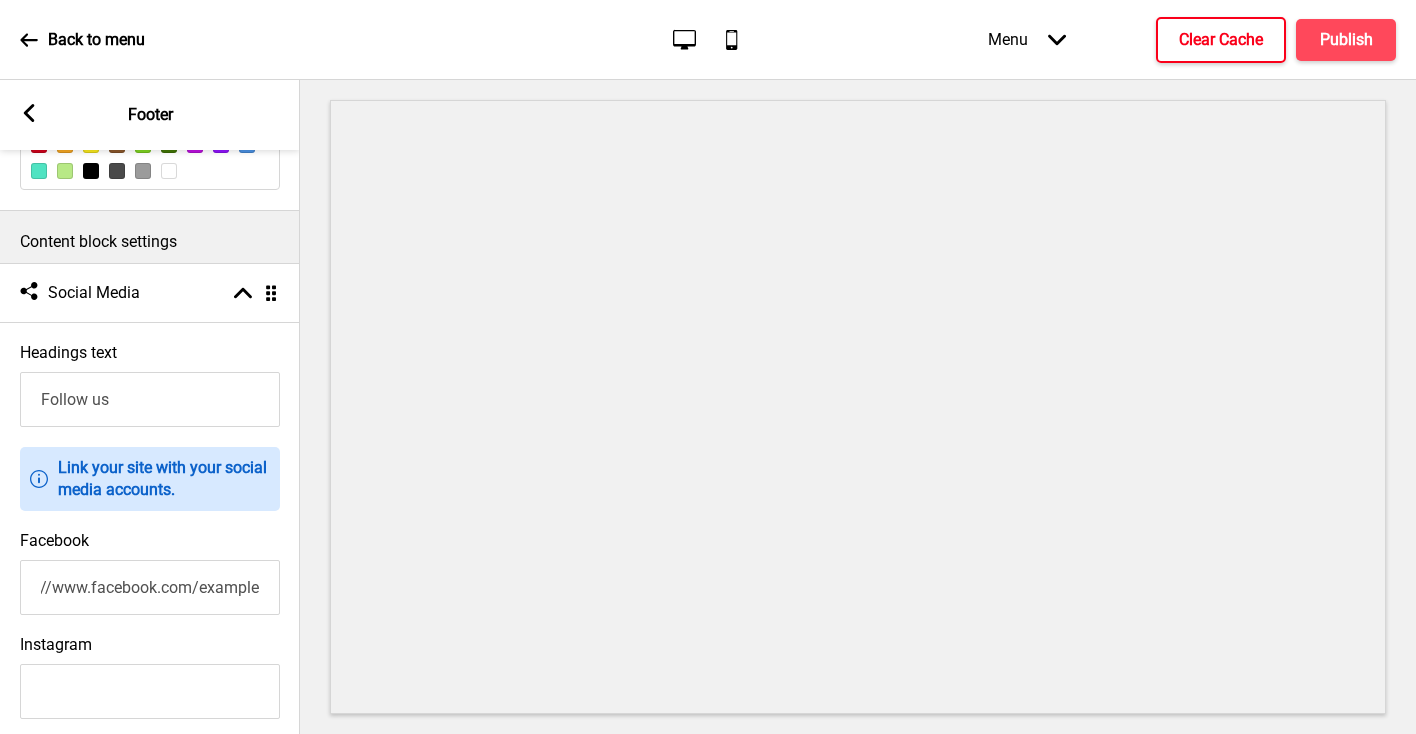 scroll, scrollTop: 0, scrollLeft: 0, axis: both 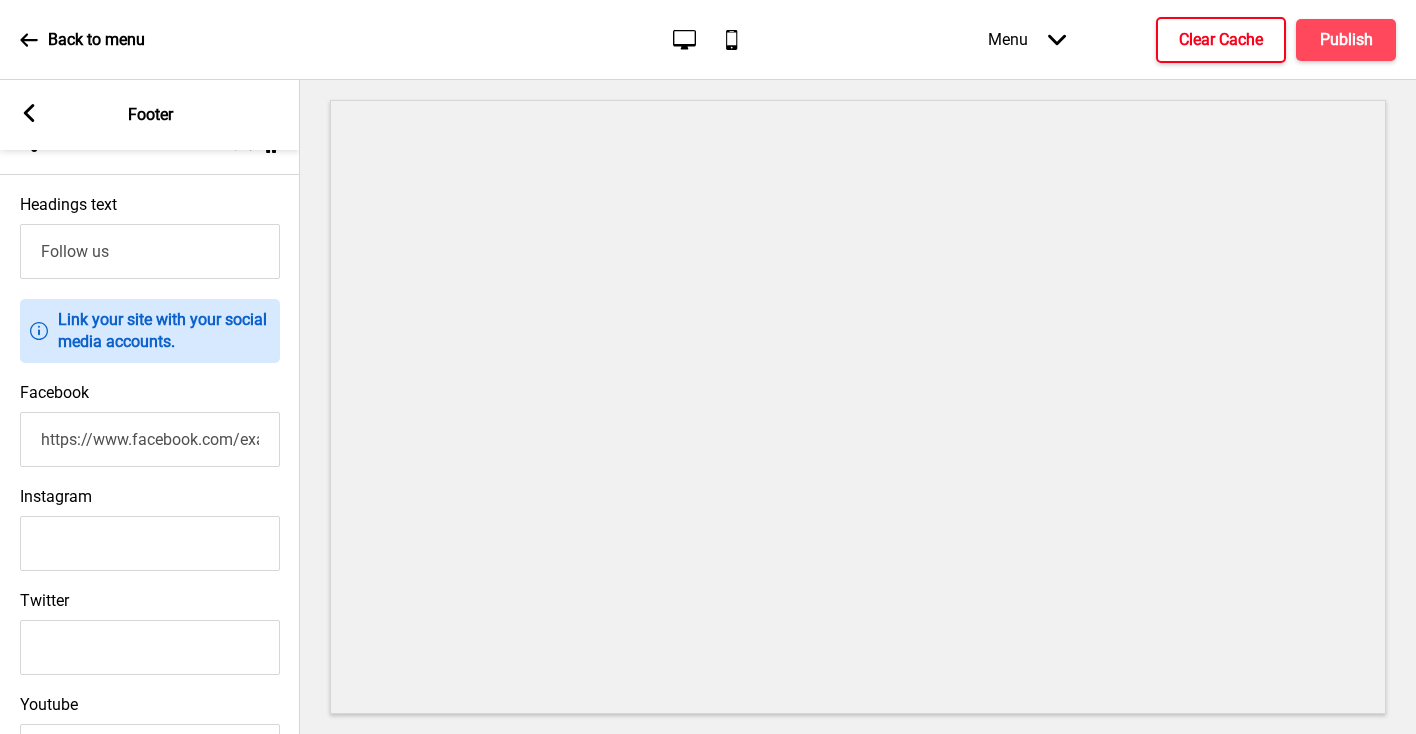 click on "Instagram" at bounding box center [150, 543] 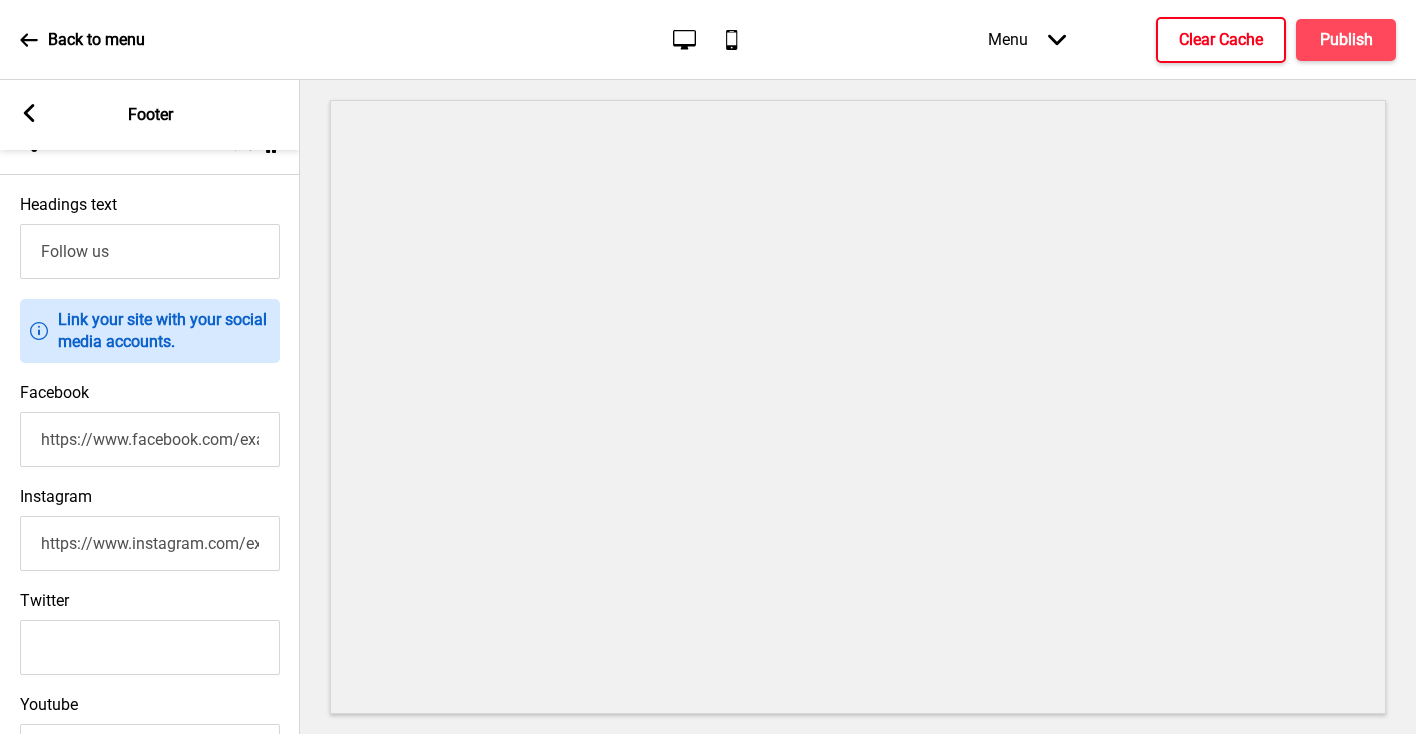 scroll, scrollTop: 0, scrollLeft: 167, axis: horizontal 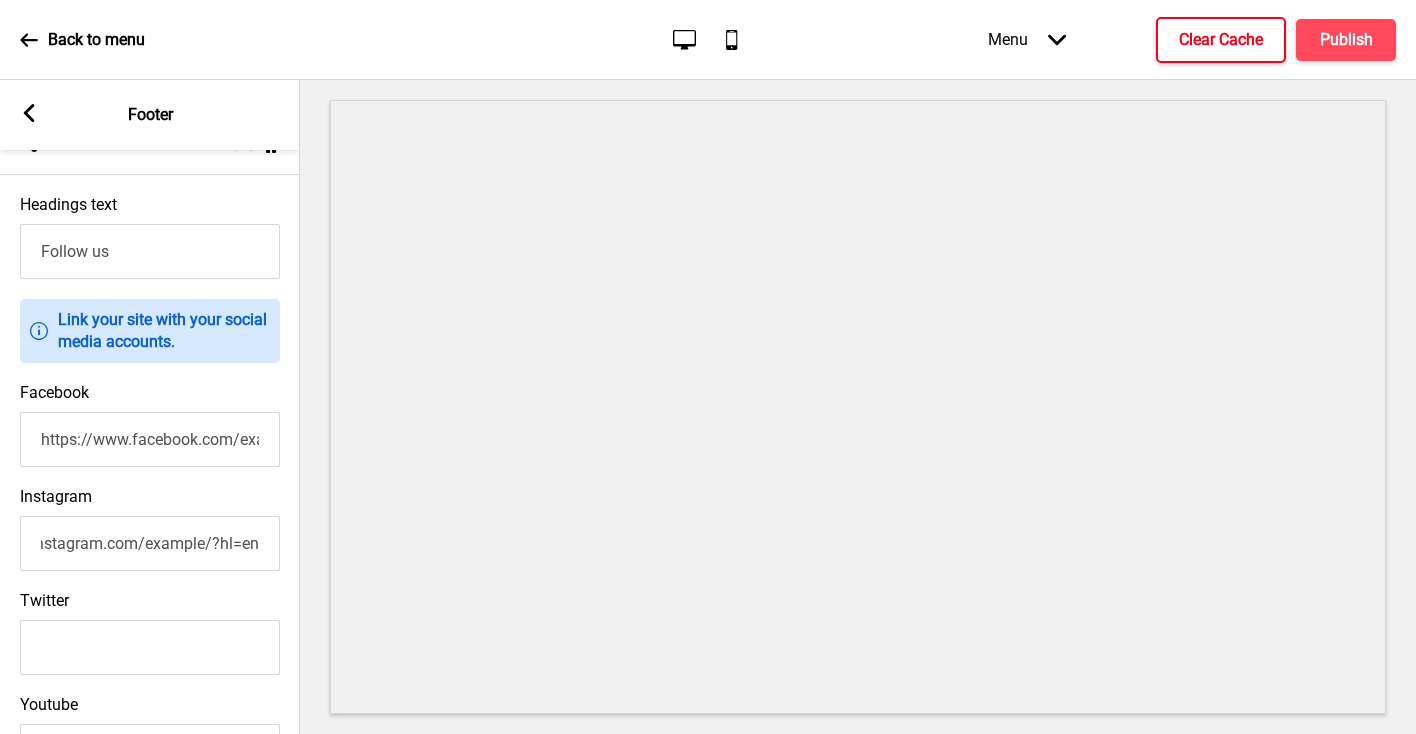 type on "https://www.instagram.com/thefarm.soiltosoul/?hl=en" 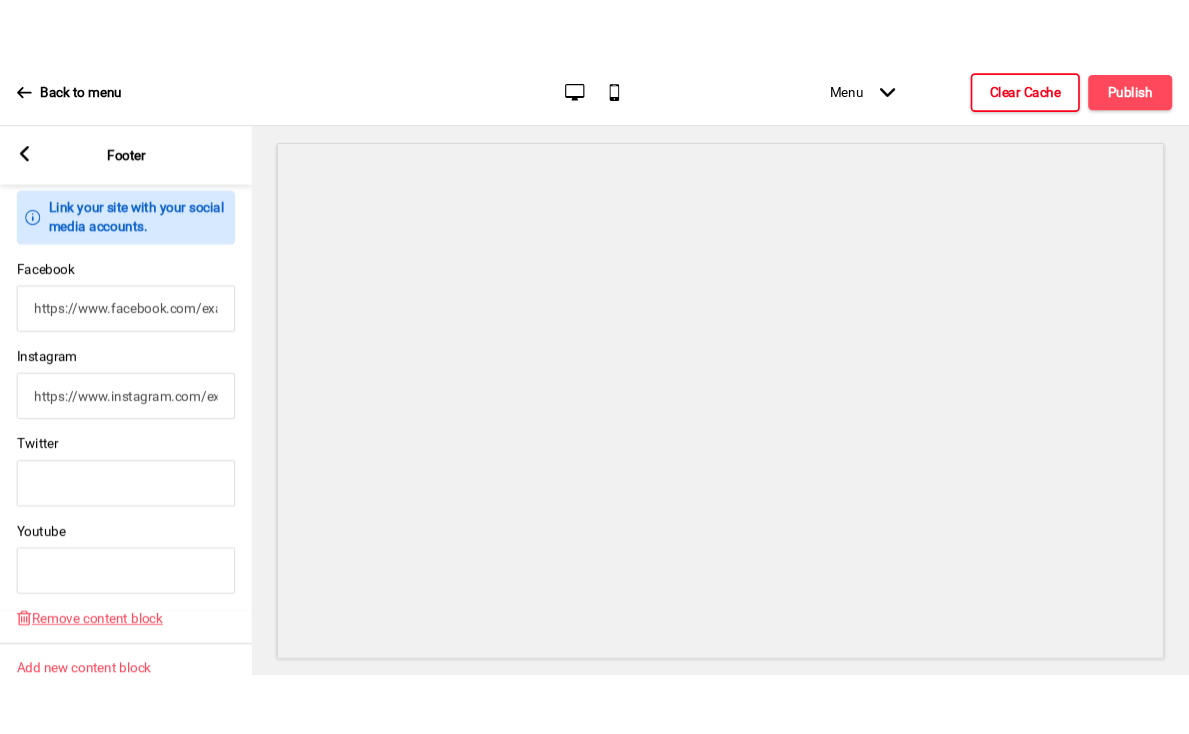 scroll, scrollTop: 817, scrollLeft: 0, axis: vertical 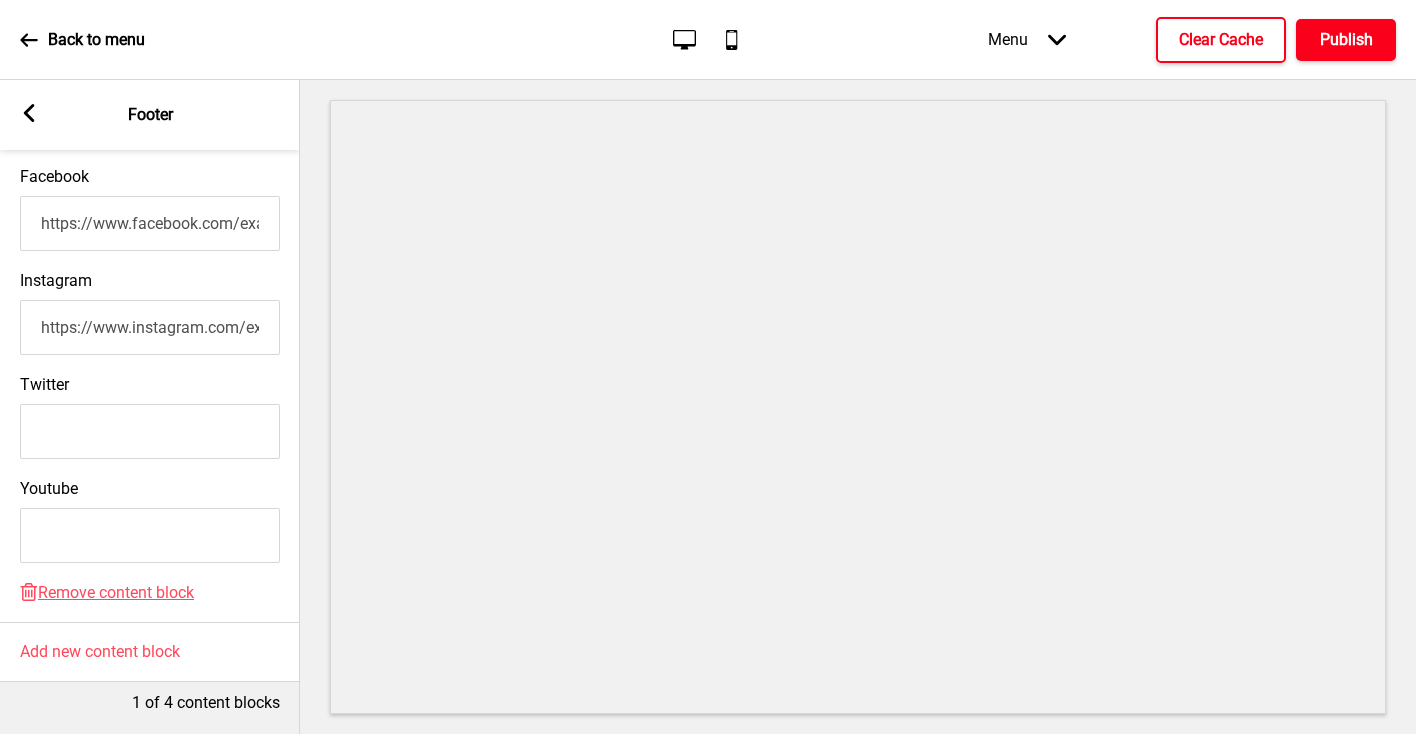 click on "Publish" at bounding box center [1346, 40] 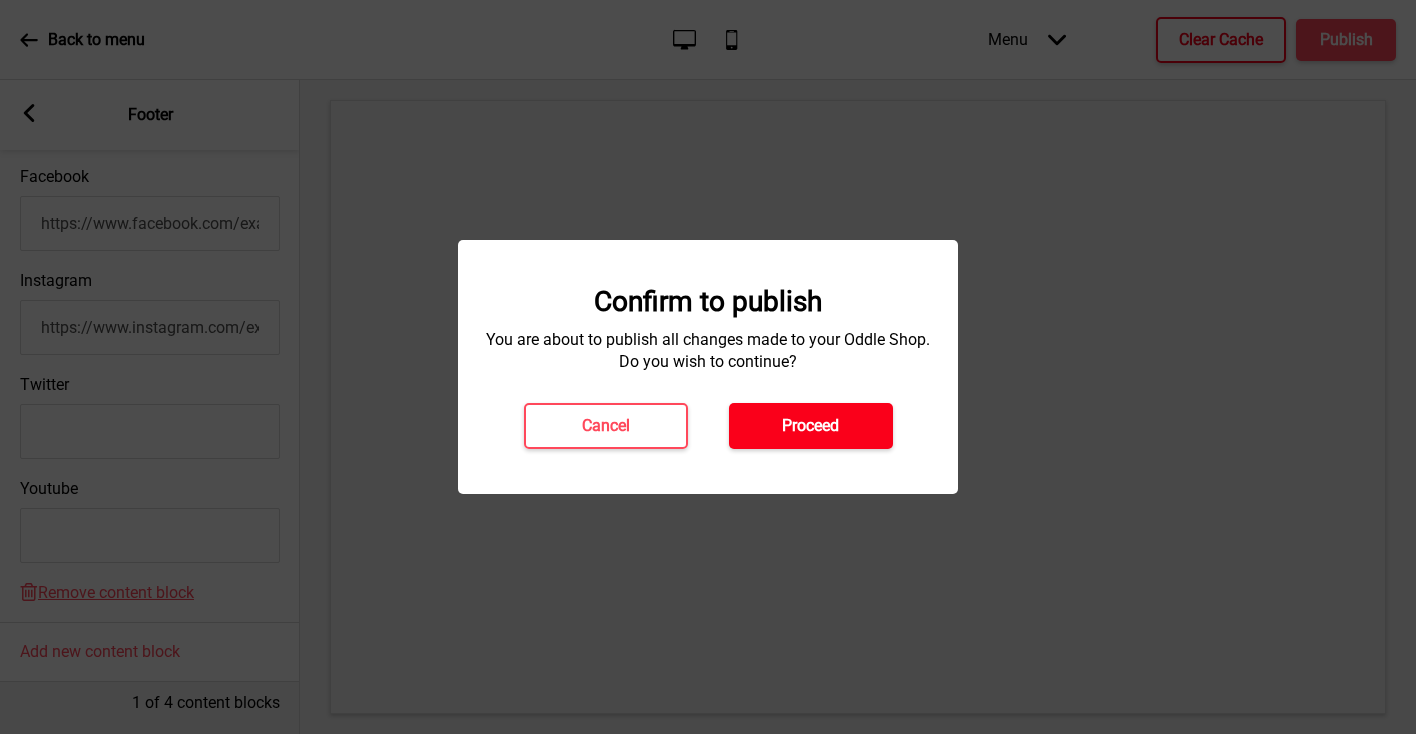 click on "Proceed" at bounding box center [810, 426] 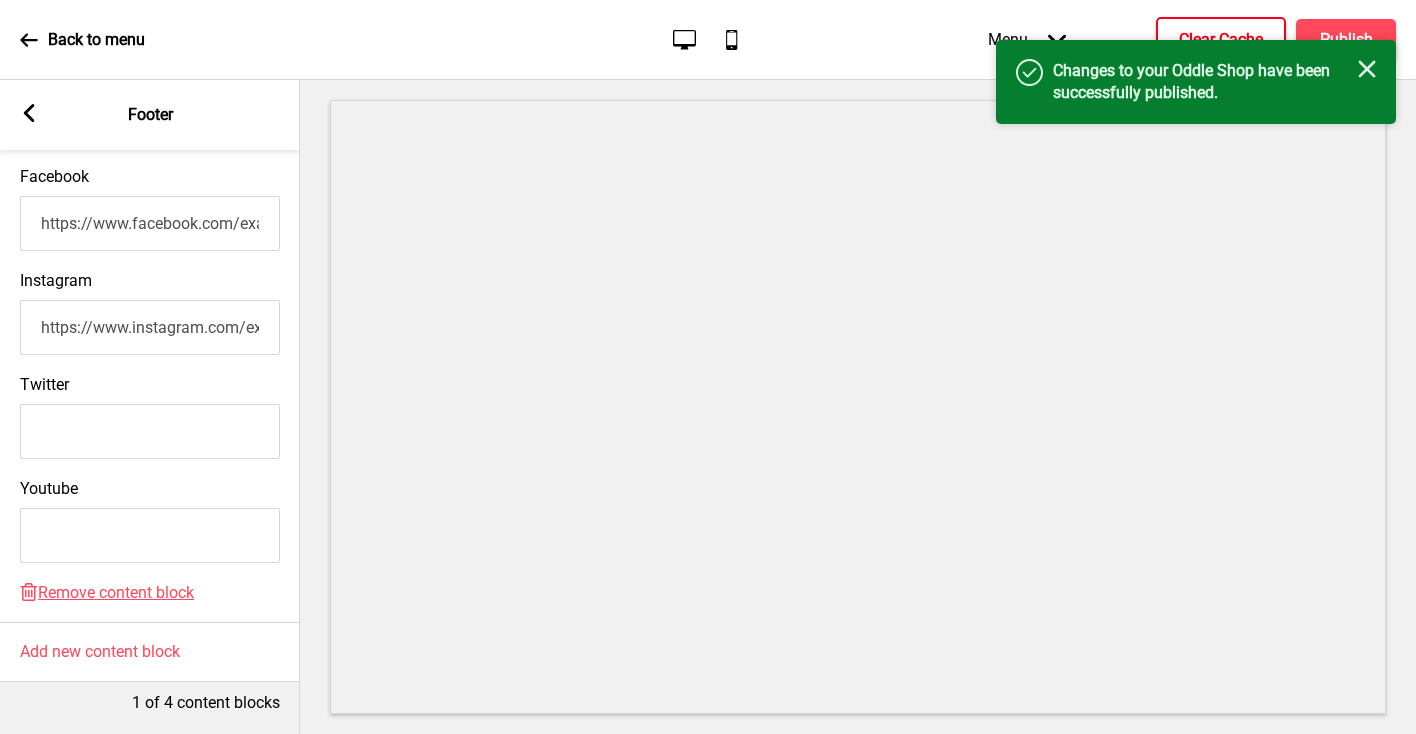 click 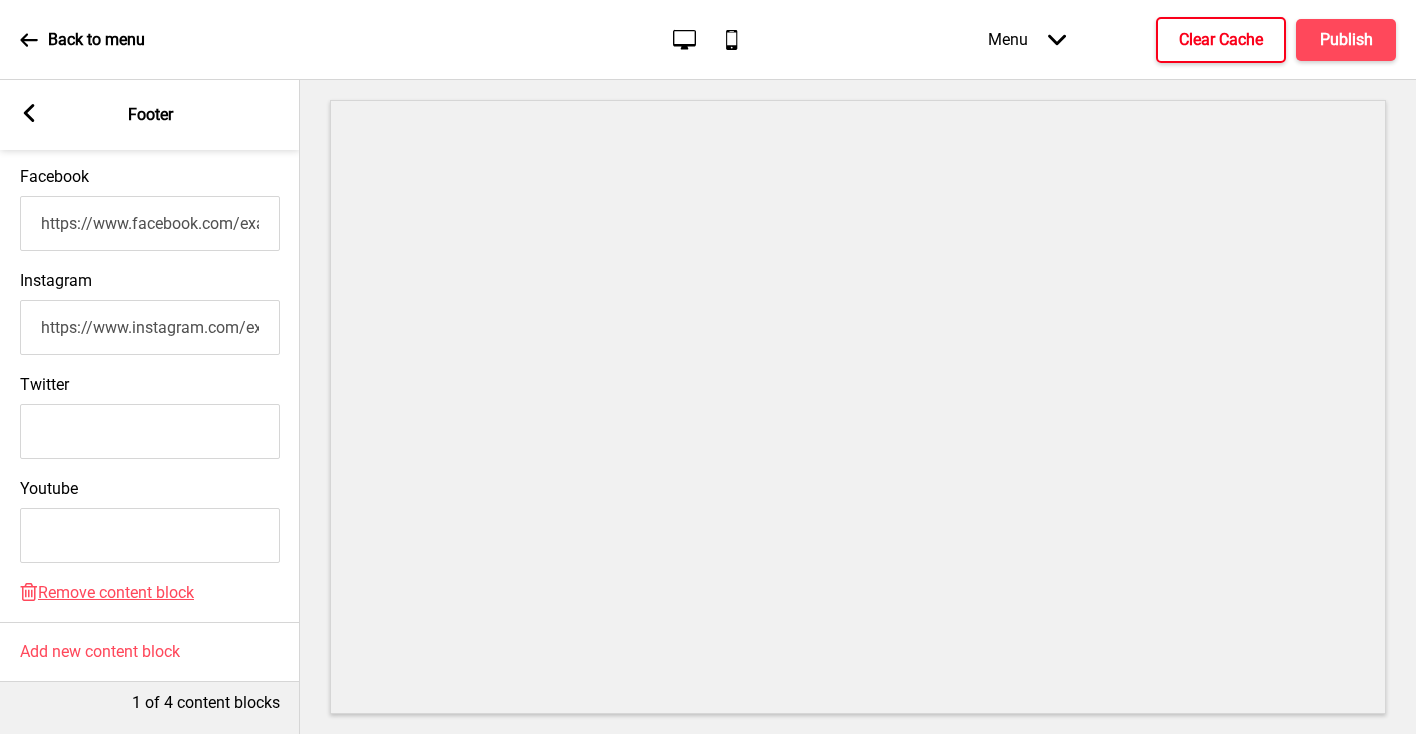 click on "Clear Cache" at bounding box center (1221, 40) 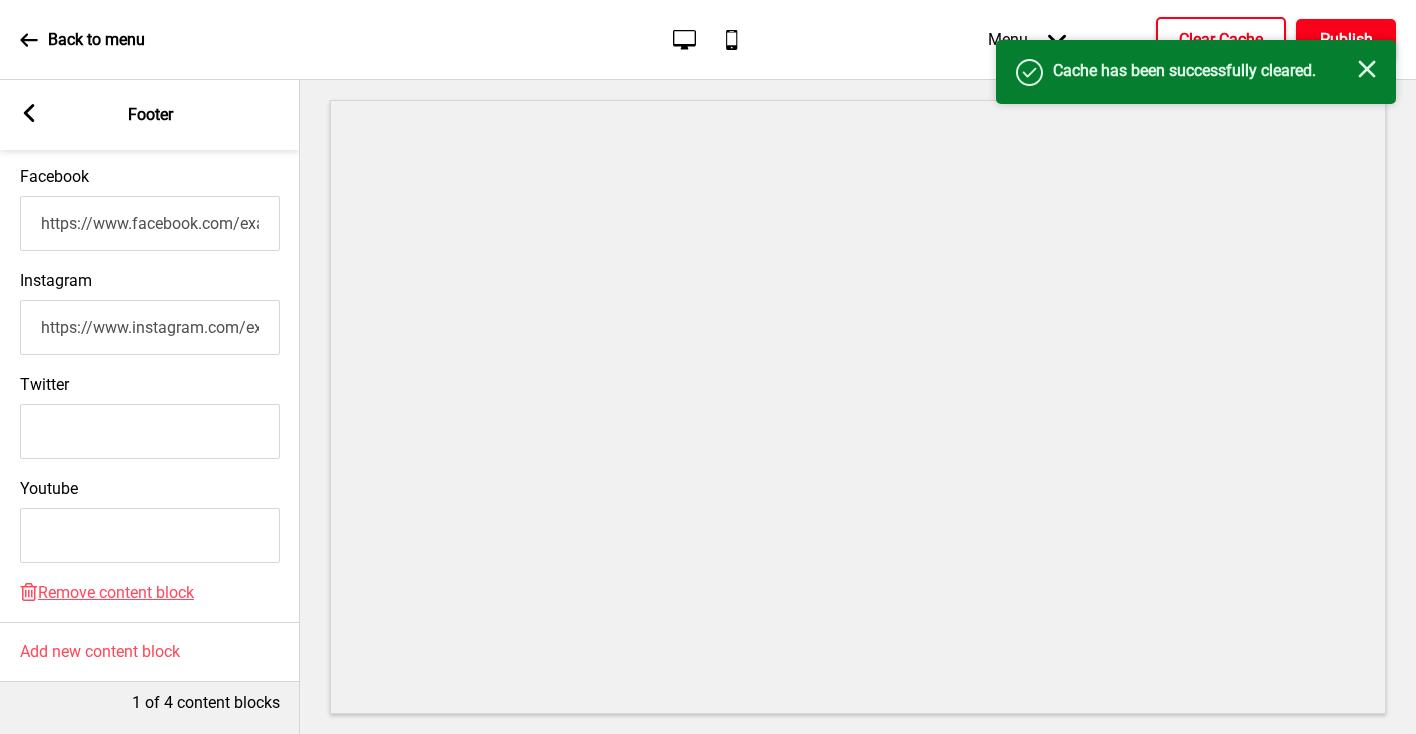 click on "Publish" at bounding box center [1346, 40] 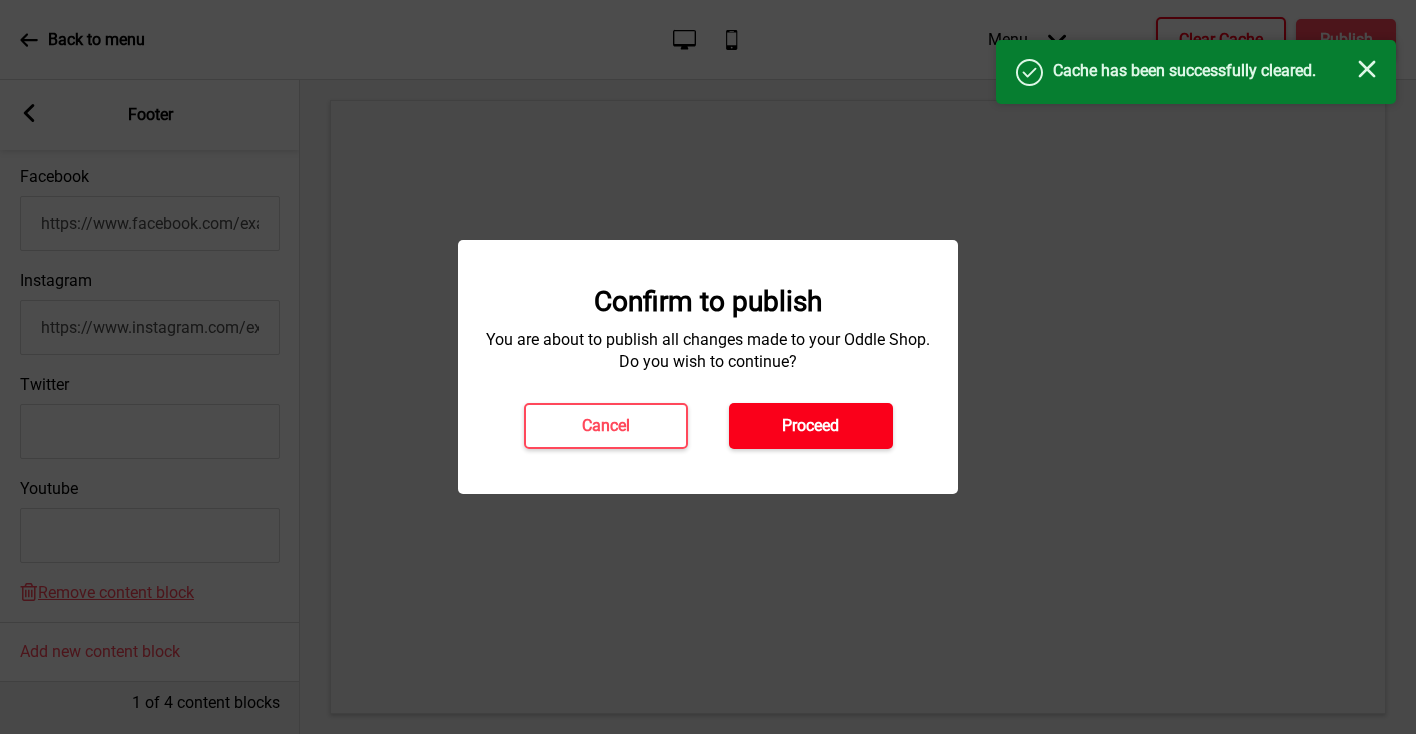click on "Proceed" at bounding box center [810, 426] 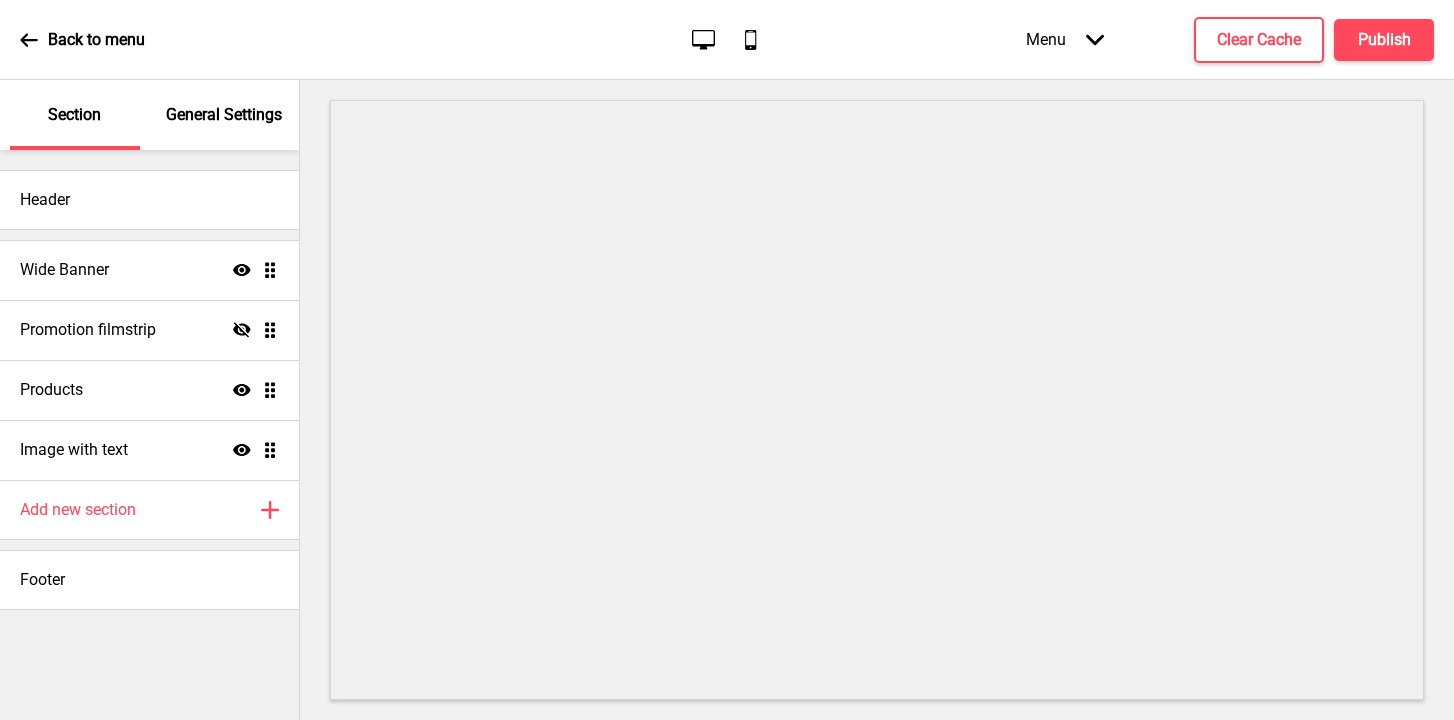 scroll, scrollTop: 0, scrollLeft: 0, axis: both 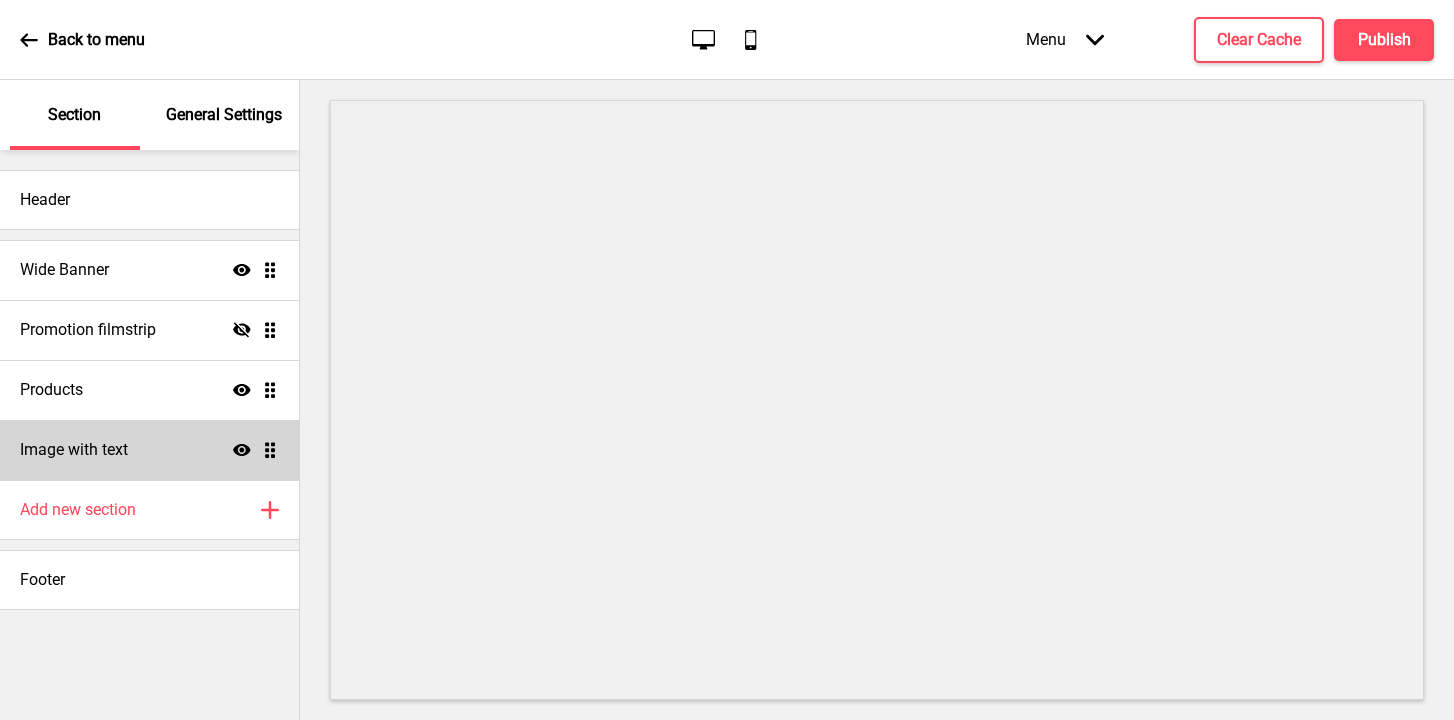 click on "Image with text Show Drag" at bounding box center [149, 450] 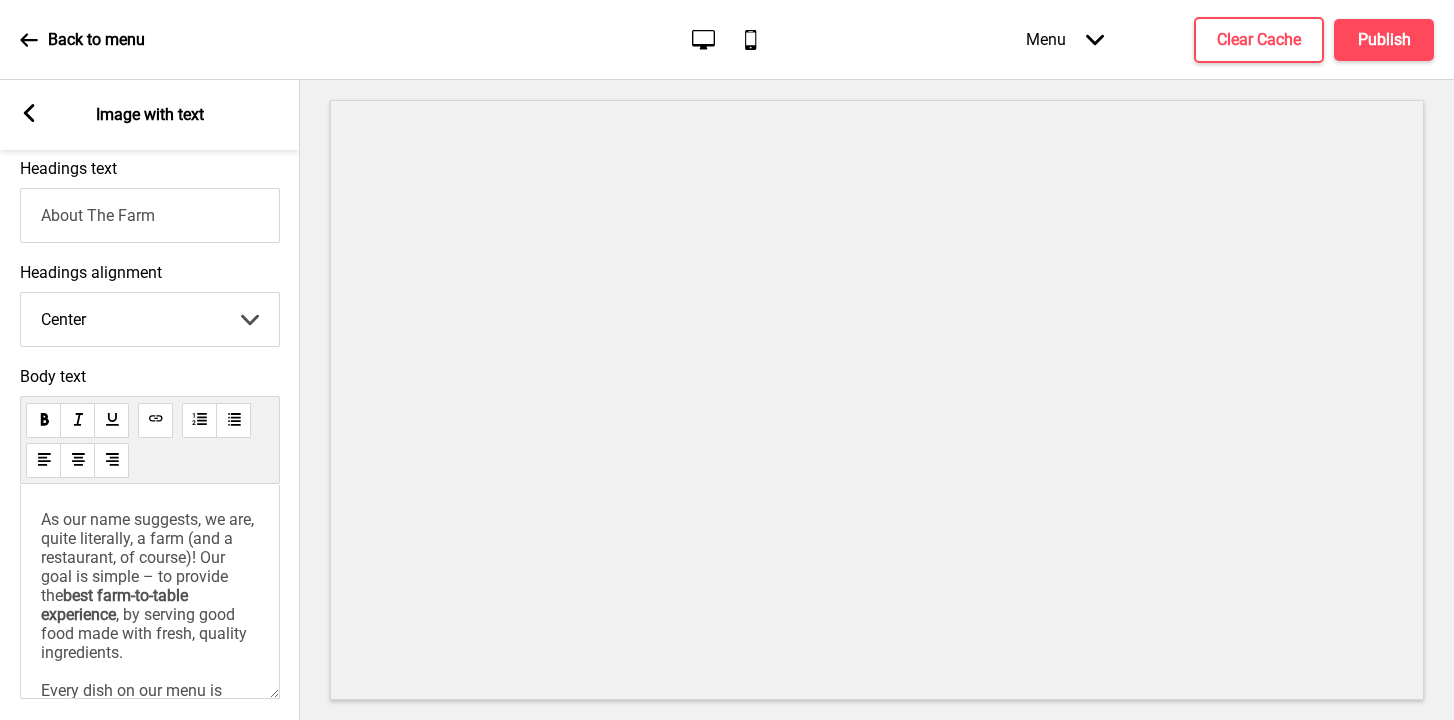 scroll, scrollTop: 536, scrollLeft: 0, axis: vertical 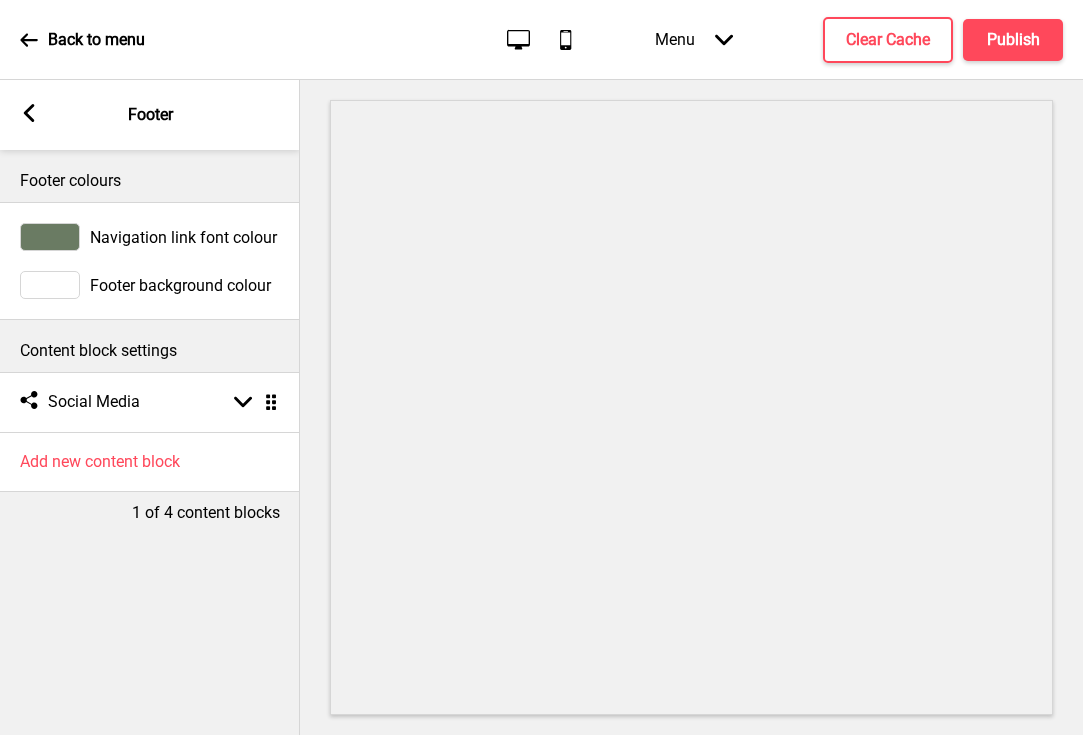 click on "Navigation link font colour" at bounding box center [183, 237] 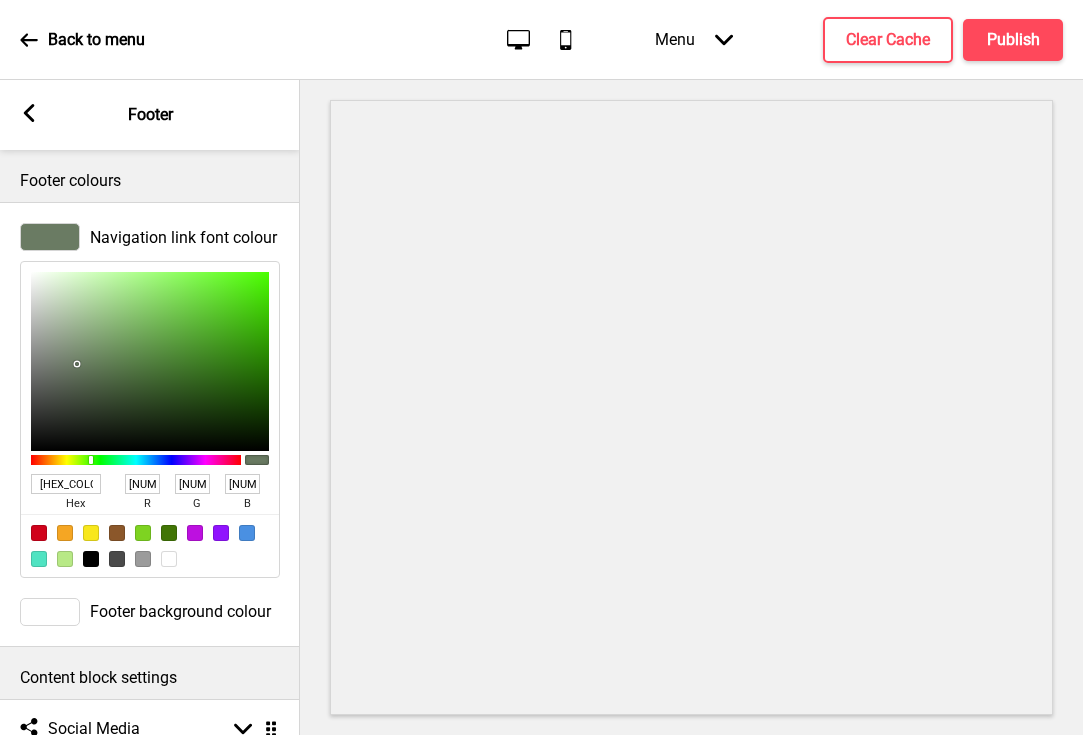 drag, startPoint x: 87, startPoint y: 483, endPoint x: 29, endPoint y: 477, distance: 58.30952 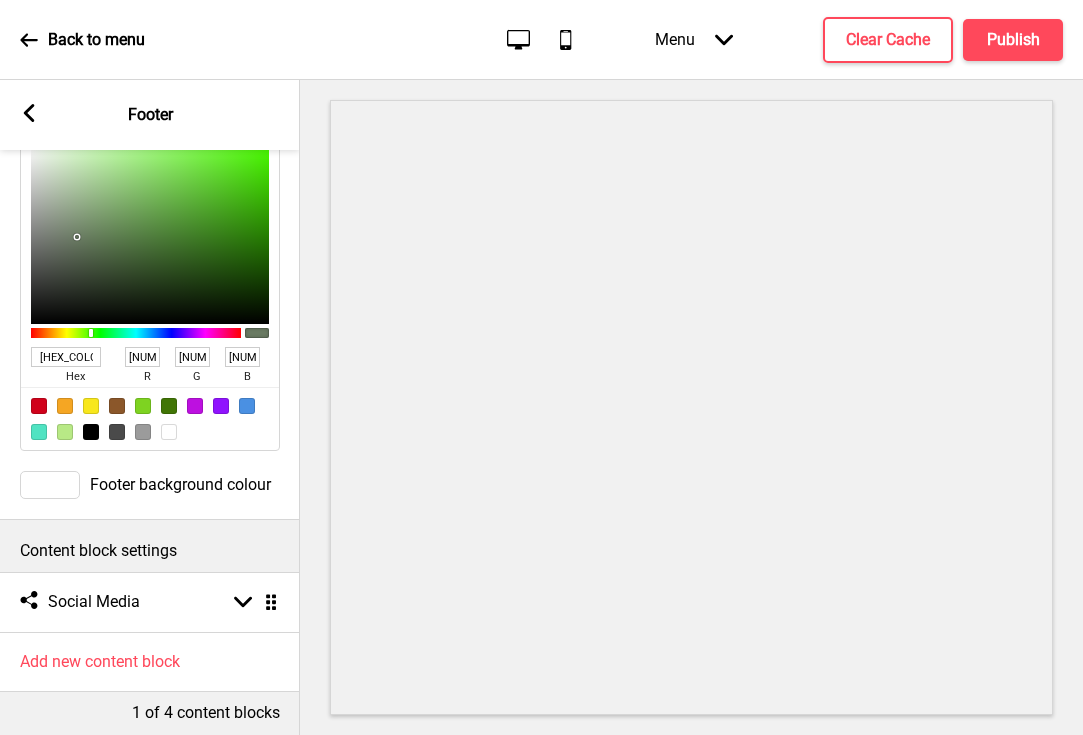 scroll, scrollTop: 150, scrollLeft: 0, axis: vertical 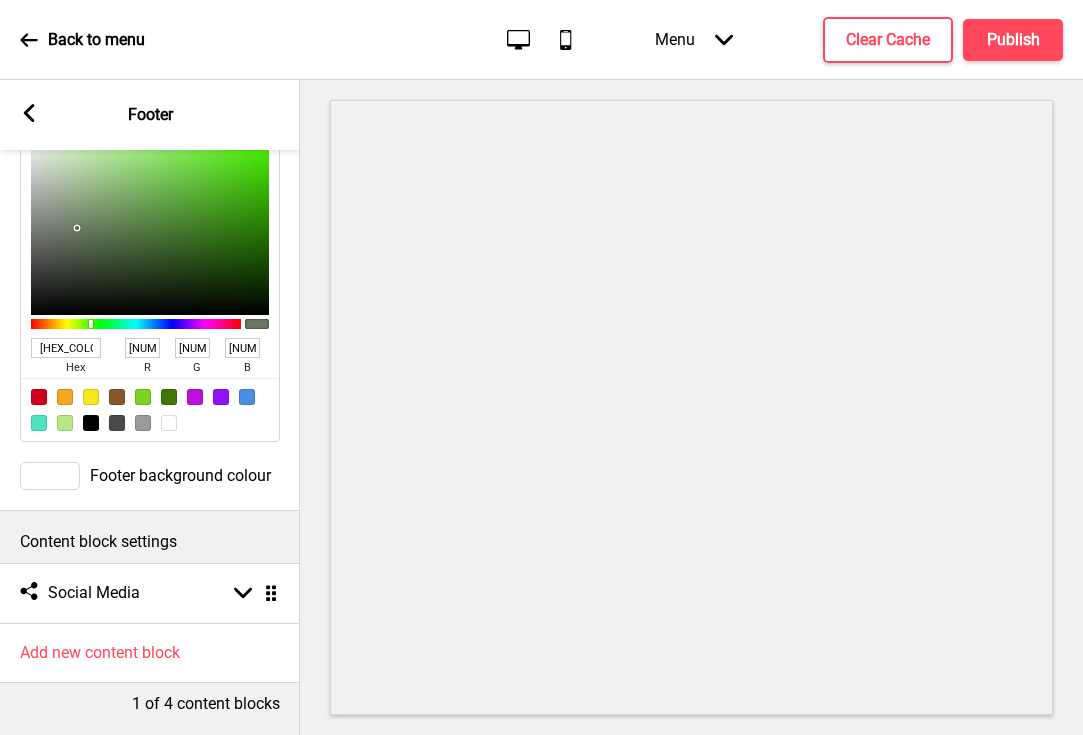 click on "Footer background colour" at bounding box center [180, 475] 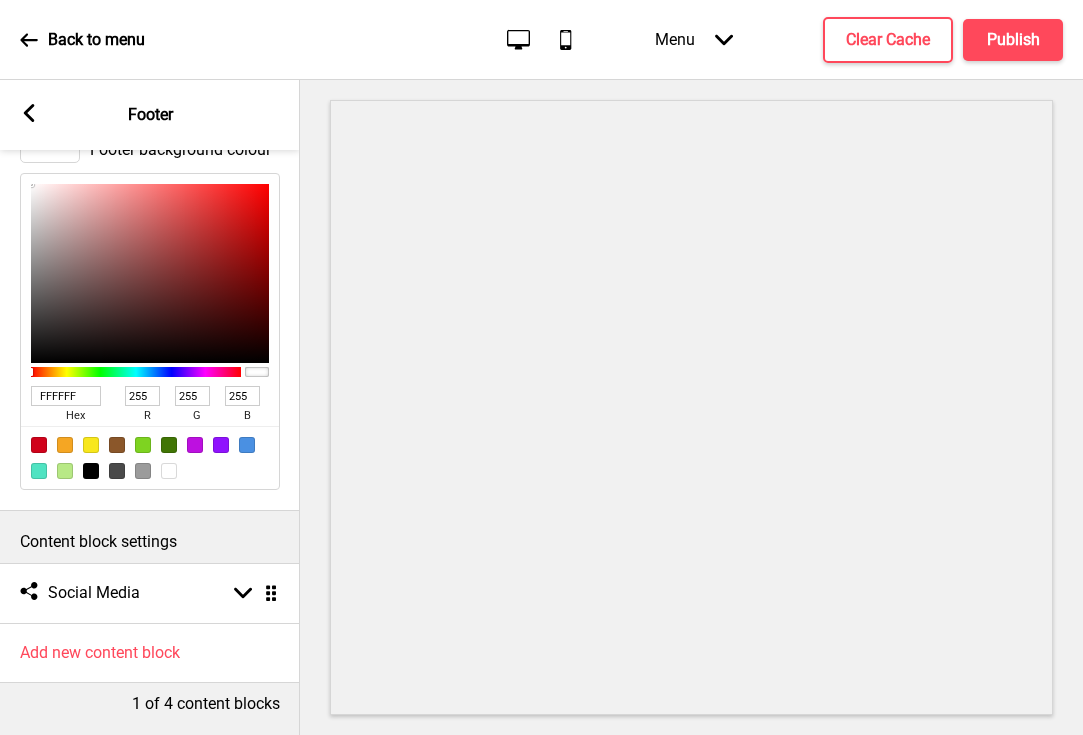 scroll, scrollTop: 150, scrollLeft: 0, axis: vertical 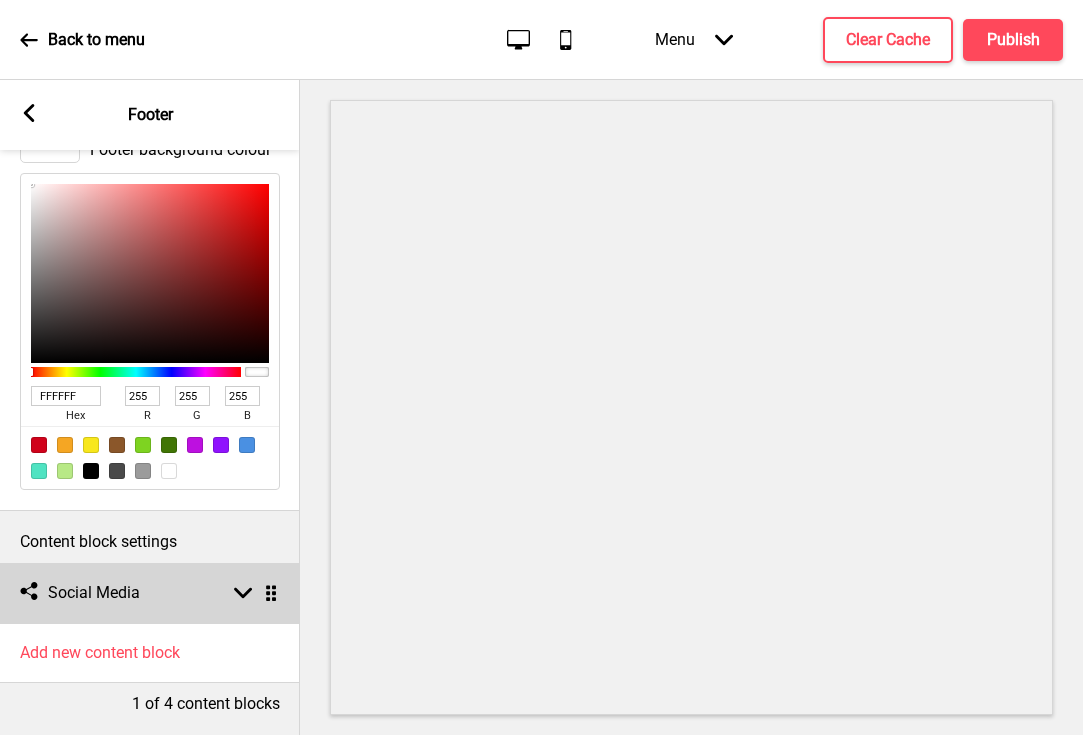 click on "Arrow down Drag" at bounding box center (252, 593) 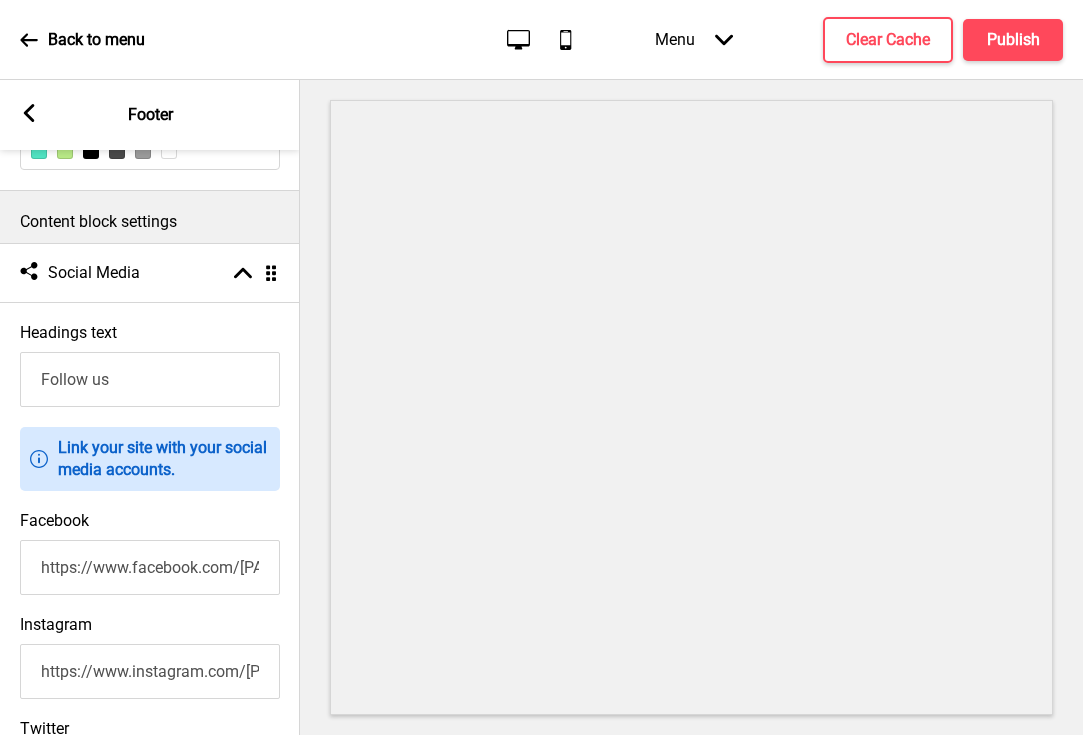 scroll, scrollTop: 656, scrollLeft: 0, axis: vertical 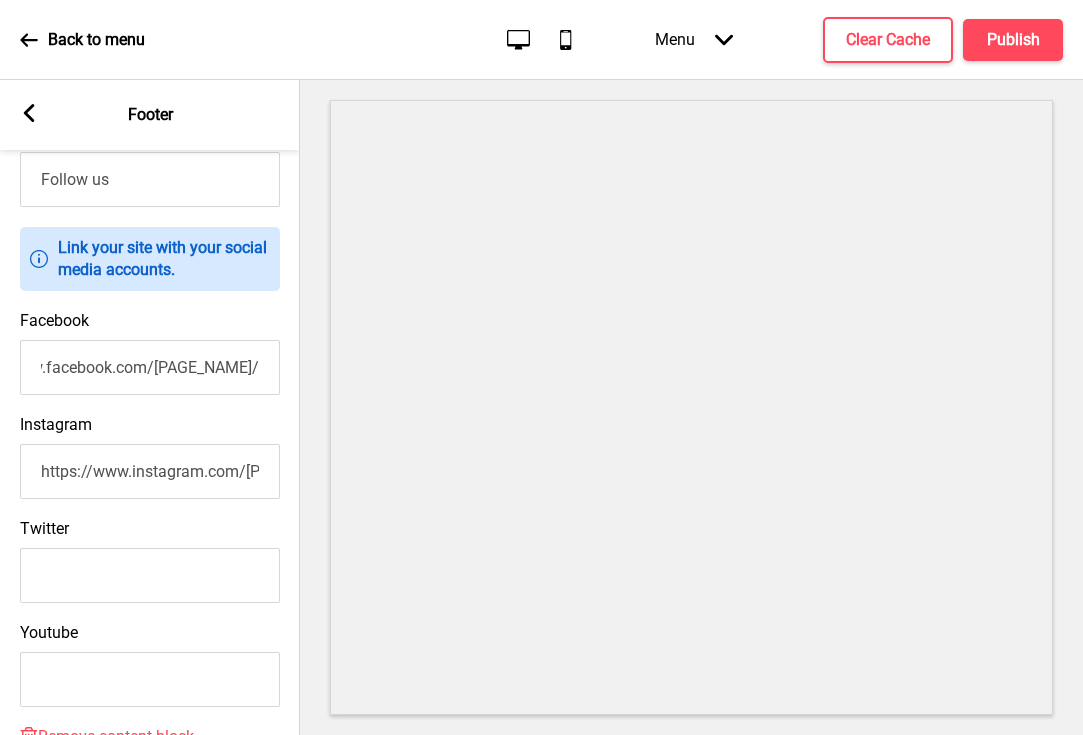 drag, startPoint x: 40, startPoint y: 366, endPoint x: 283, endPoint y: 383, distance: 243.59392 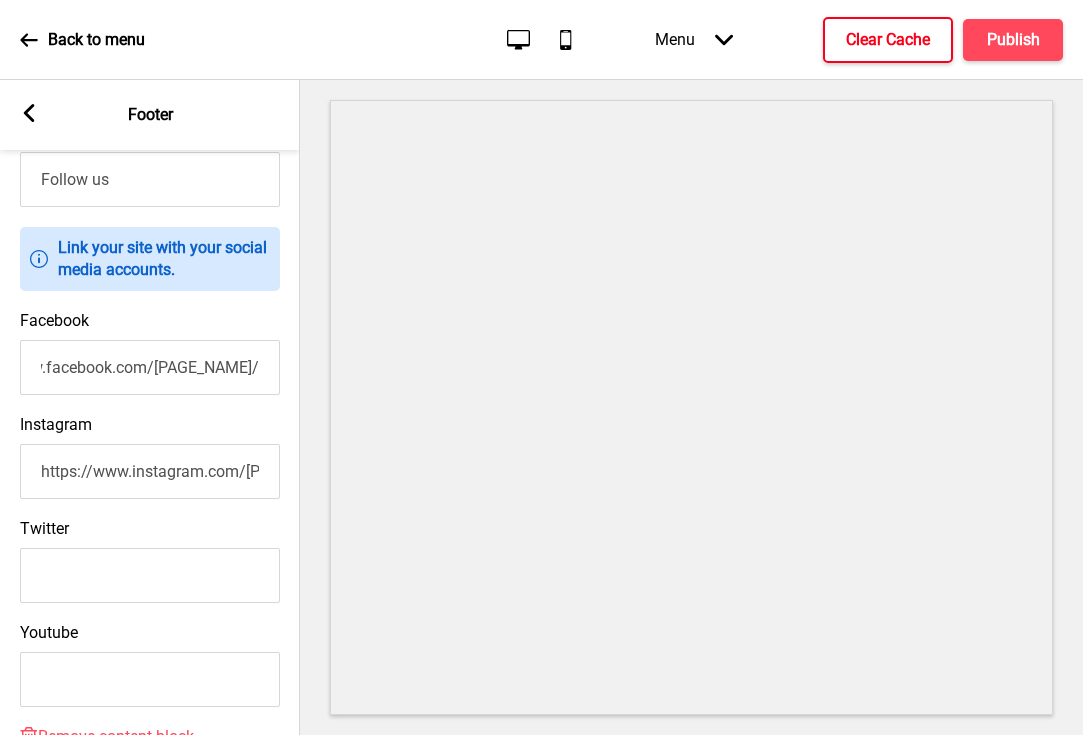 scroll, scrollTop: 0, scrollLeft: 0, axis: both 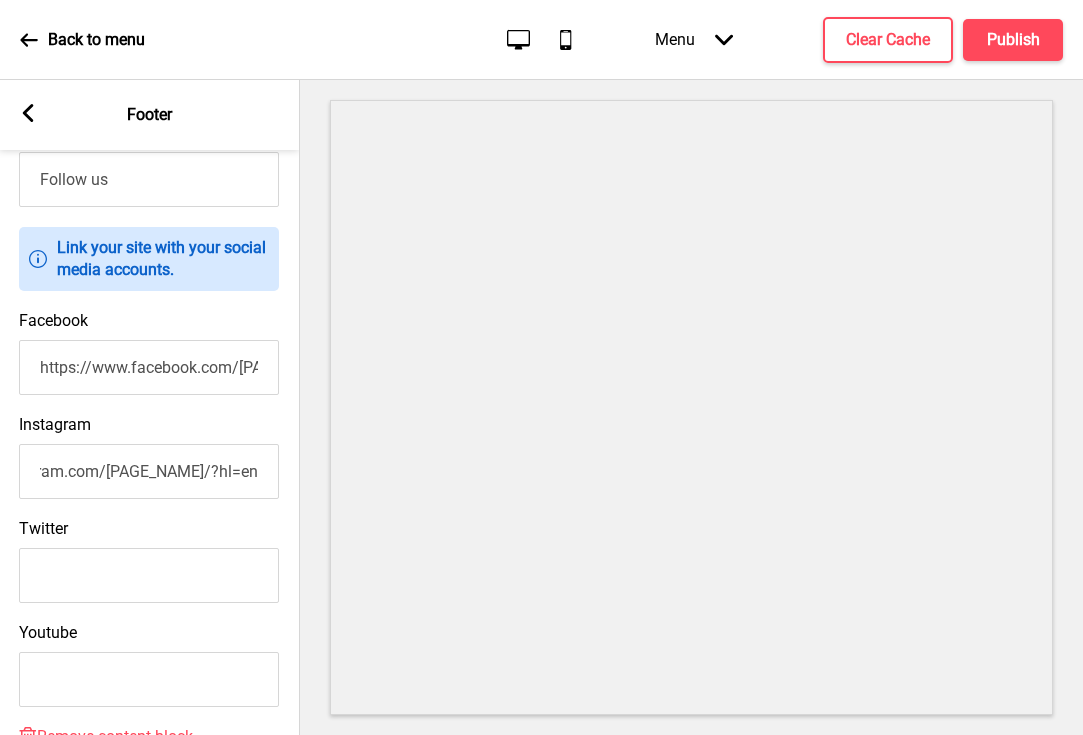 drag, startPoint x: 36, startPoint y: 476, endPoint x: 293, endPoint y: 494, distance: 257.62958 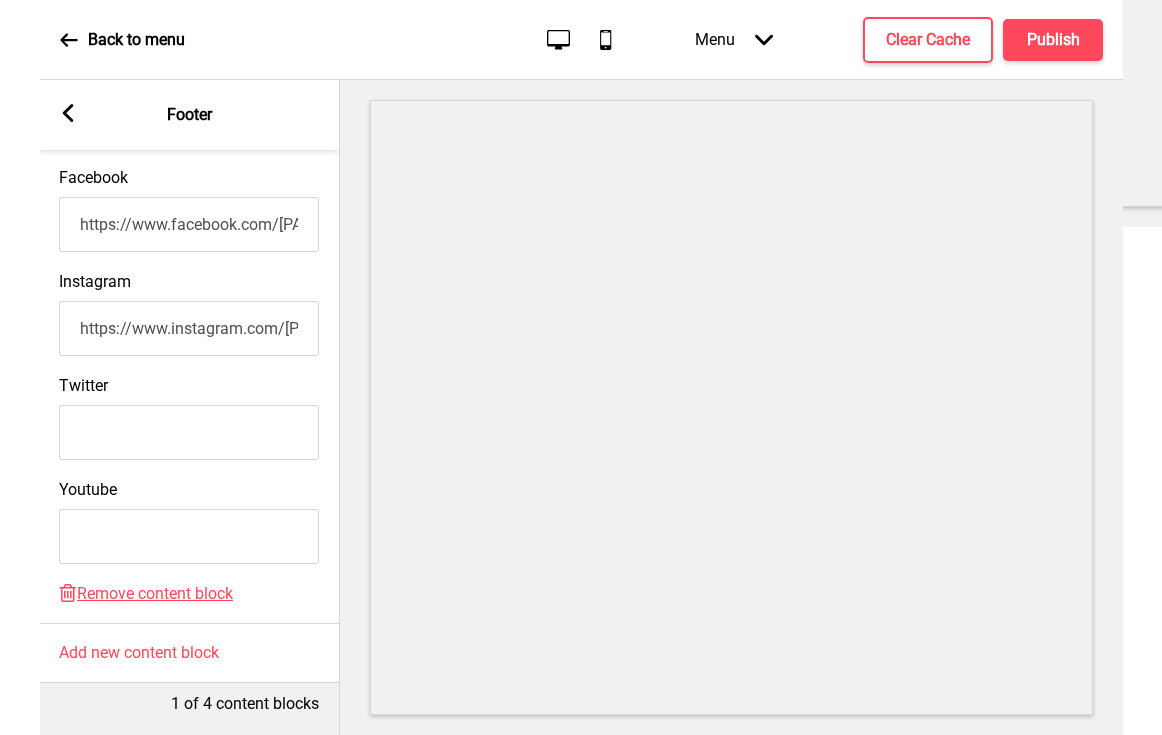 scroll, scrollTop: 812, scrollLeft: 0, axis: vertical 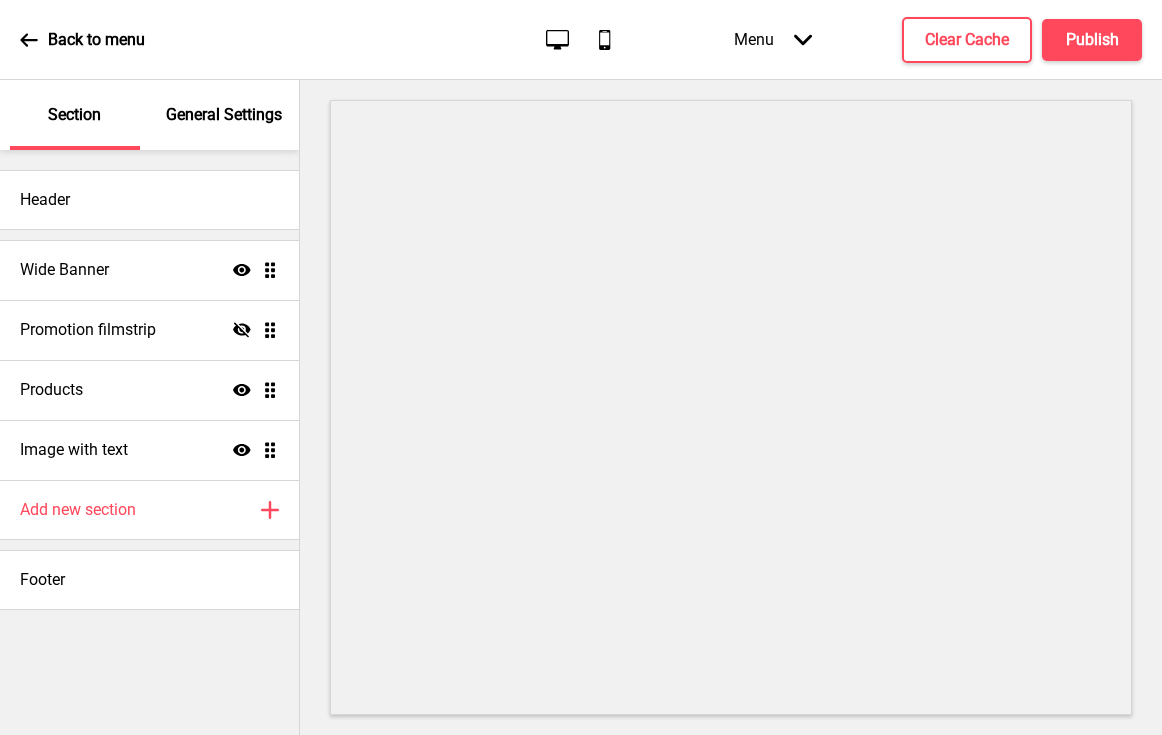 click on "Wide Banner Show Drag" at bounding box center [149, 270] 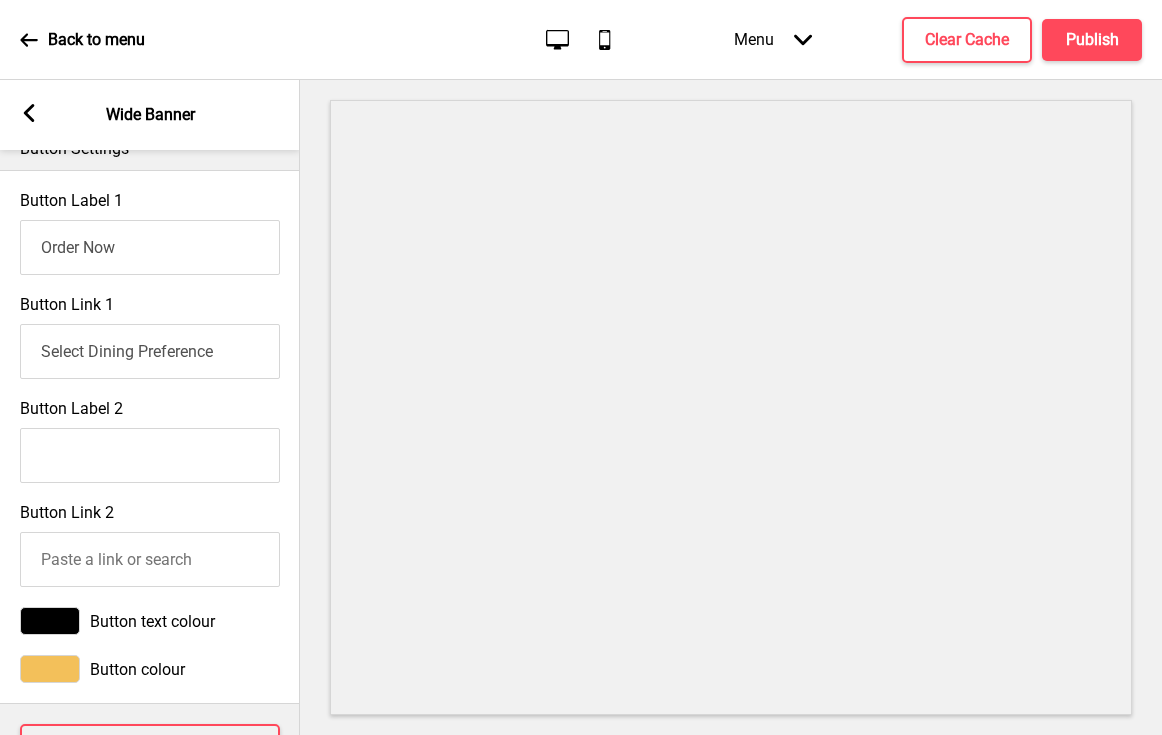 scroll, scrollTop: 1005, scrollLeft: 0, axis: vertical 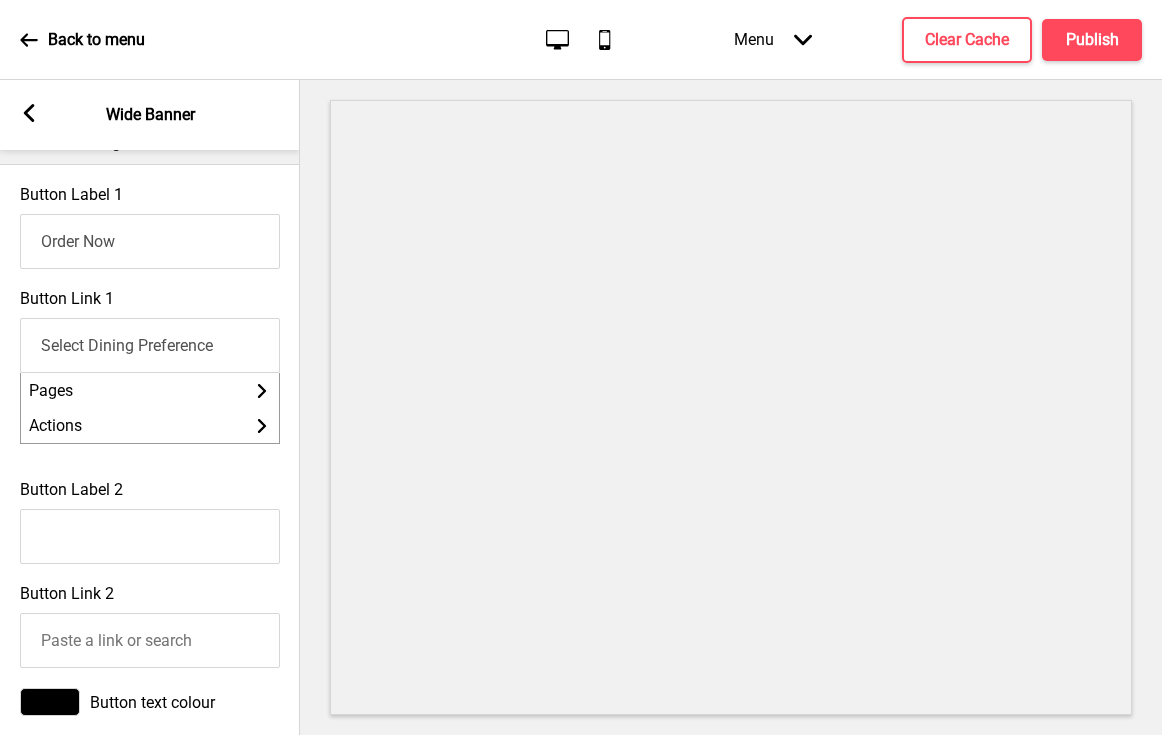 click on "Select Dining Preference" at bounding box center (150, 345) 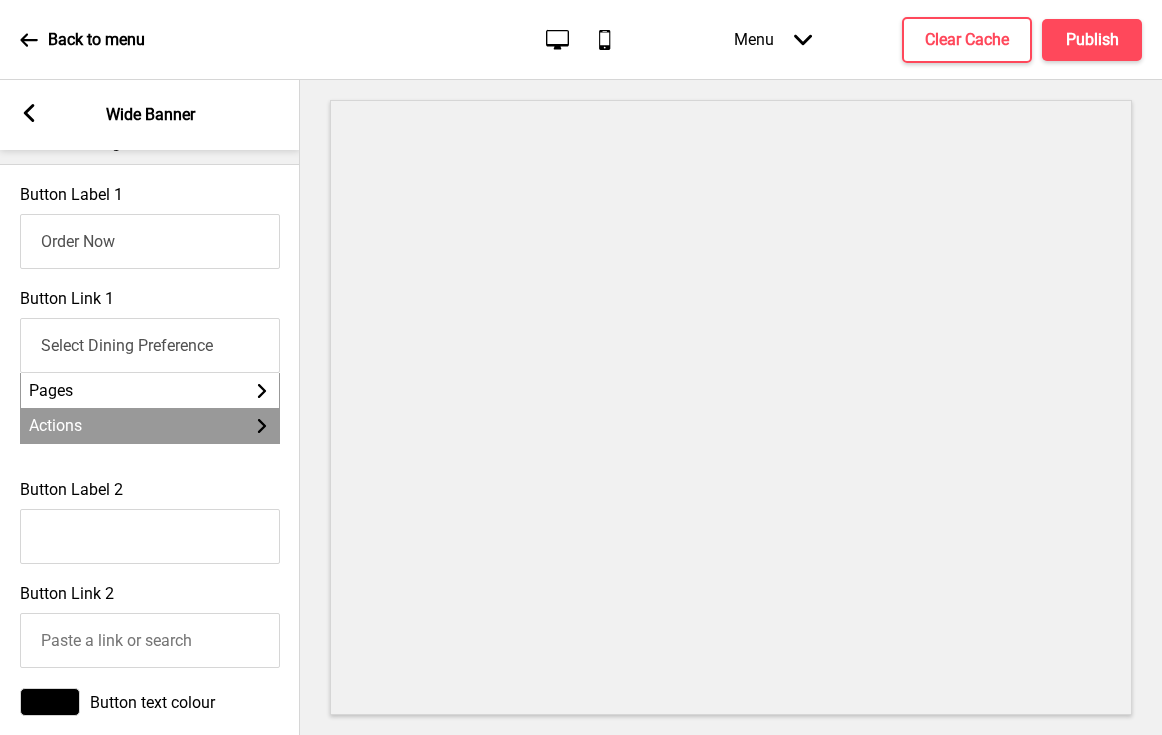 click on "Actions Arrow right" at bounding box center [150, 425] 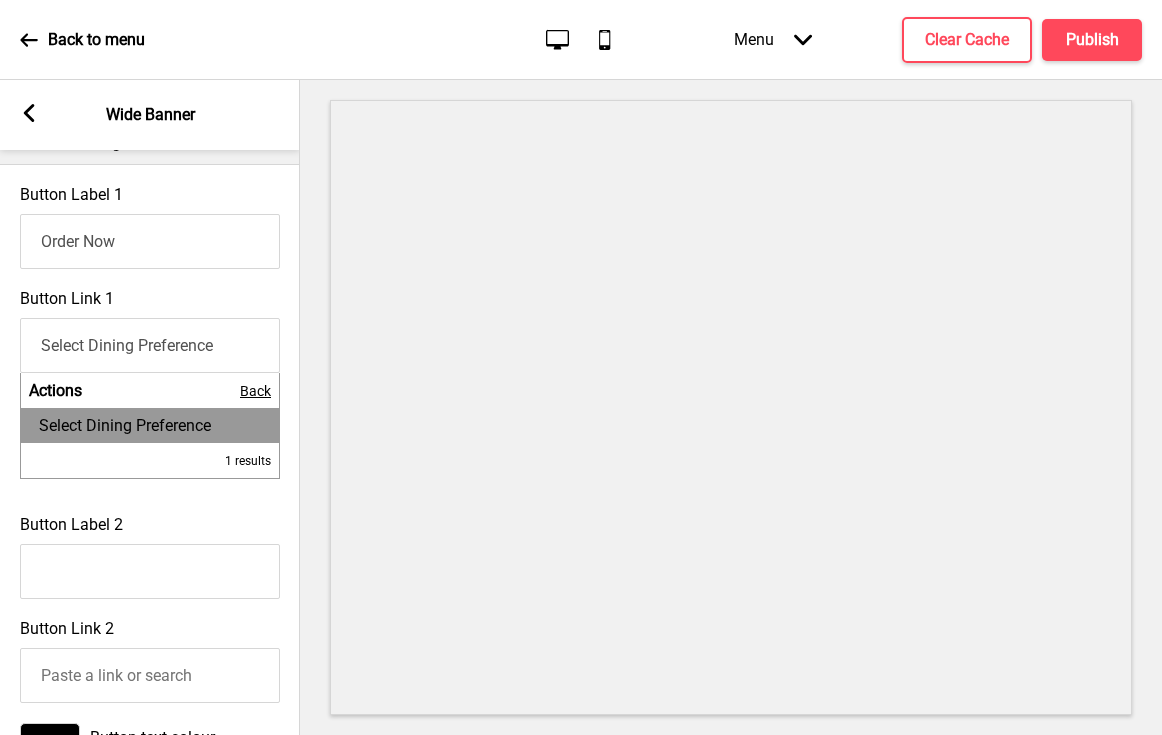 click on "Select Dining Preference" at bounding box center [125, 425] 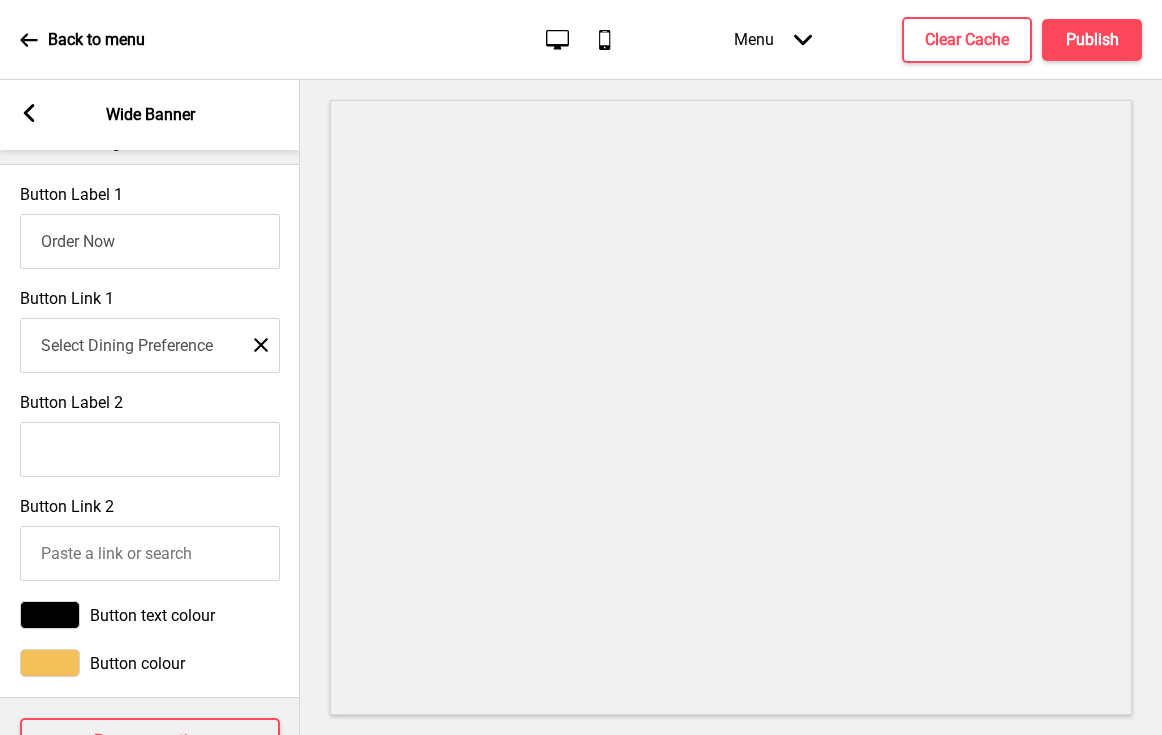 click on "Select Dining Preference" at bounding box center [150, 345] 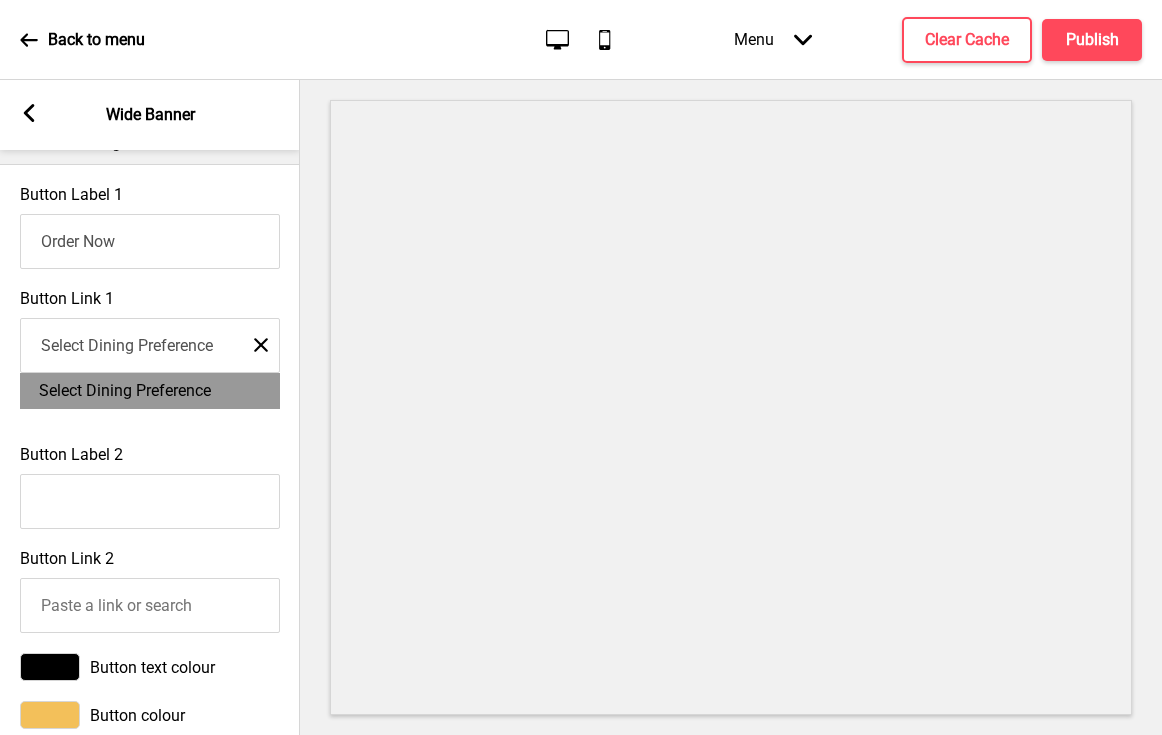click on "Select Dining Preference" at bounding box center (150, 345) 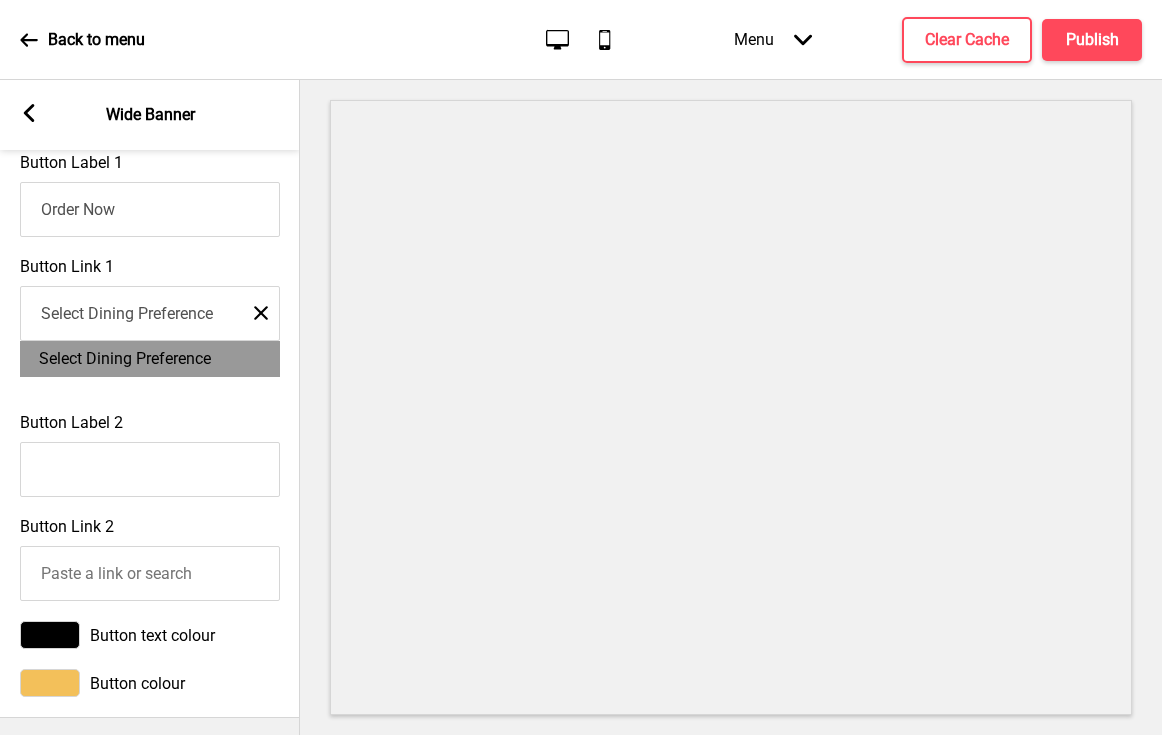 scroll, scrollTop: 968, scrollLeft: 0, axis: vertical 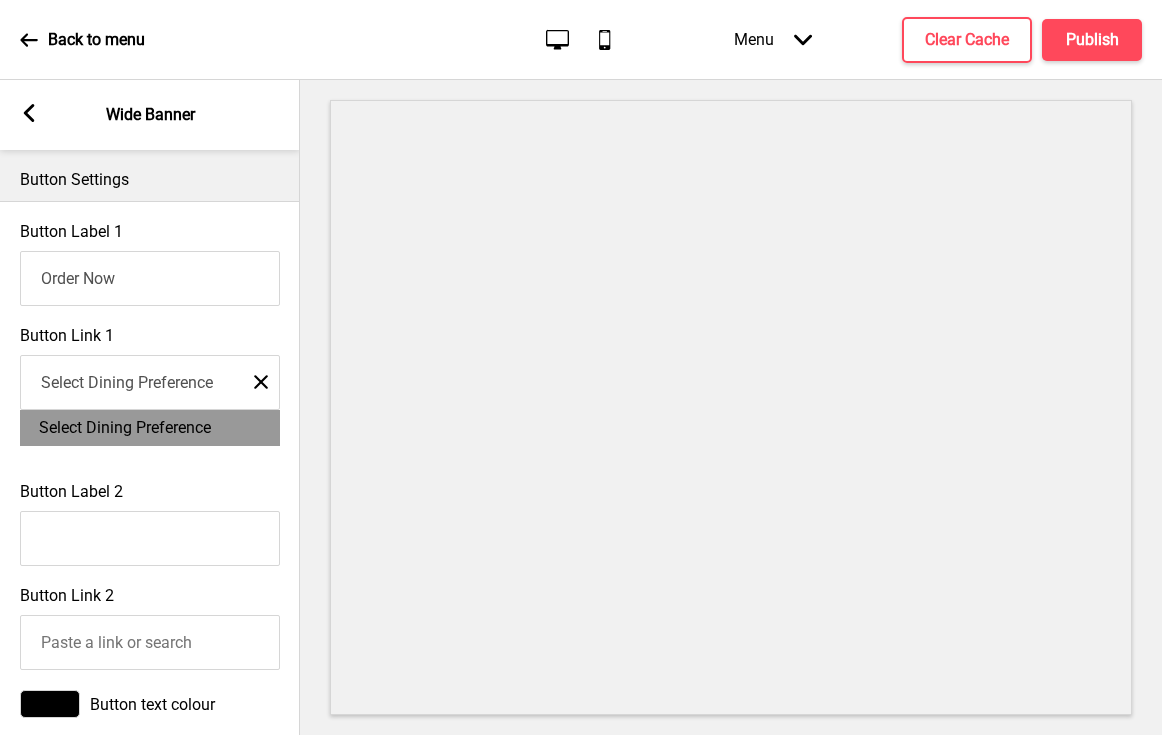 click on "Button Link 1 Select Dining Preference Close Select Dining Preference" at bounding box center (150, 394) 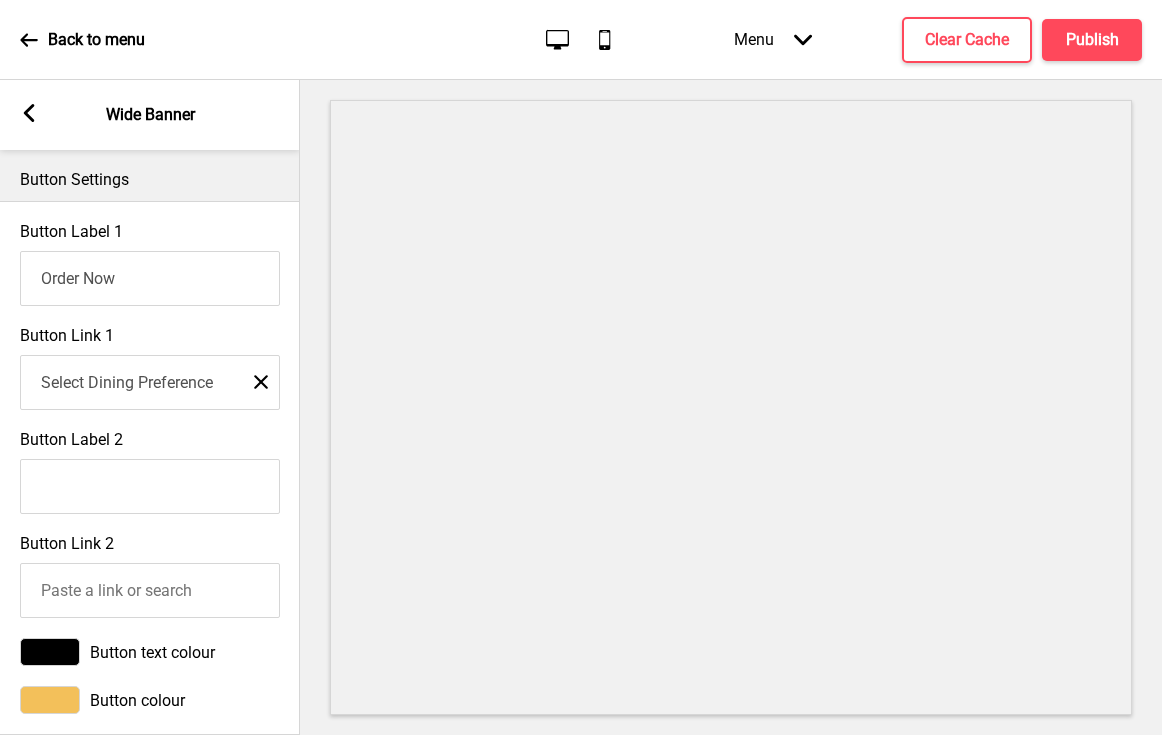 click on "Select Dining Preference" at bounding box center [150, 382] 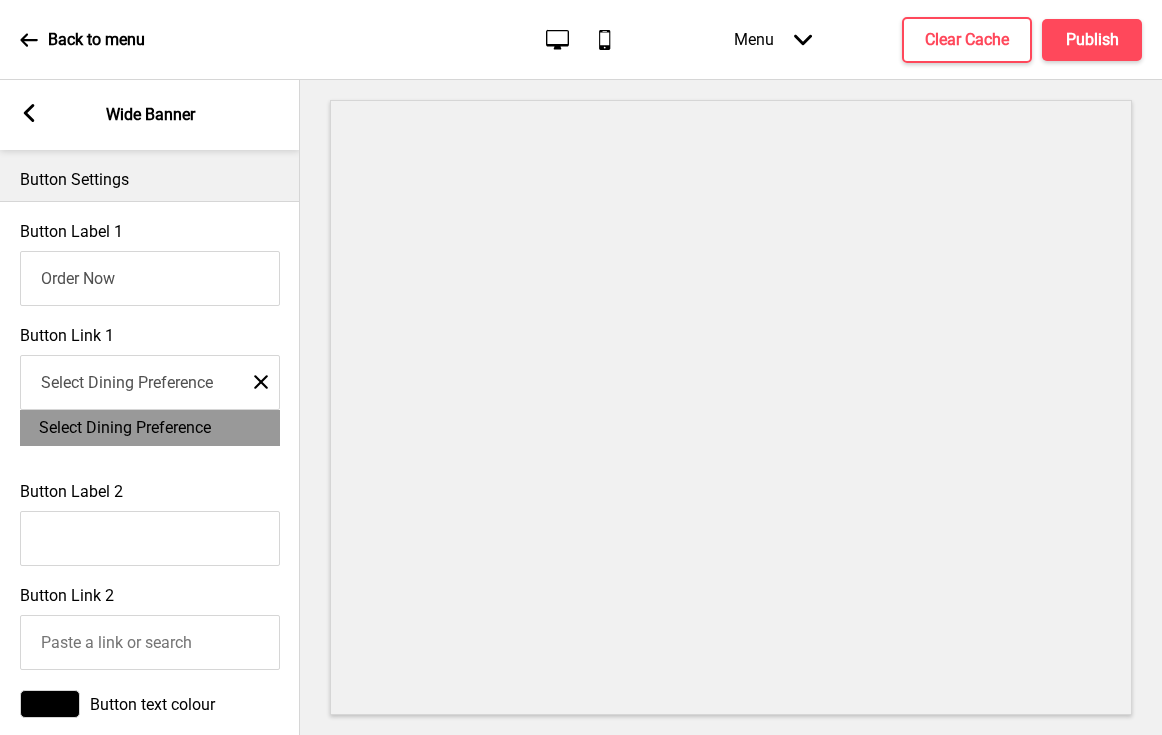 click 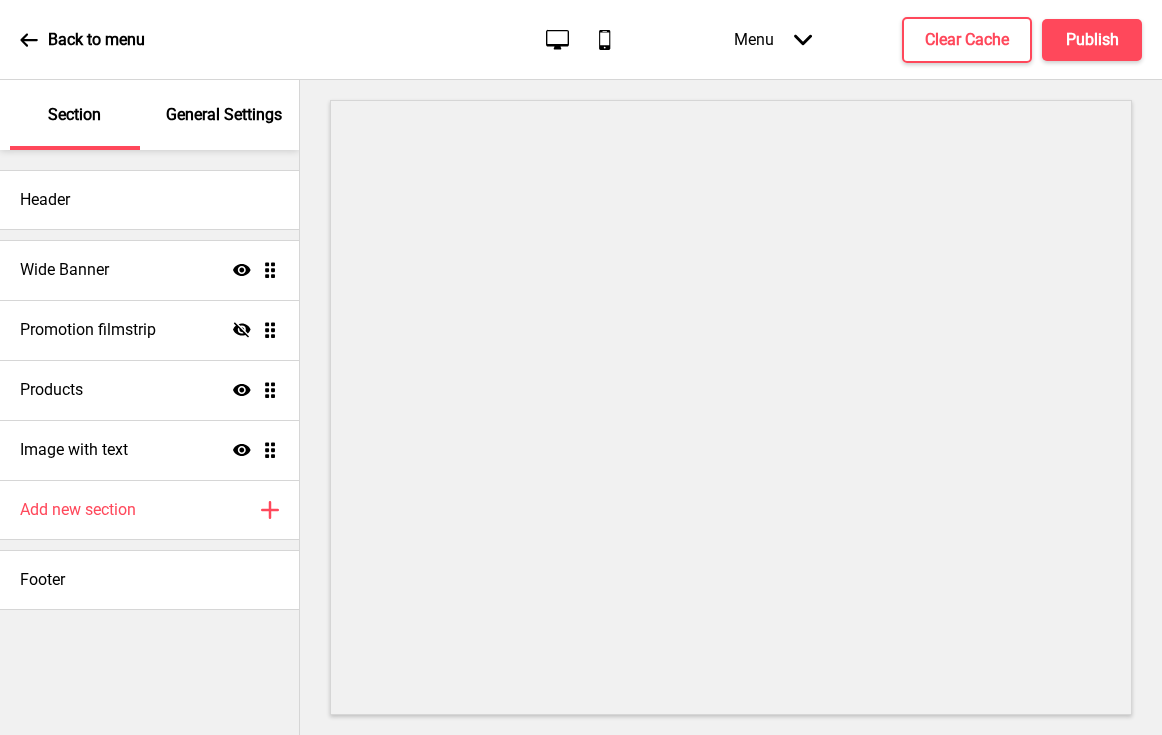 click 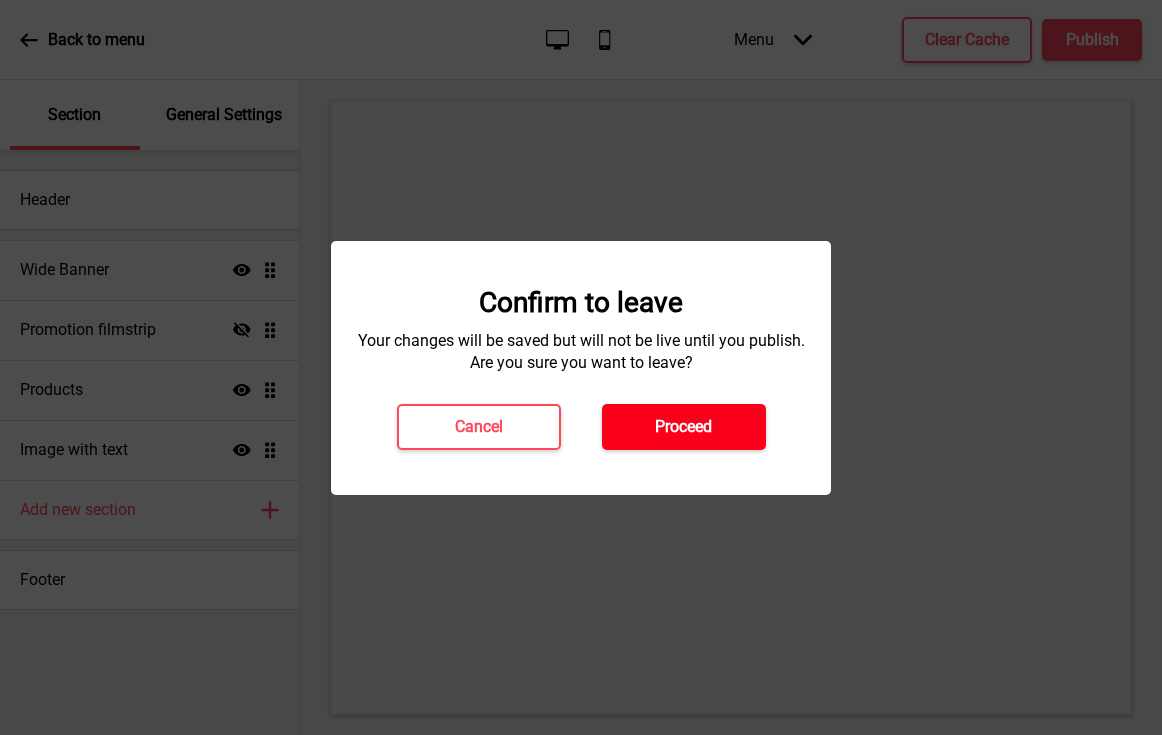 click on "Proceed" at bounding box center (683, 427) 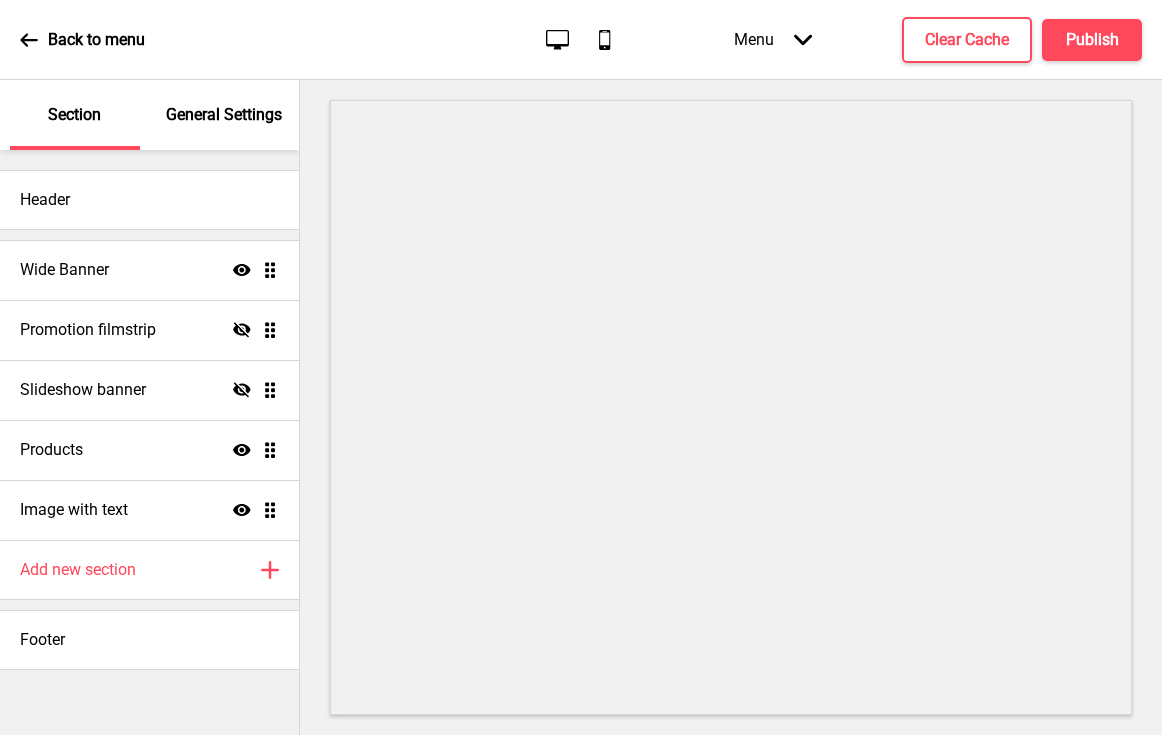 scroll, scrollTop: 0, scrollLeft: 0, axis: both 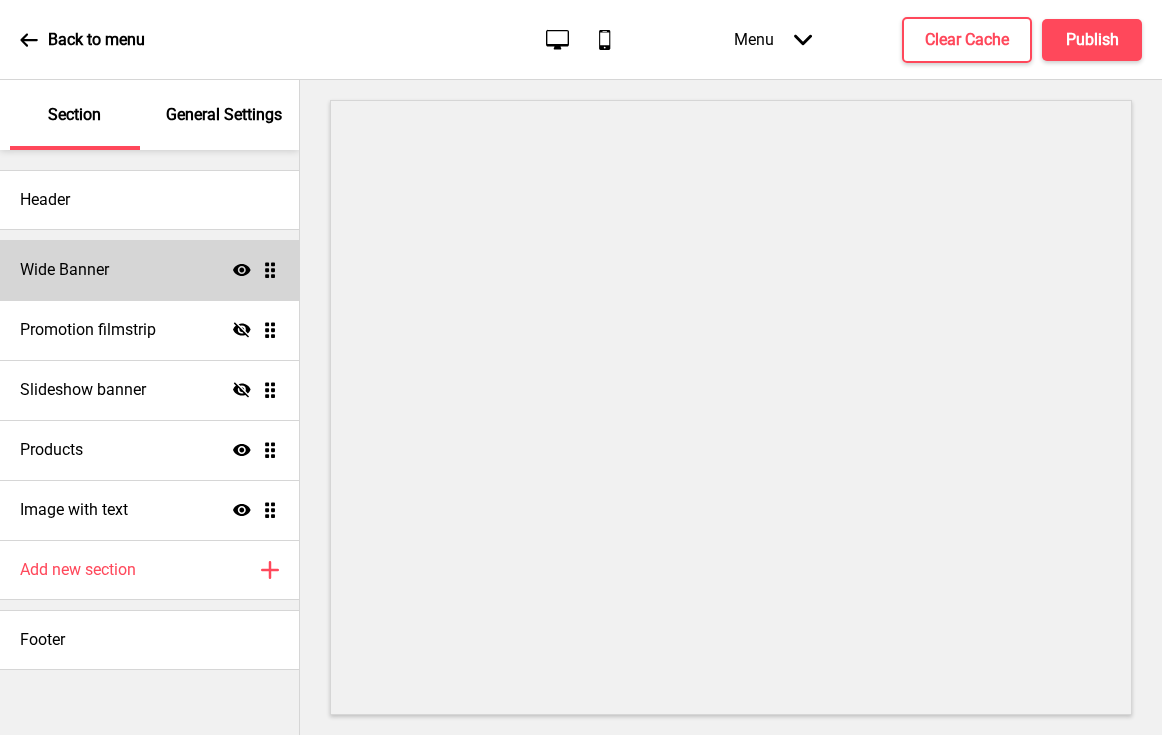 click on "Wide Banner Show Drag" at bounding box center (149, 270) 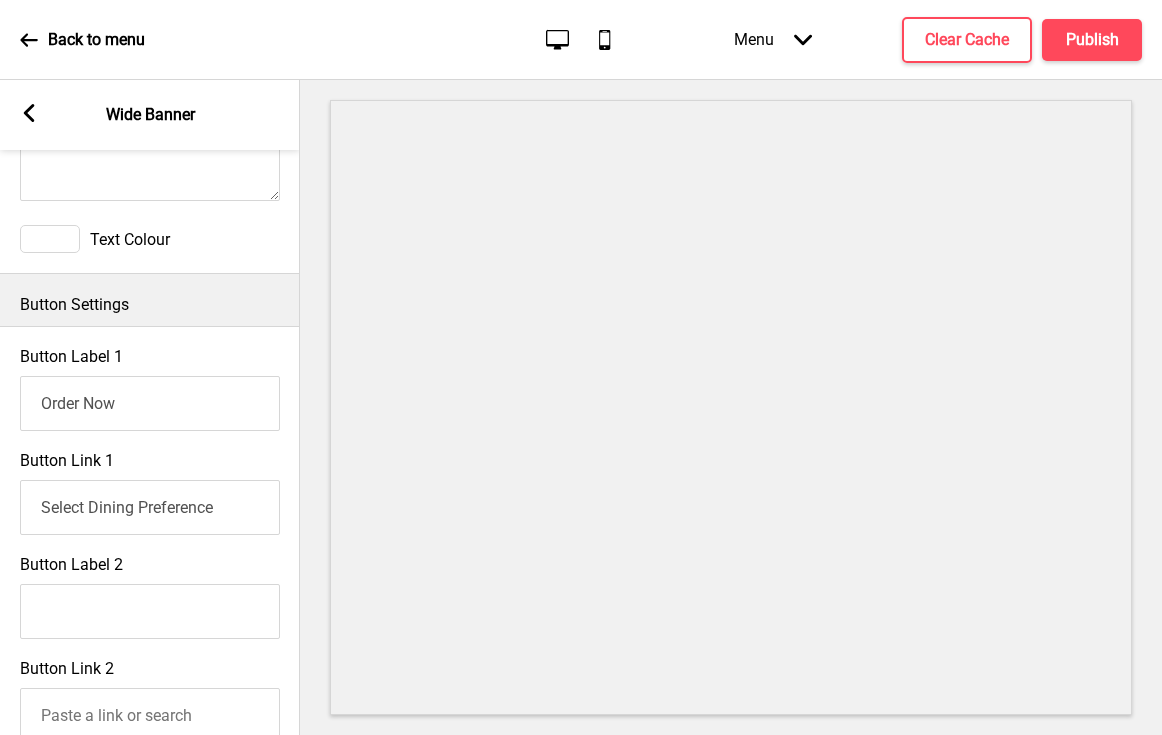 scroll, scrollTop: 950, scrollLeft: 0, axis: vertical 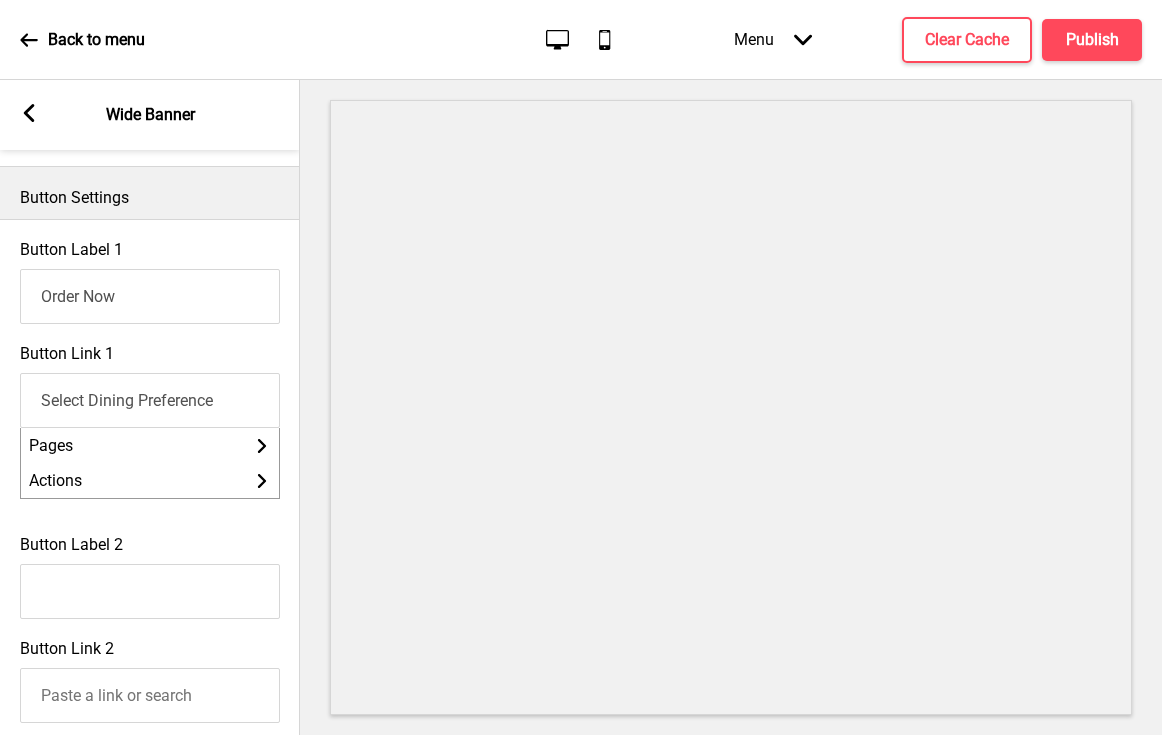 click on "Select Dining Preference" at bounding box center [150, 400] 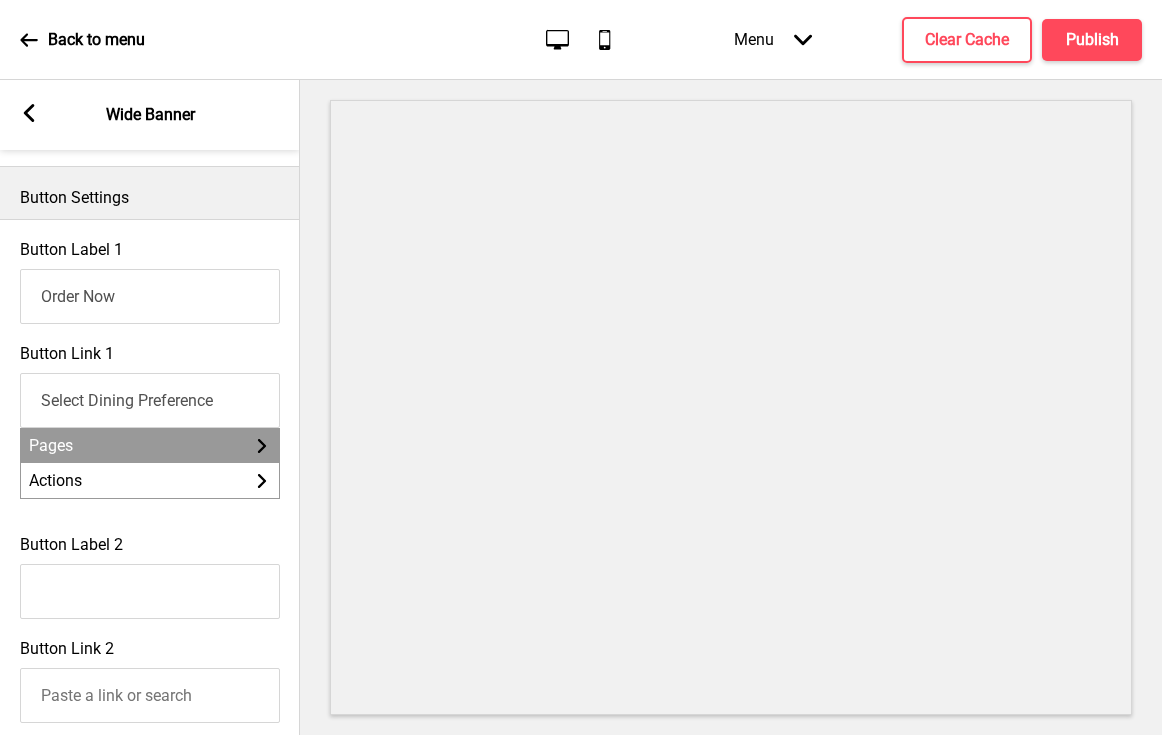 click on "Pages Arrow right" at bounding box center (150, 445) 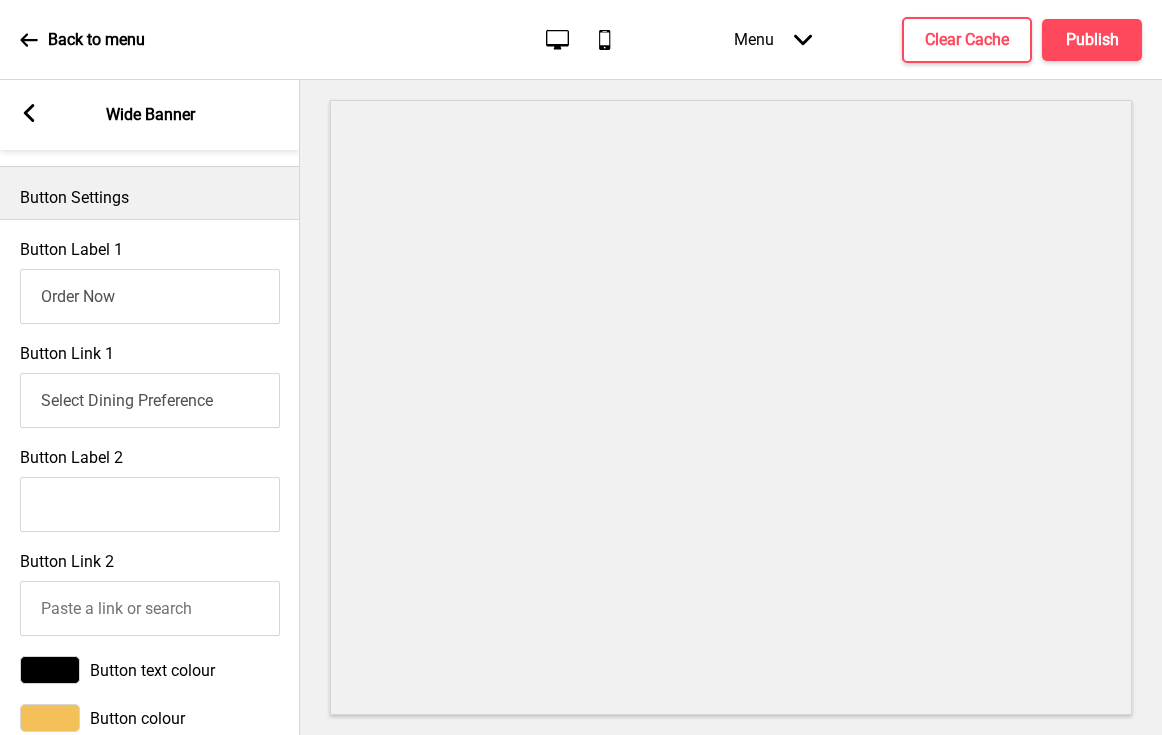 click on "Select Dining Preference" at bounding box center [150, 400] 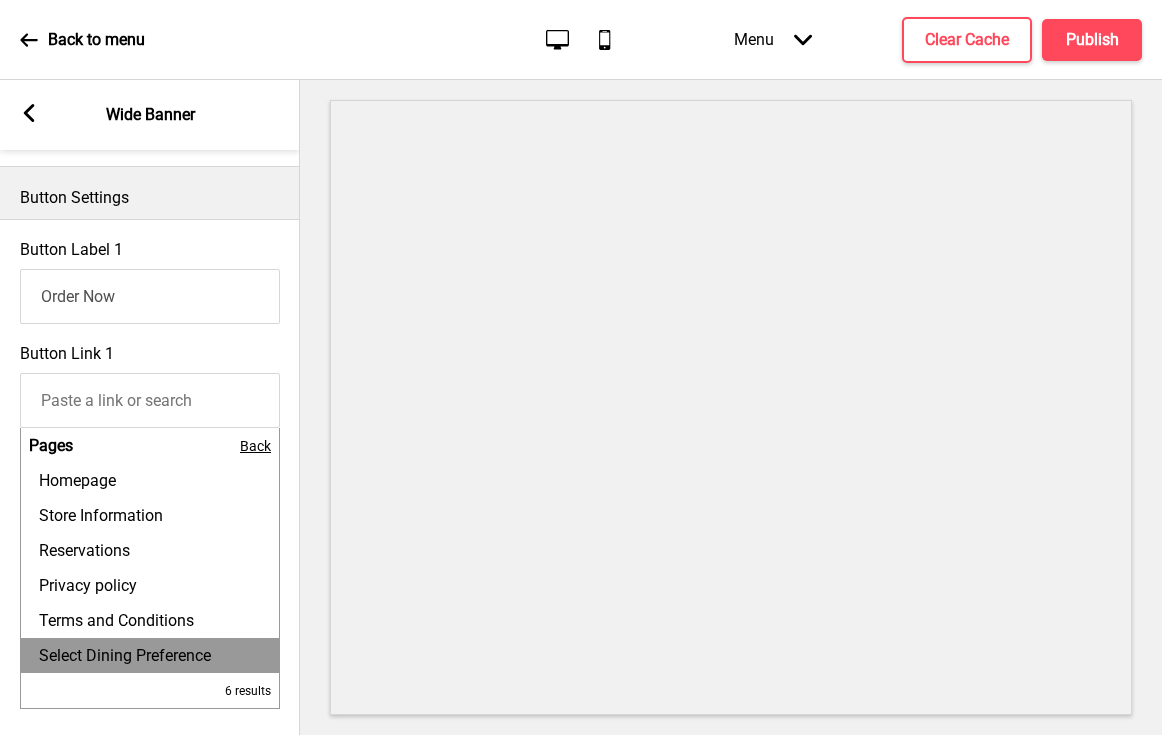 click on "Back" at bounding box center [255, 446] 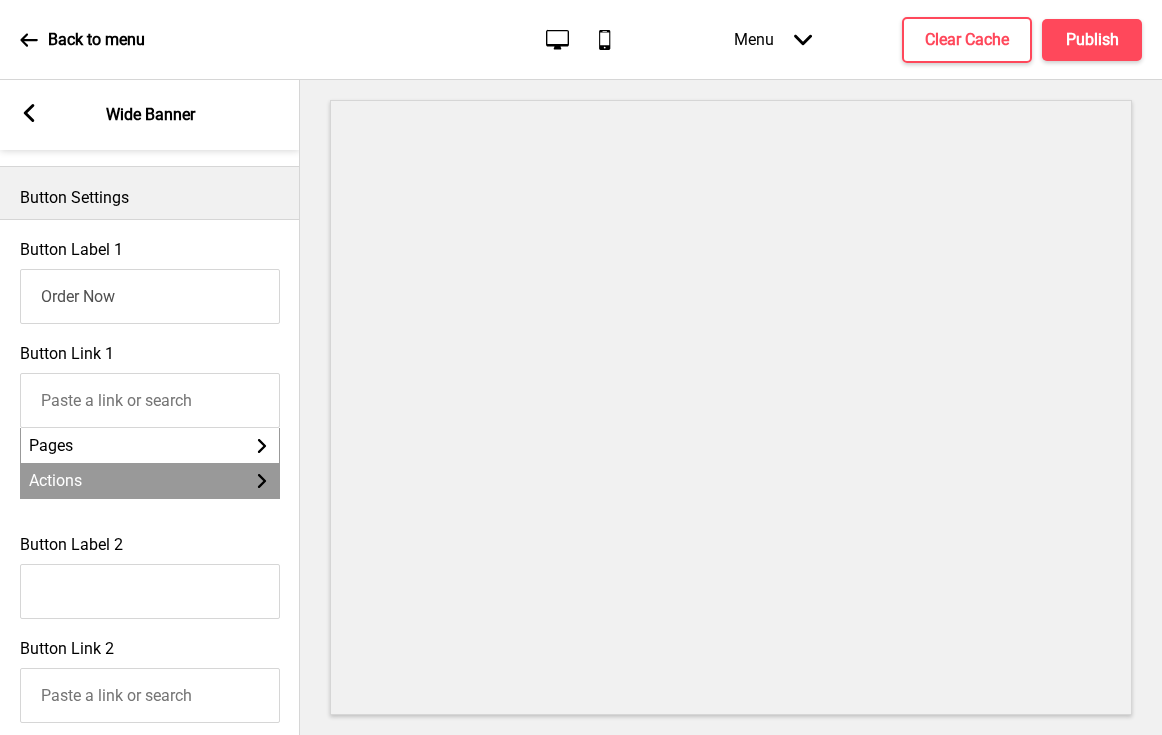 click on "Actions Arrow right" at bounding box center [150, 480] 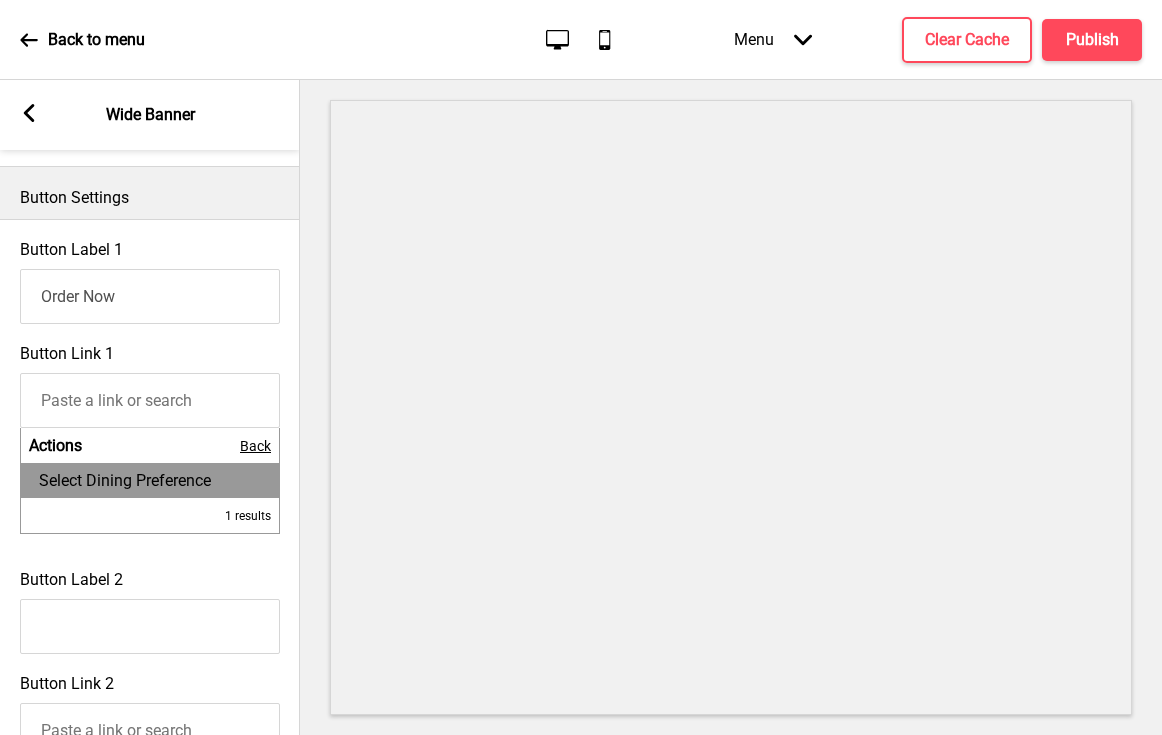 click on "Select Dining Preference" at bounding box center (125, 480) 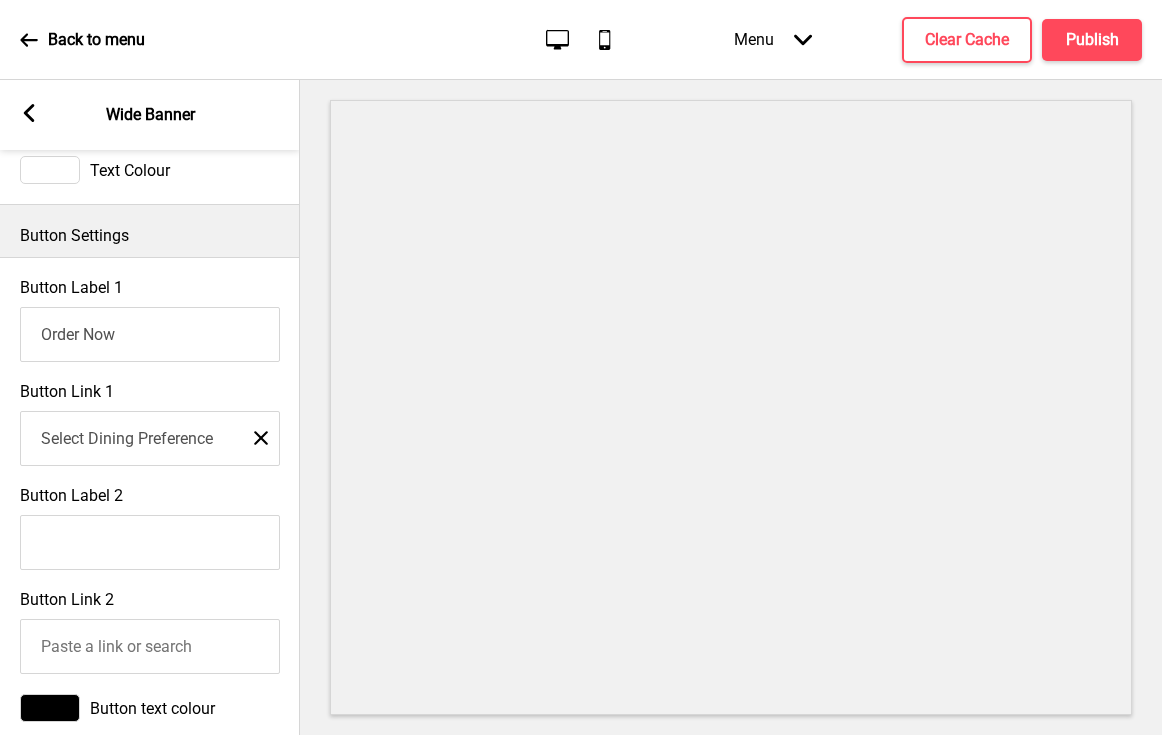 scroll, scrollTop: 911, scrollLeft: 0, axis: vertical 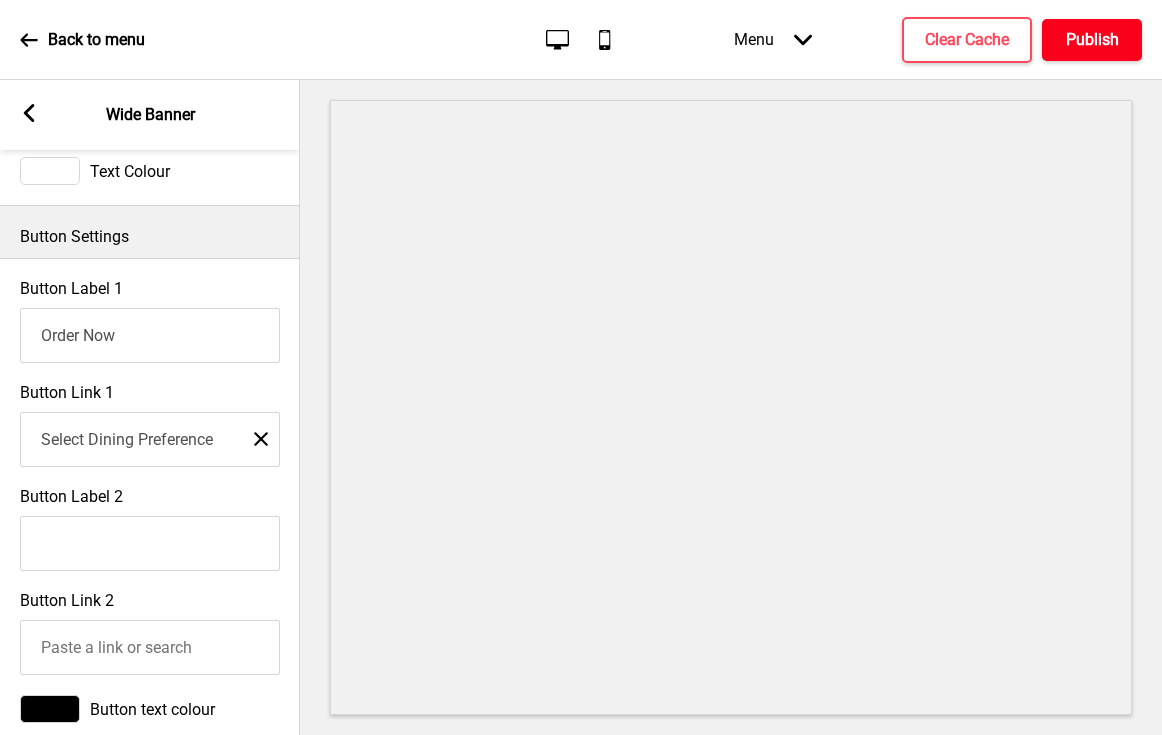 click on "Publish" at bounding box center (1092, 40) 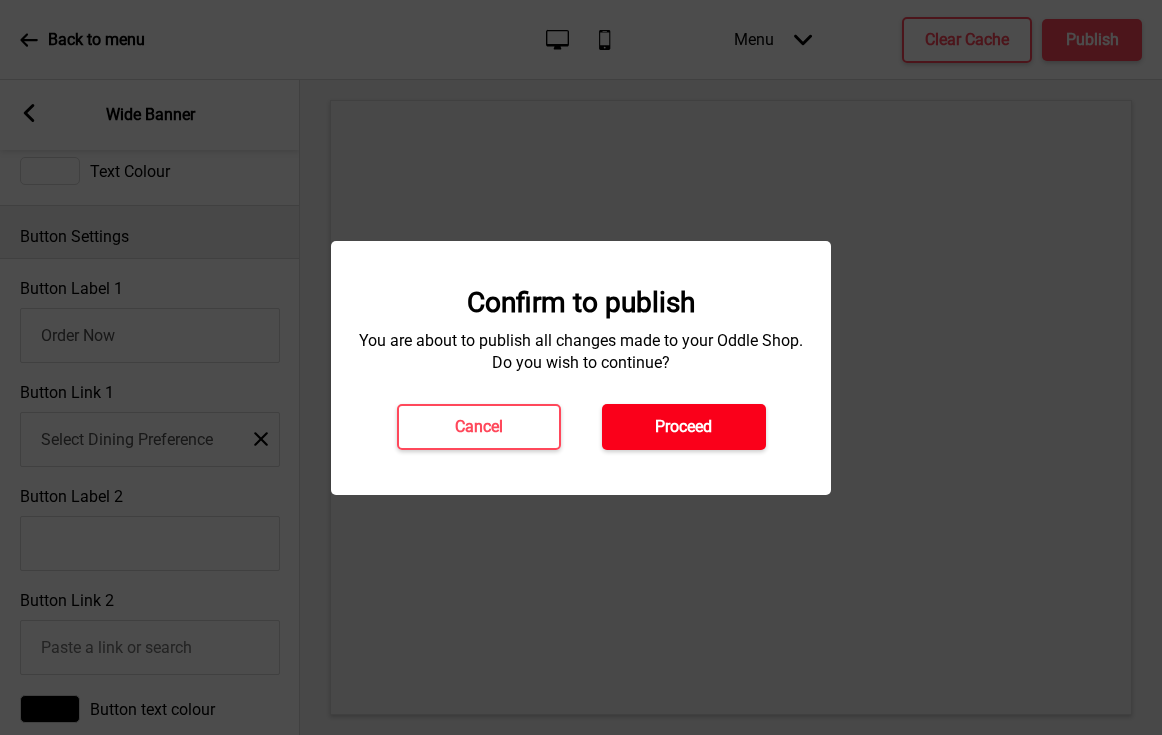 click on "Proceed" at bounding box center (684, 427) 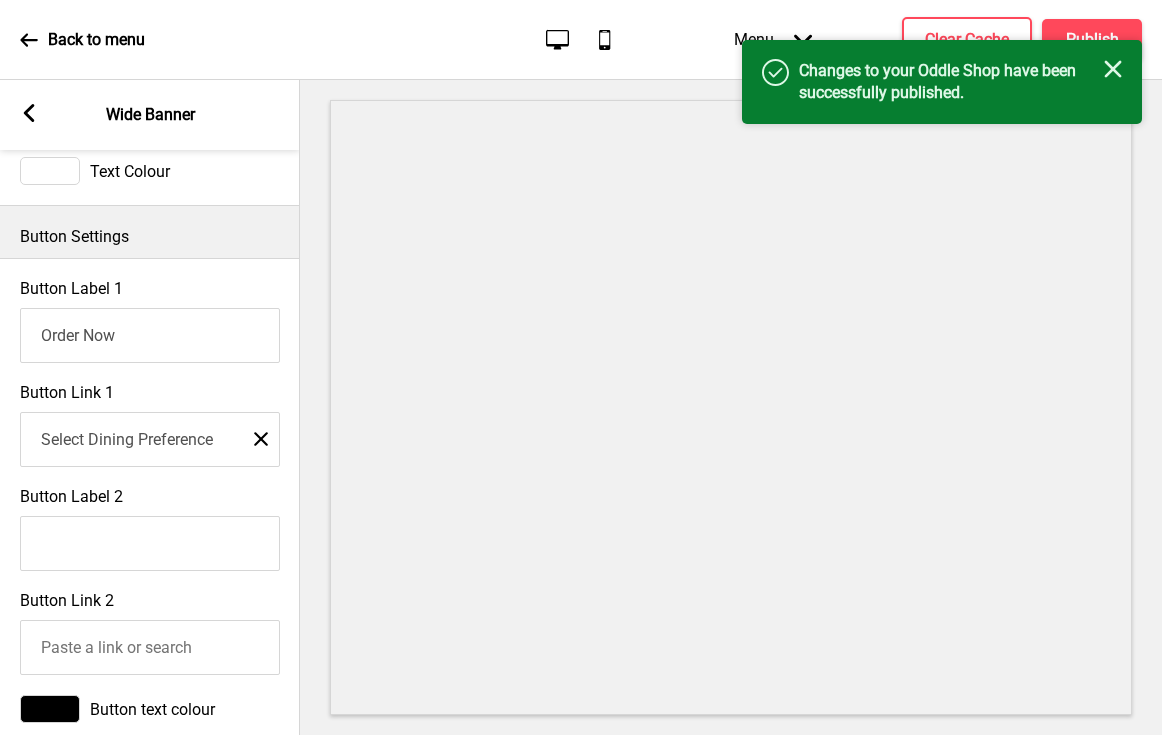 click 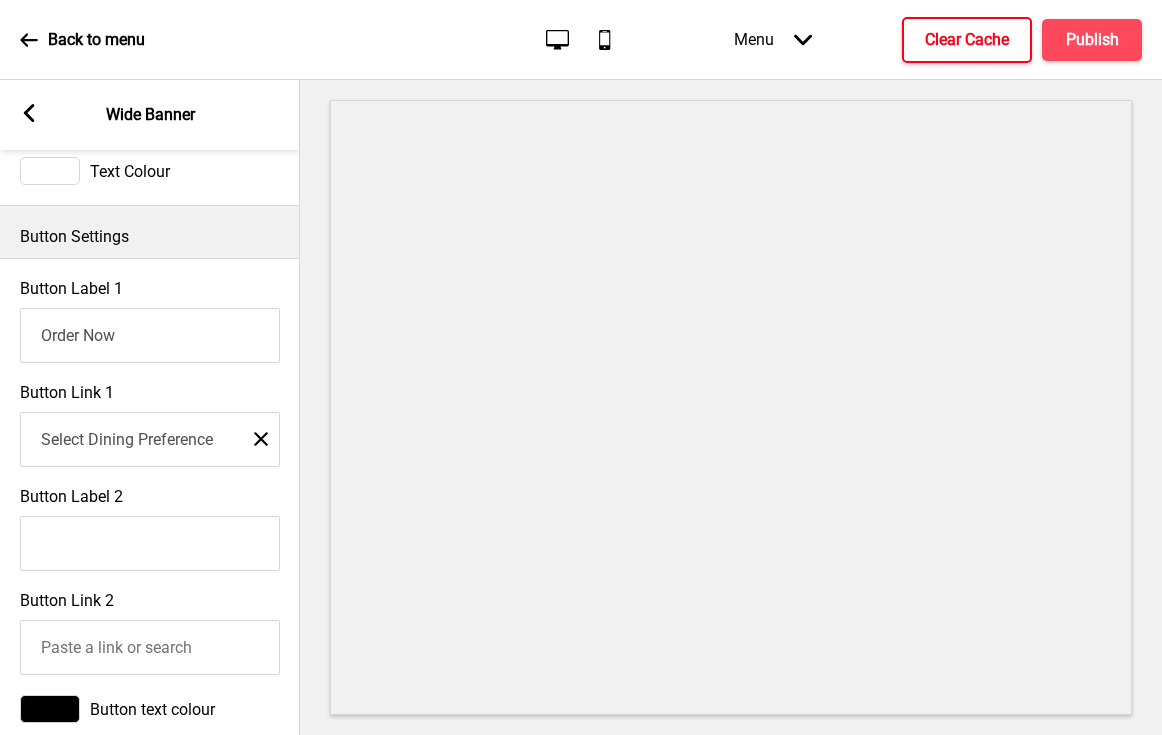 click on "Clear Cache" at bounding box center [967, 40] 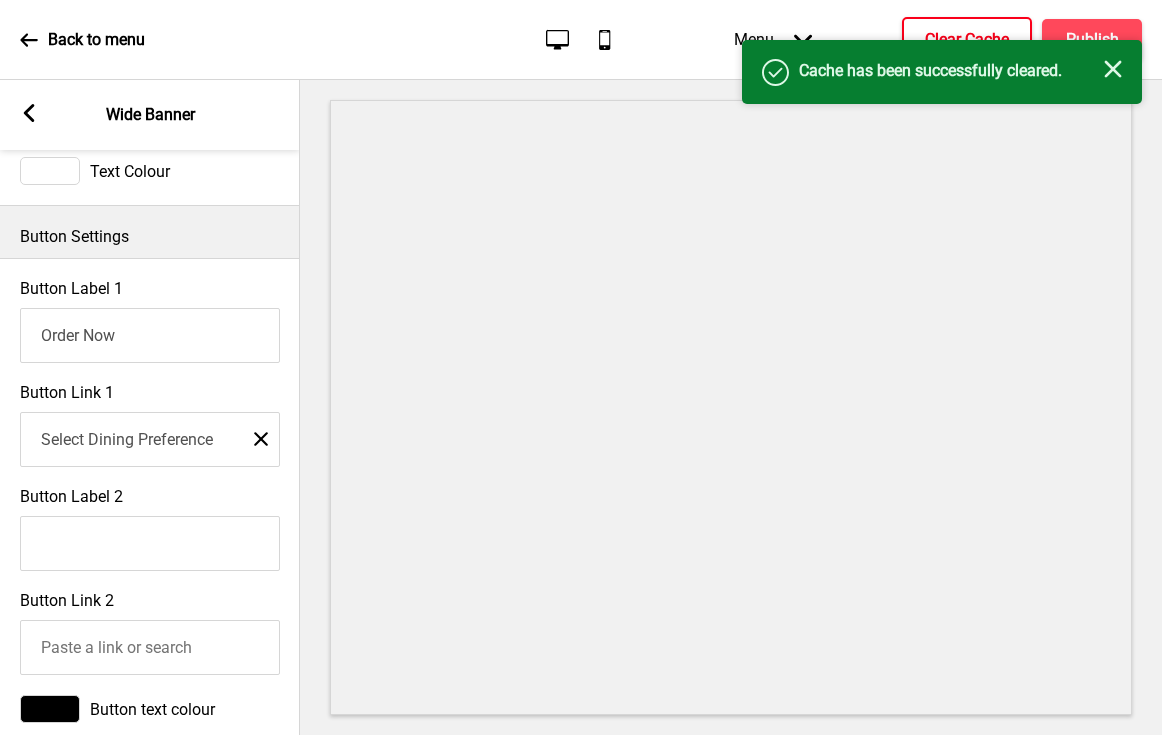 click on "Success Cache has been successfully cleared. Close" at bounding box center (942, 72) 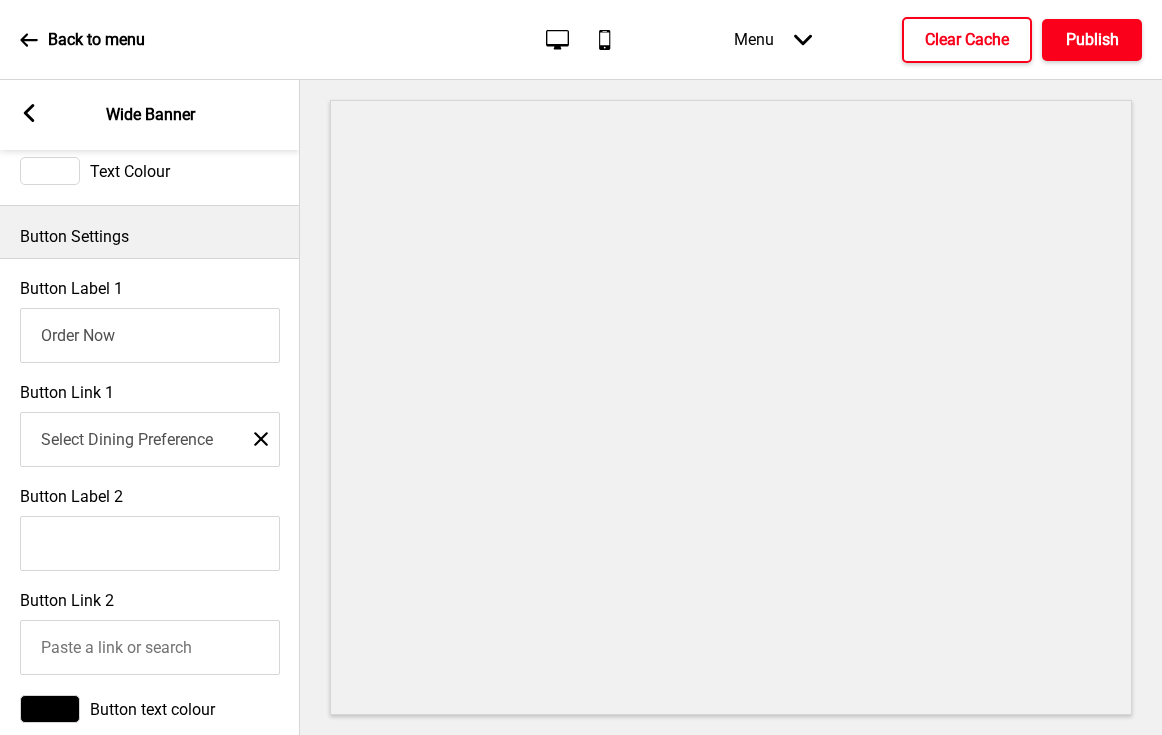 click on "Publish" at bounding box center (1092, 40) 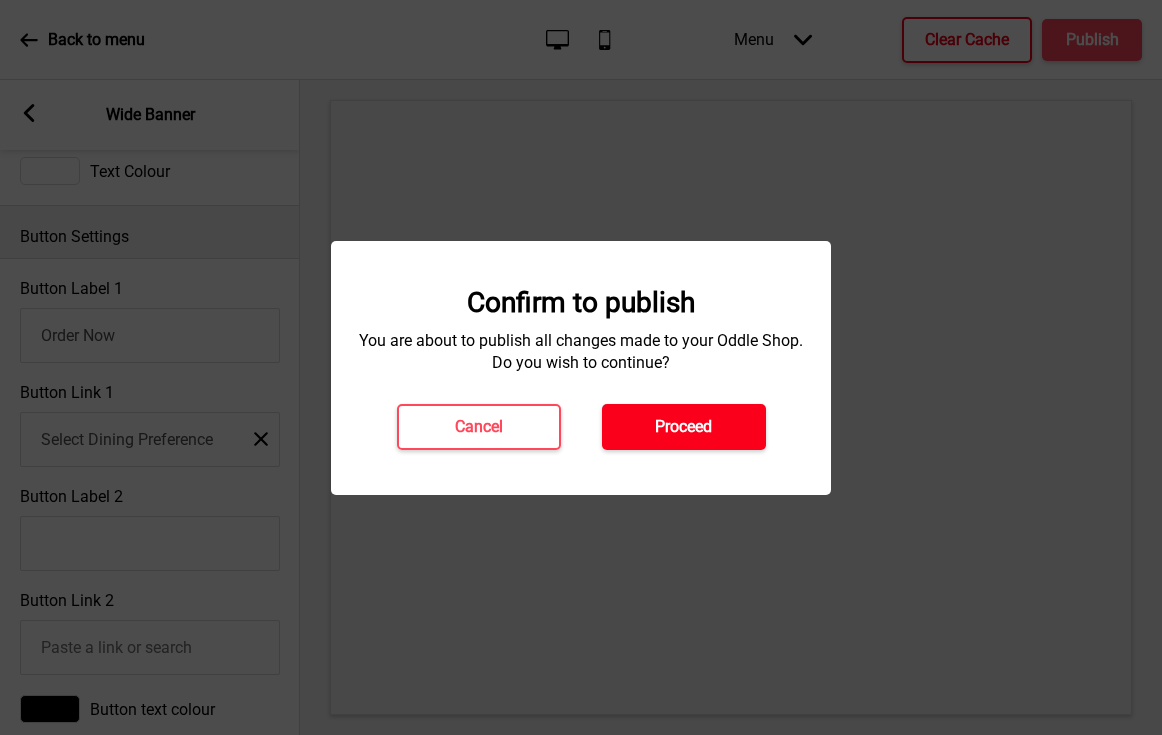 click on "Proceed" at bounding box center (683, 427) 